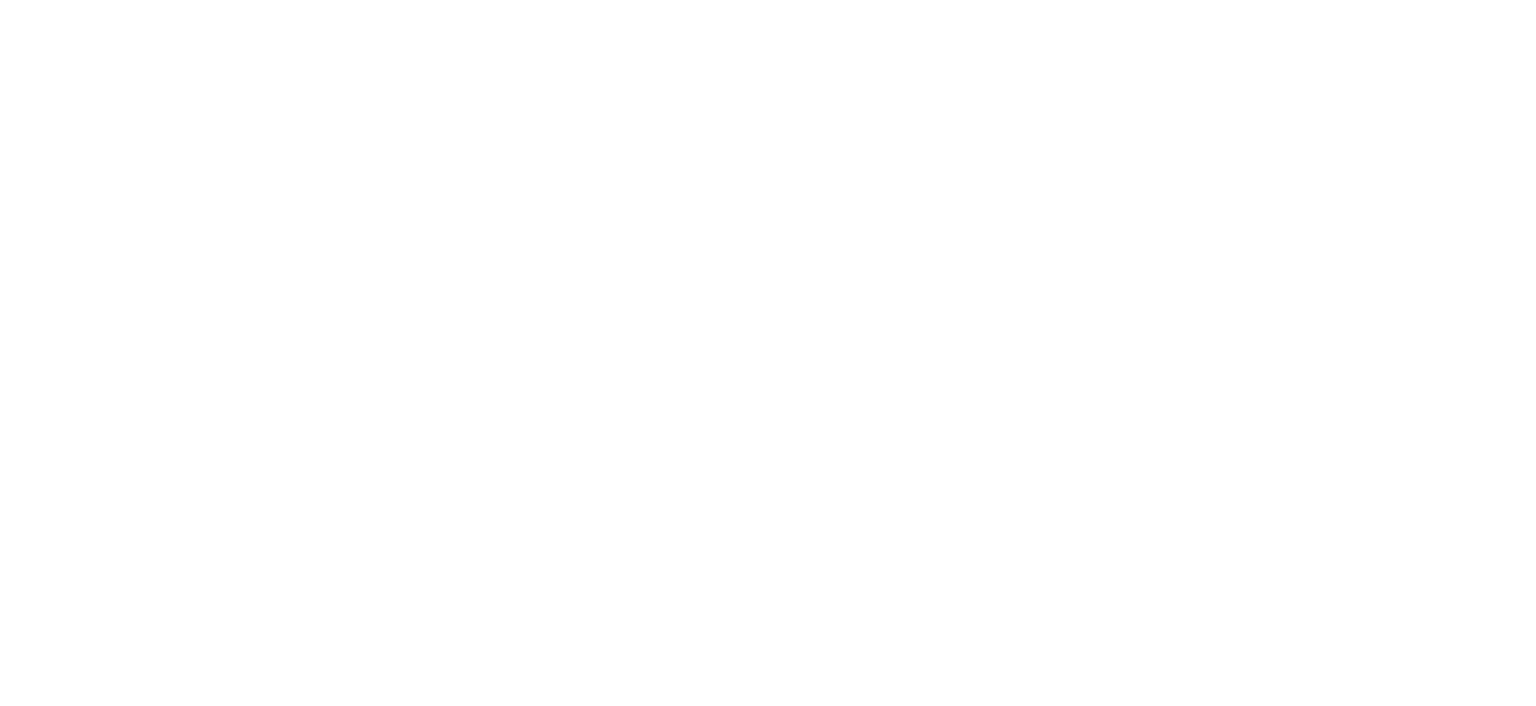 scroll, scrollTop: 0, scrollLeft: 0, axis: both 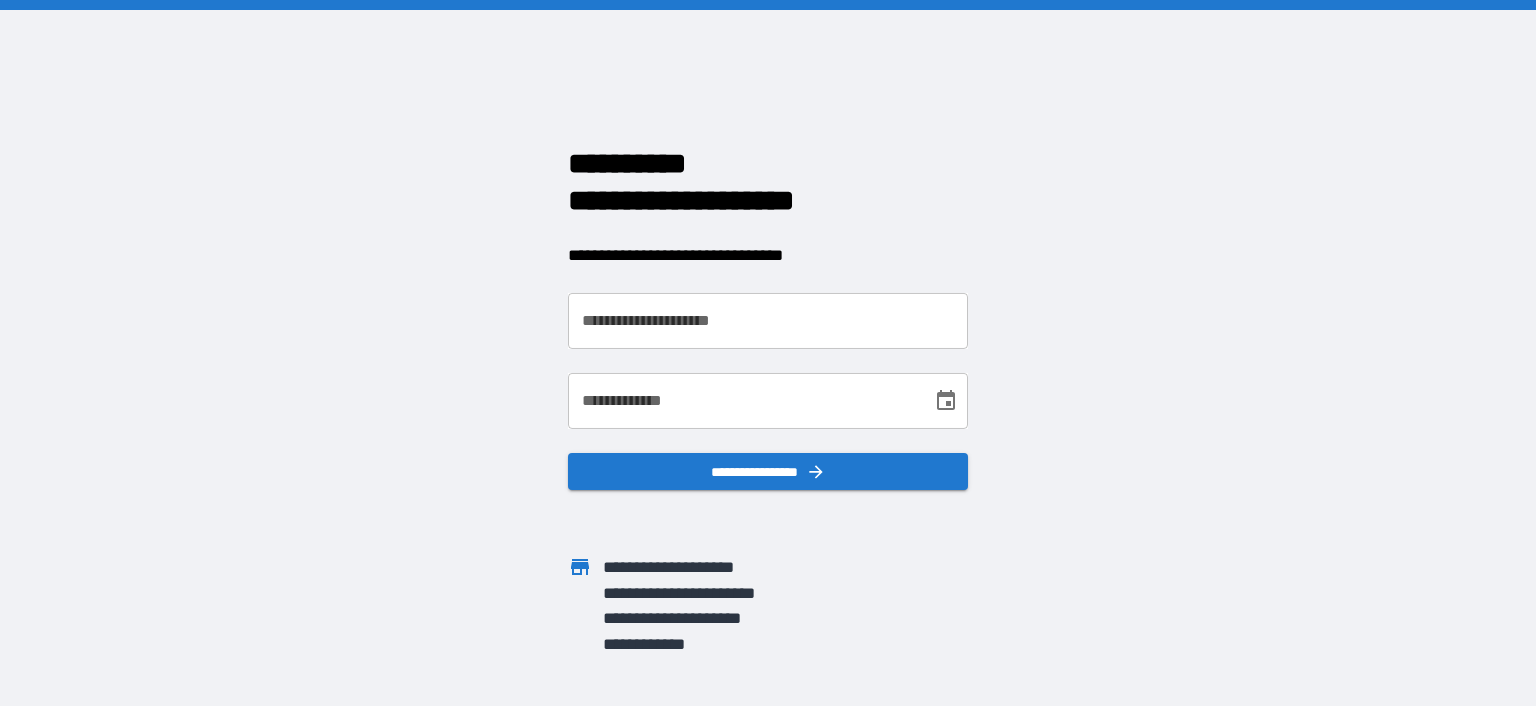 click on "**********" at bounding box center (768, 321) 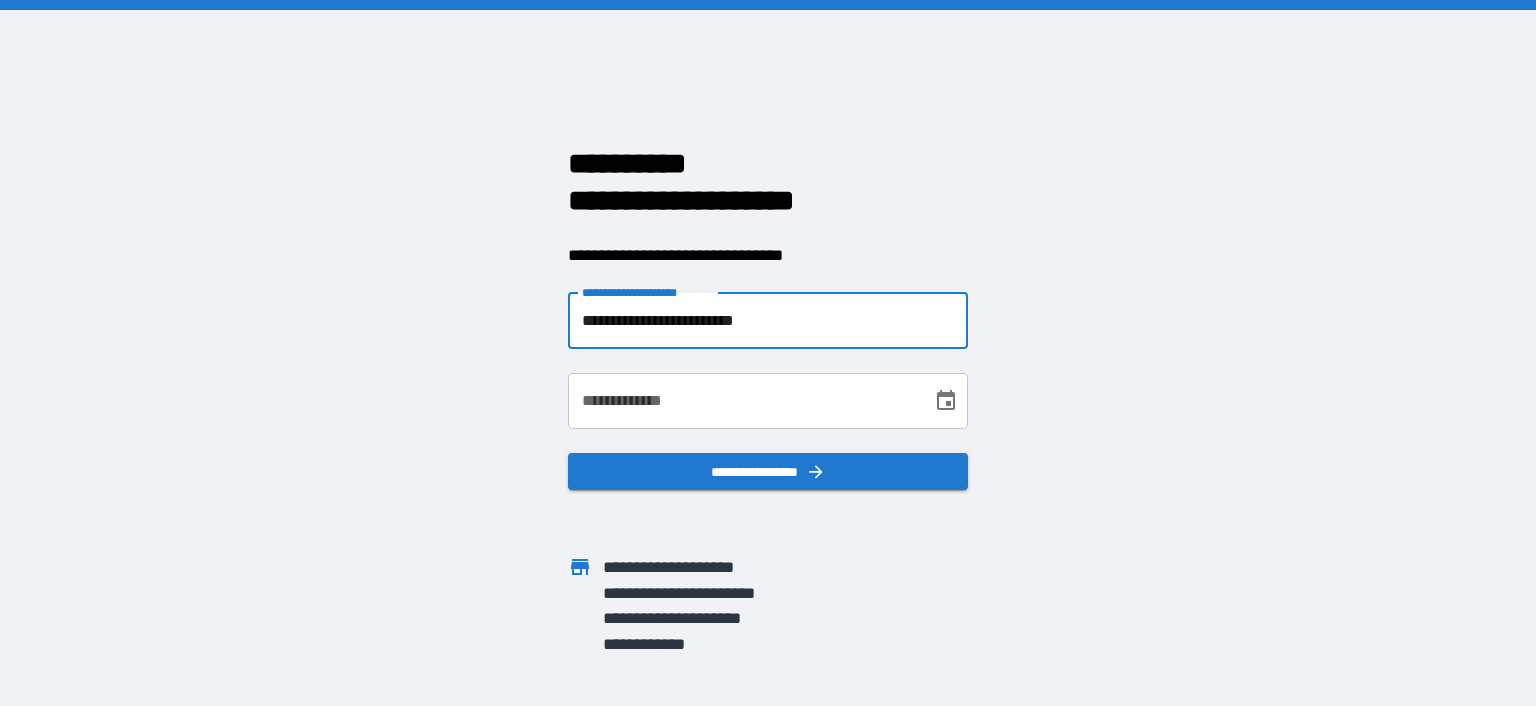 type on "**********" 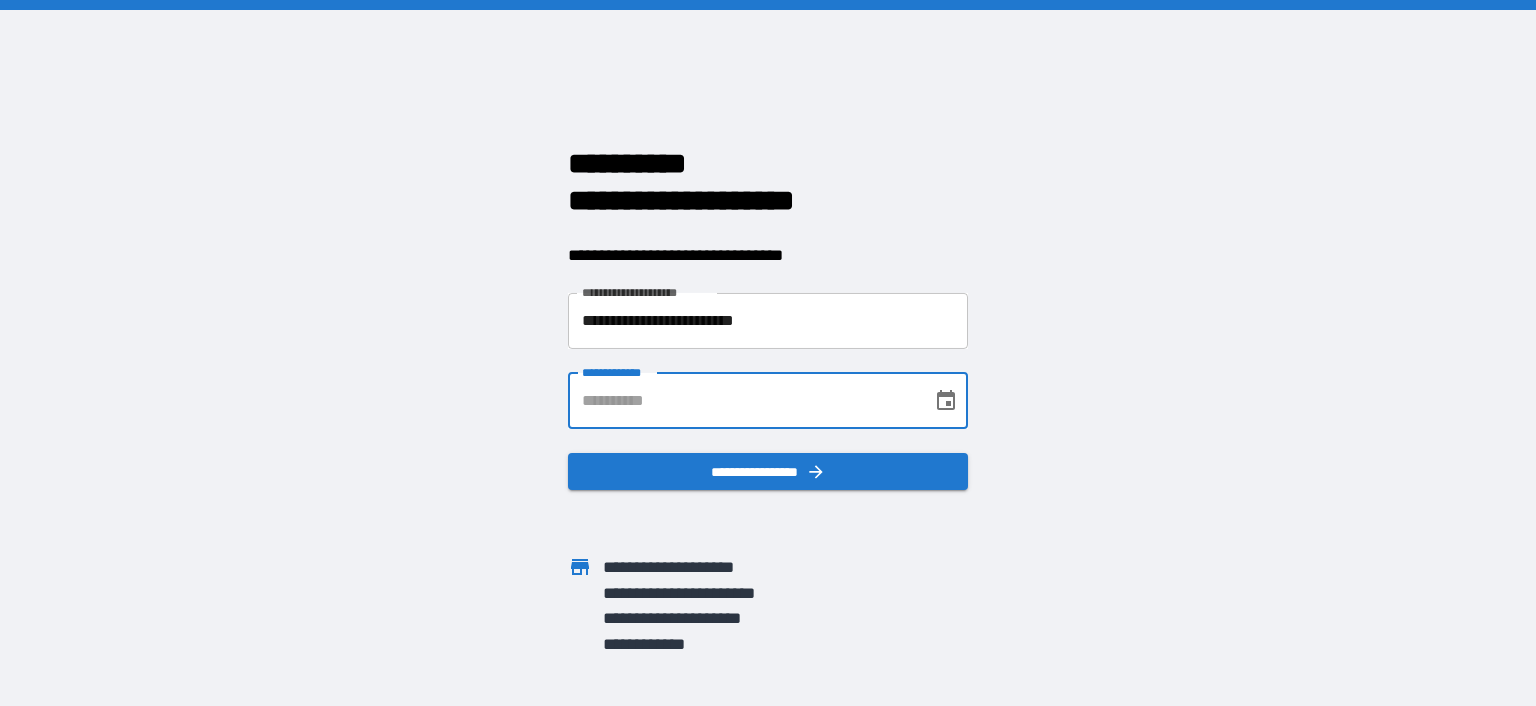 click on "**********" at bounding box center (743, 401) 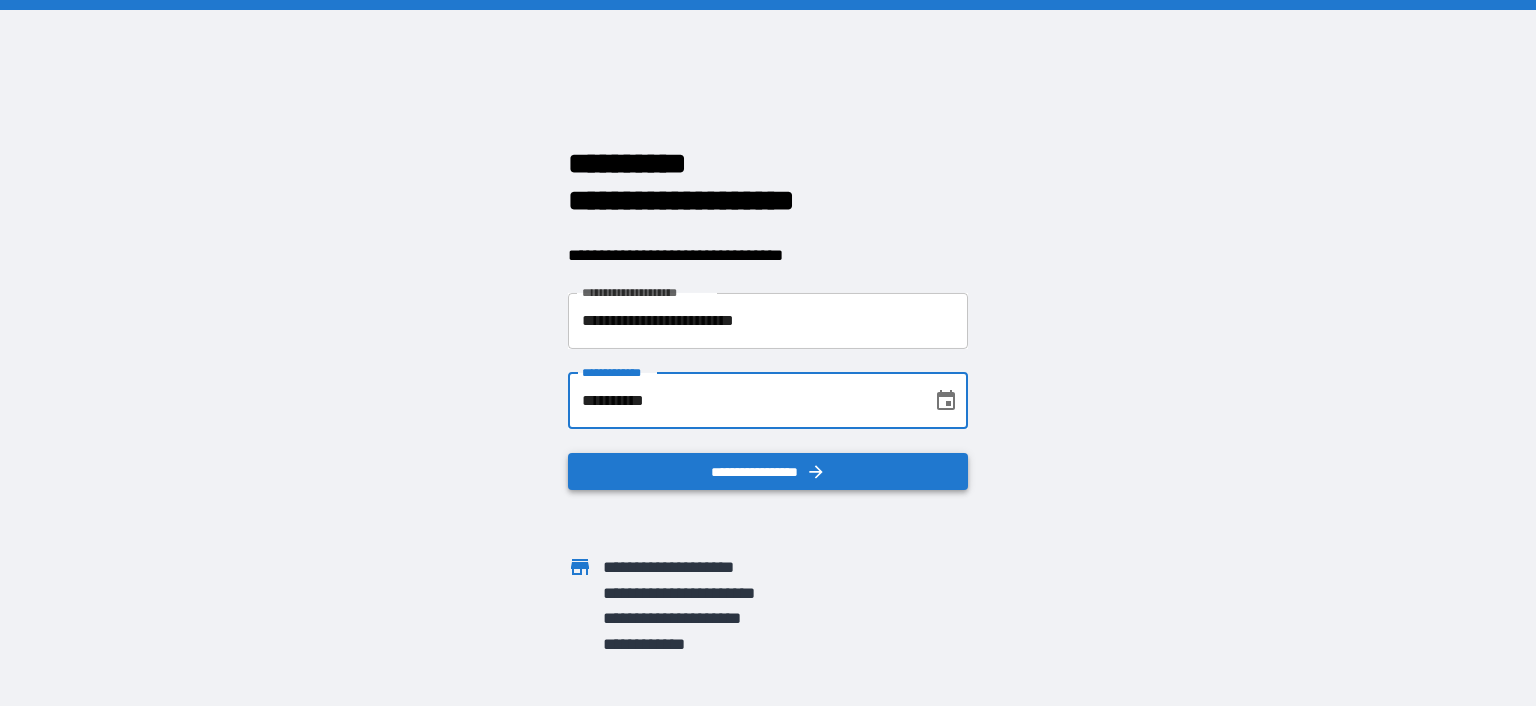 type on "**********" 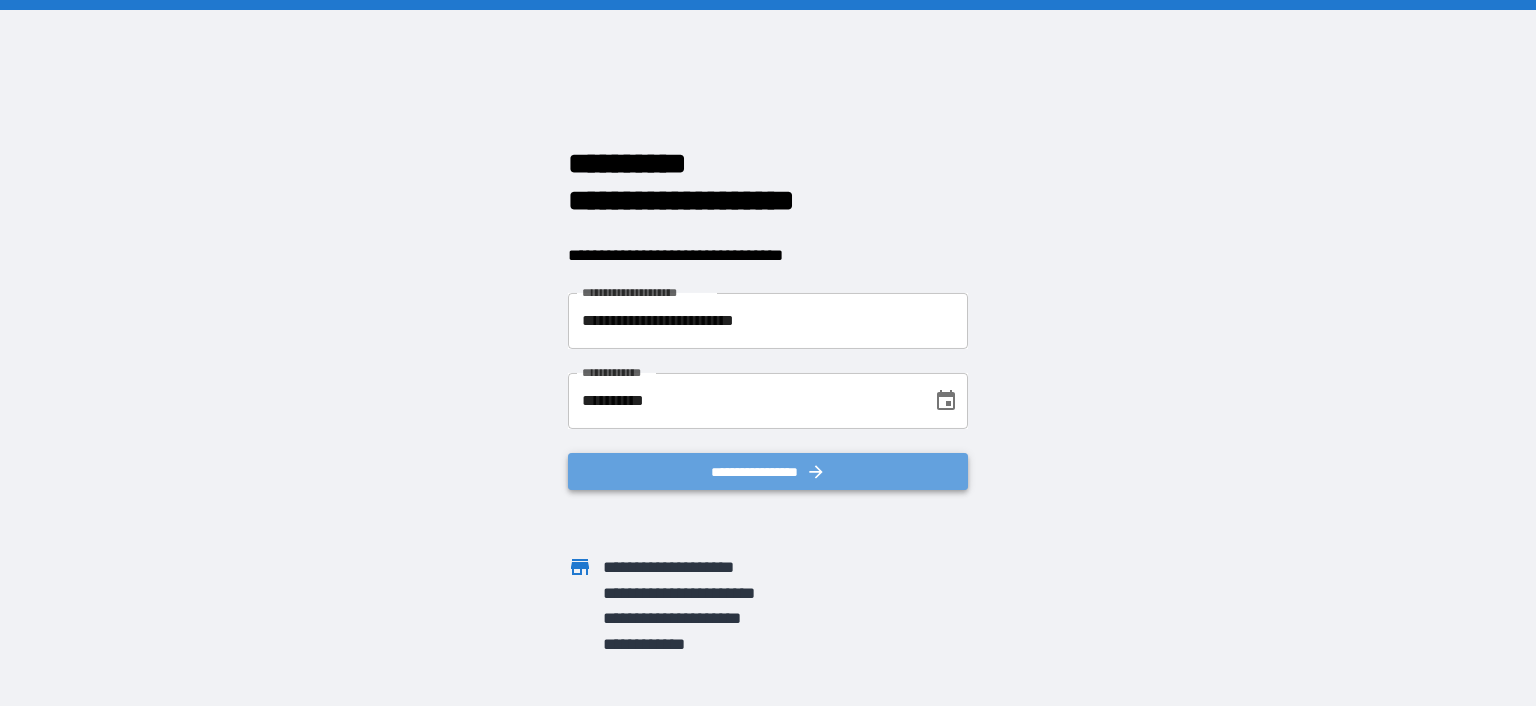 click on "**********" at bounding box center (768, 472) 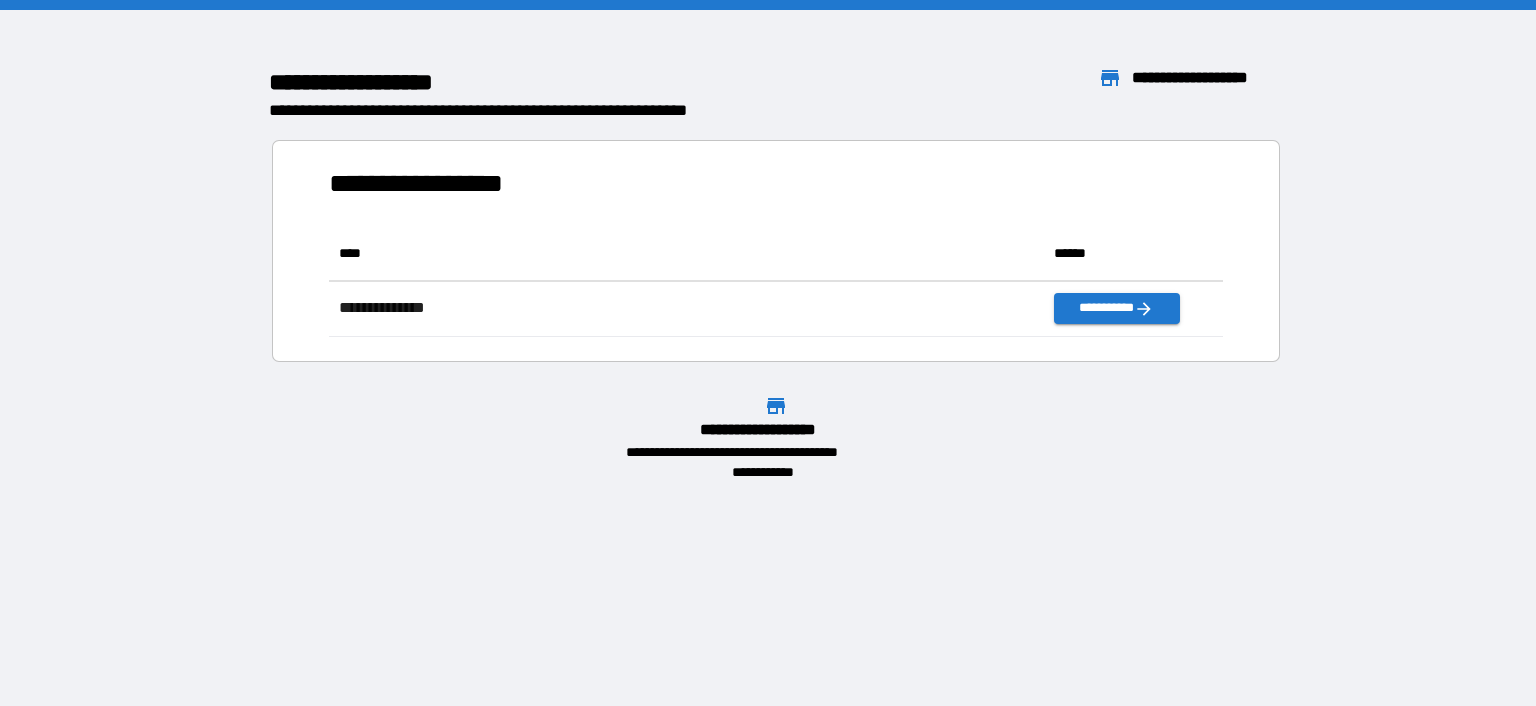 scroll, scrollTop: 16, scrollLeft: 16, axis: both 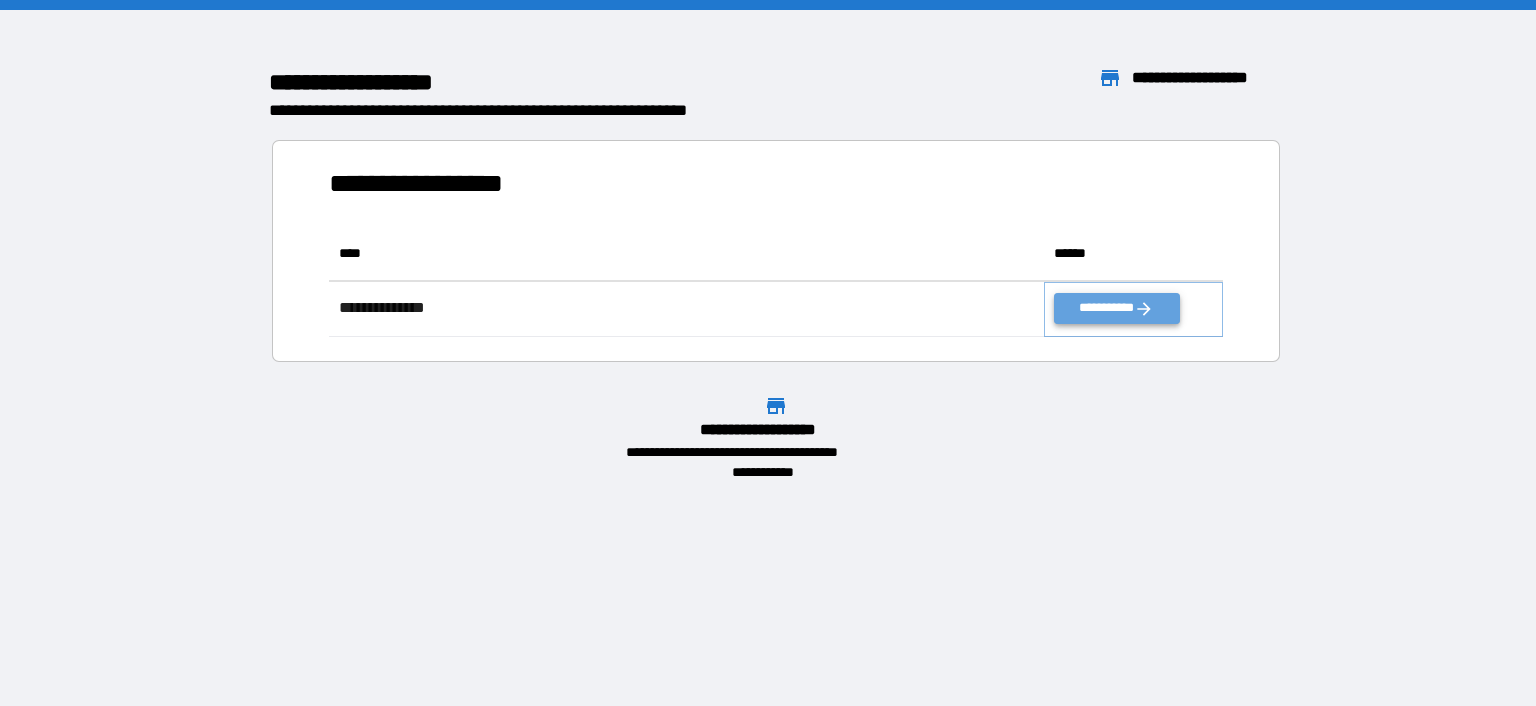 click on "**********" at bounding box center (1116, 308) 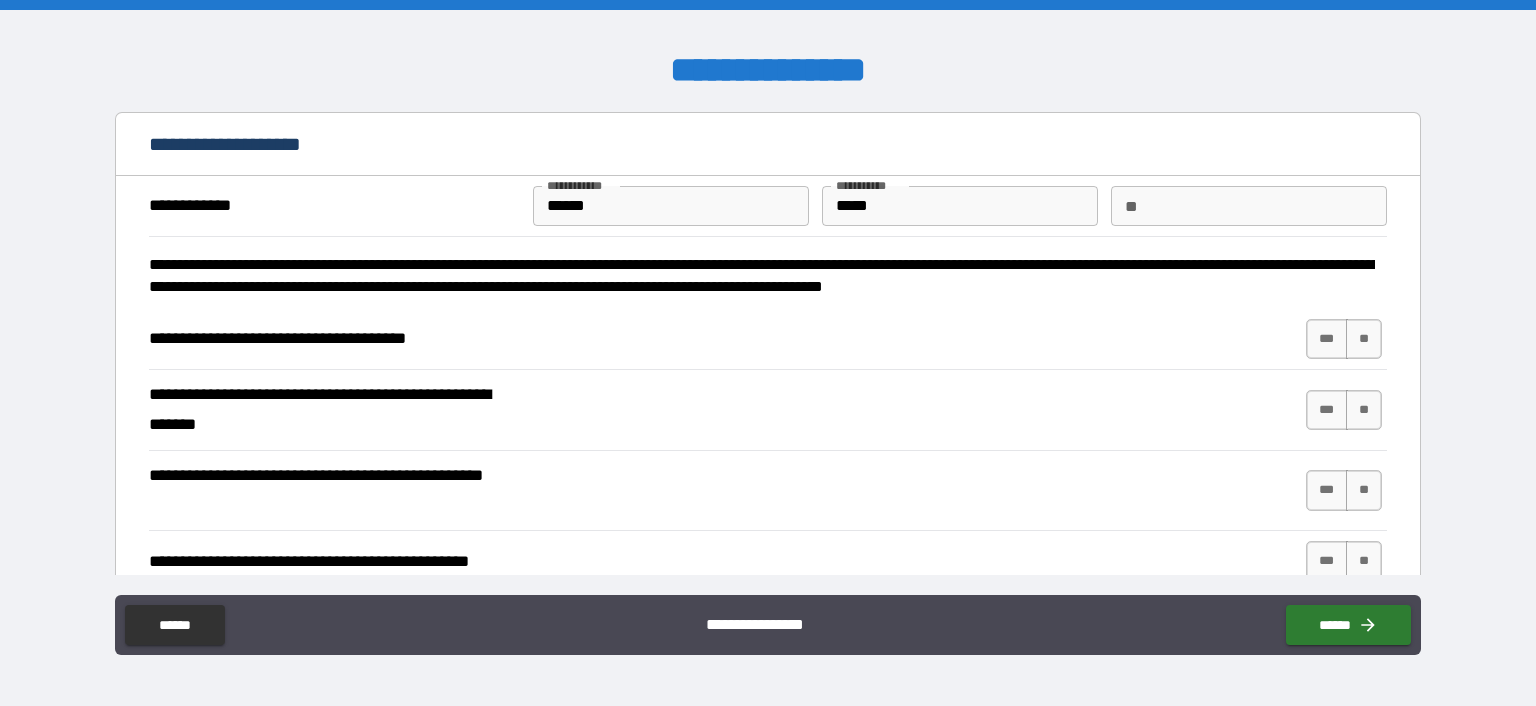 click on "**" at bounding box center [1249, 206] 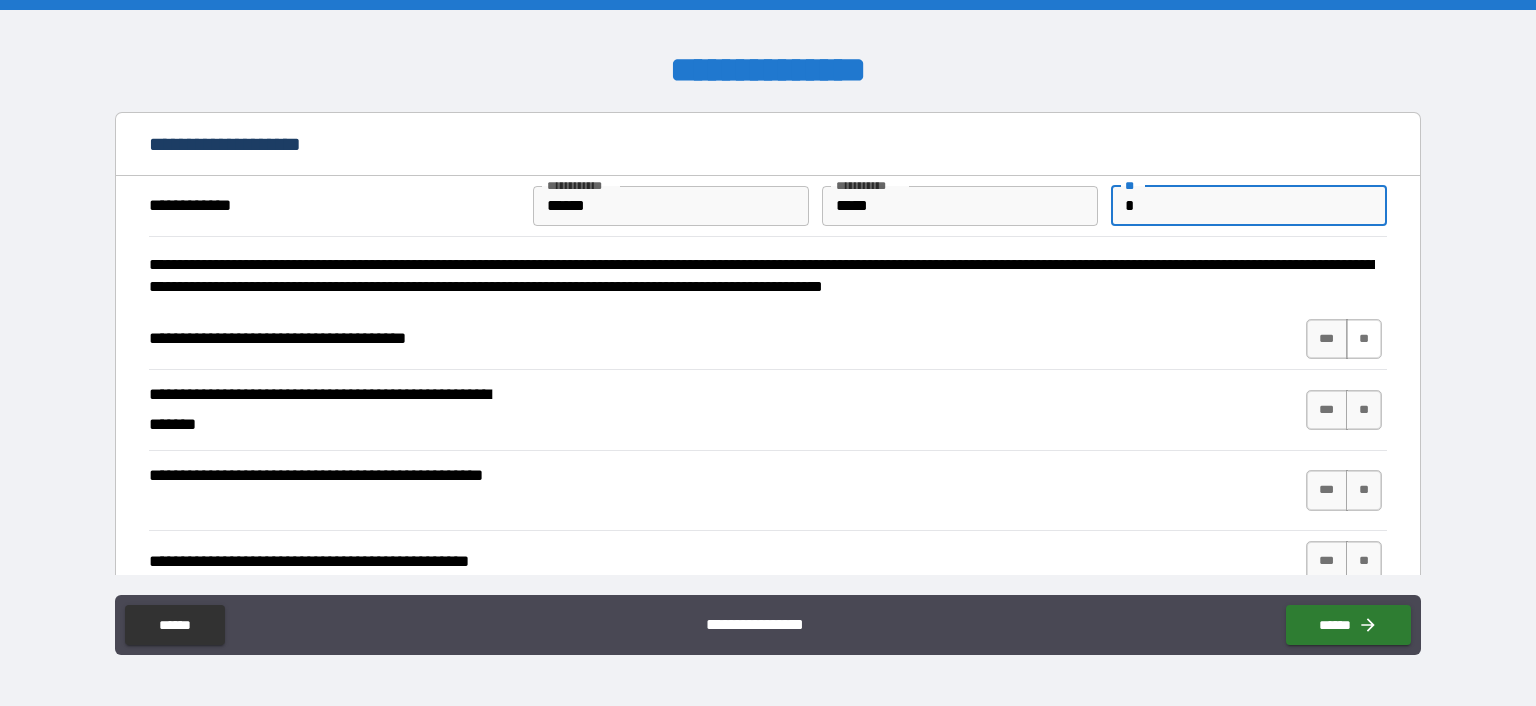 type on "*" 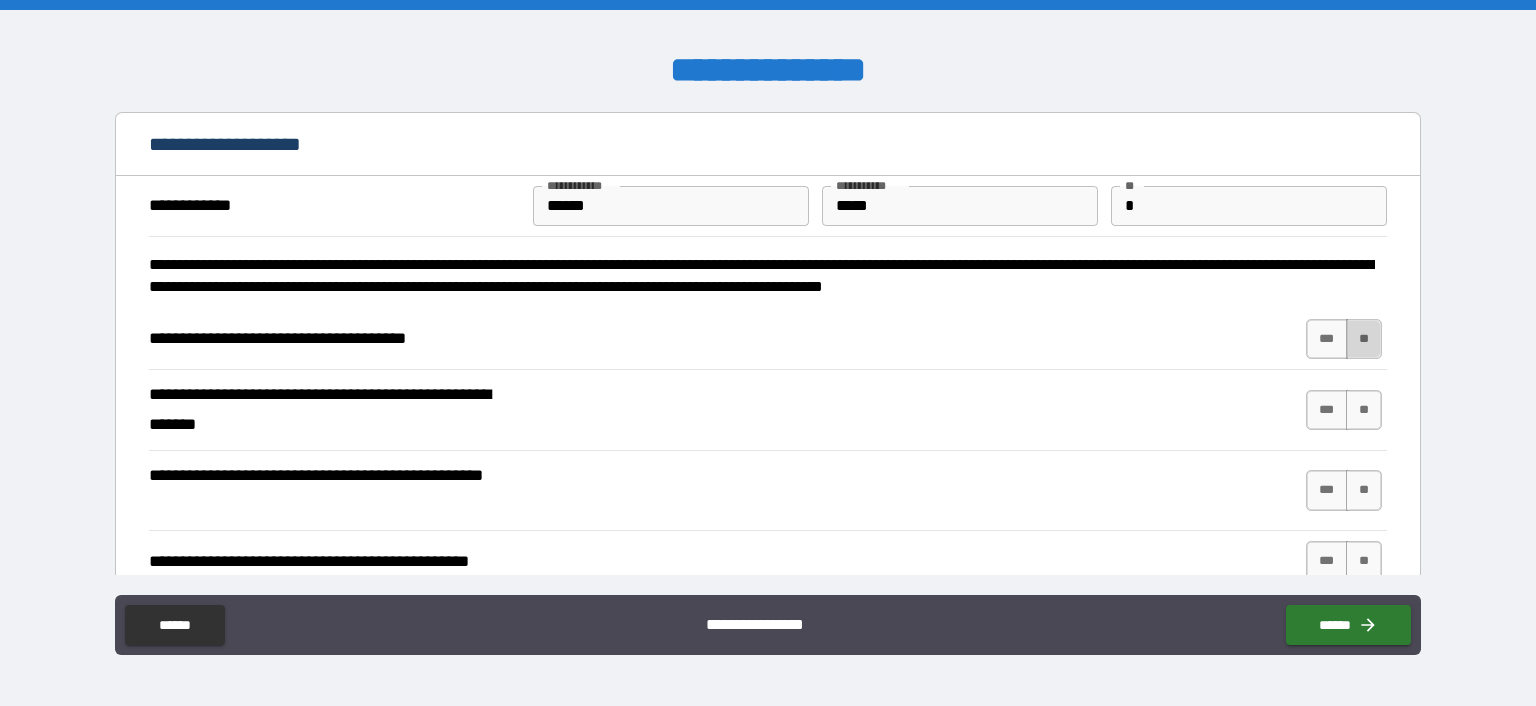 click on "**" at bounding box center (1364, 339) 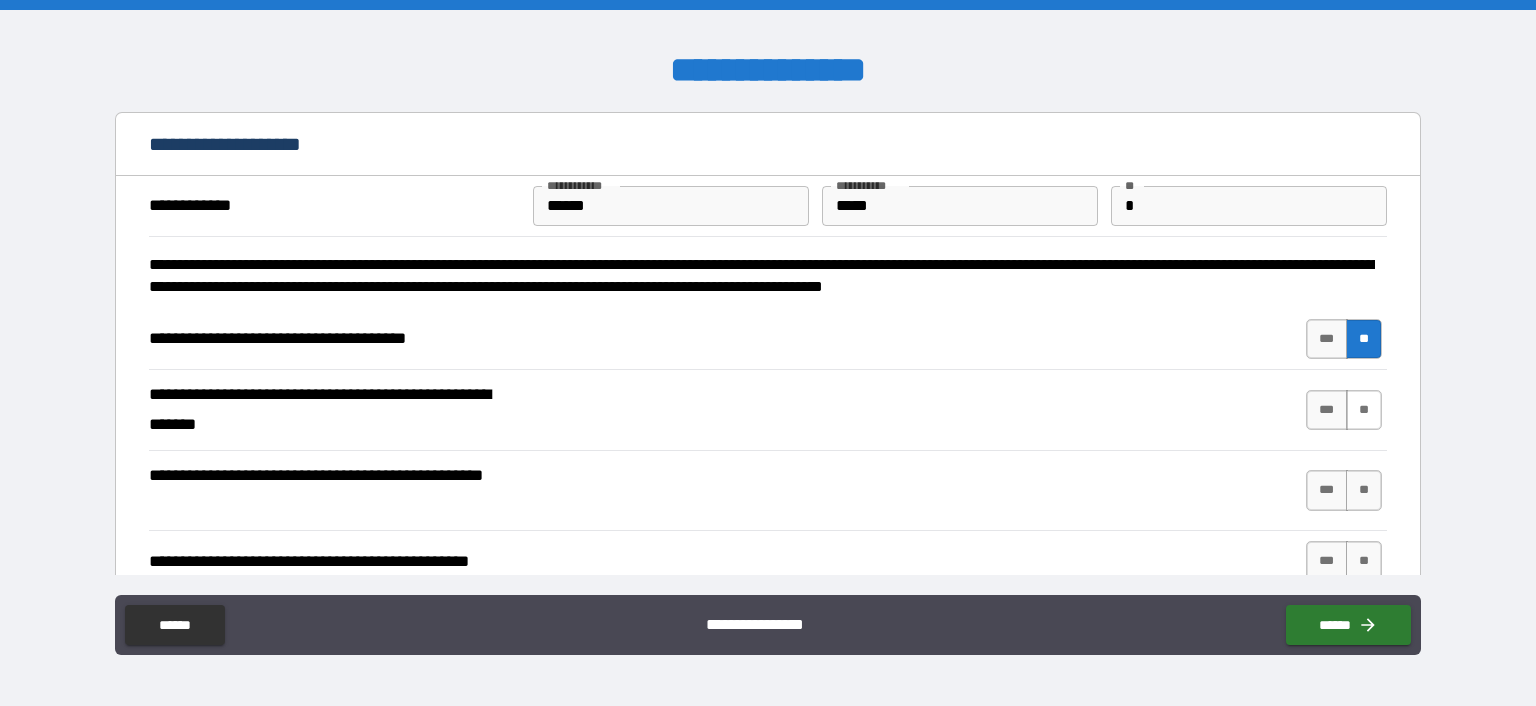click on "**" at bounding box center [1364, 410] 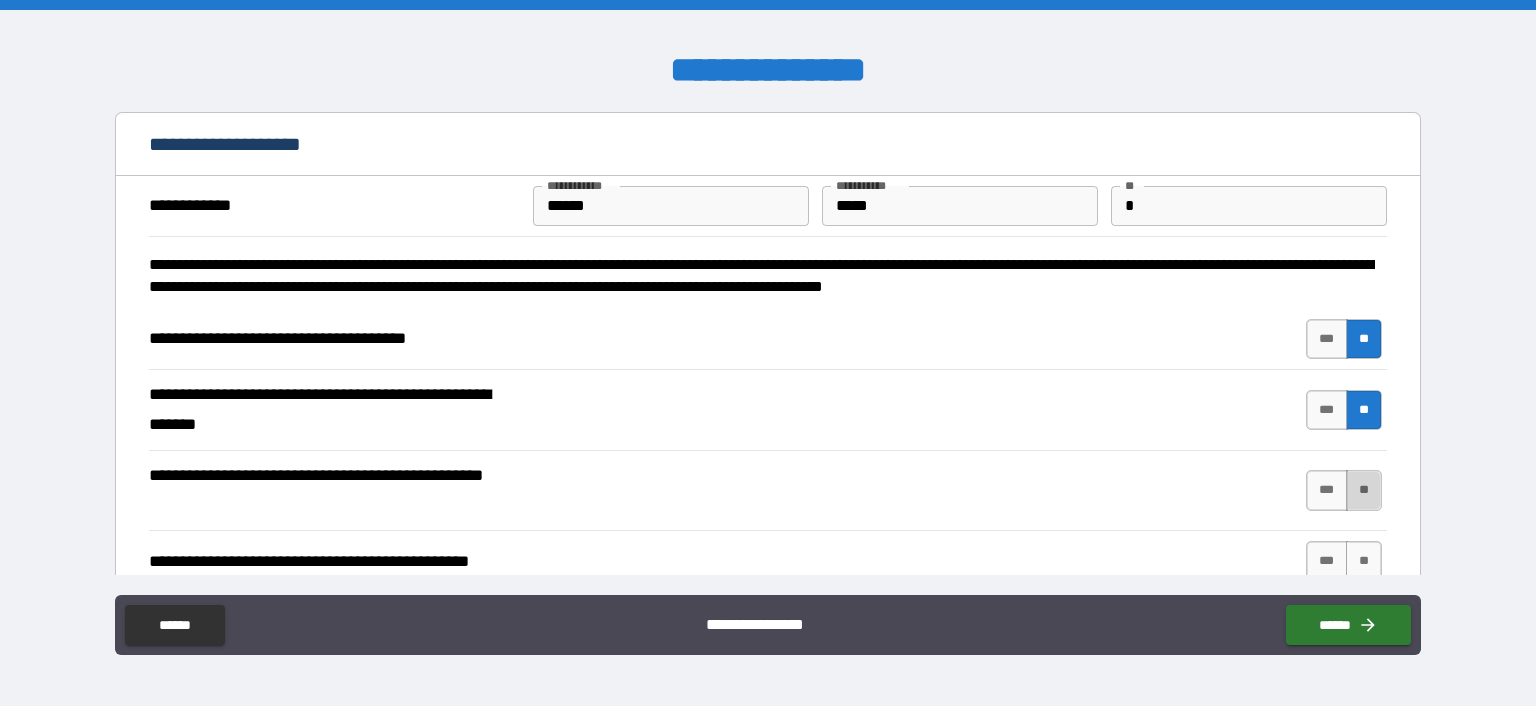 click on "**" at bounding box center [1364, 490] 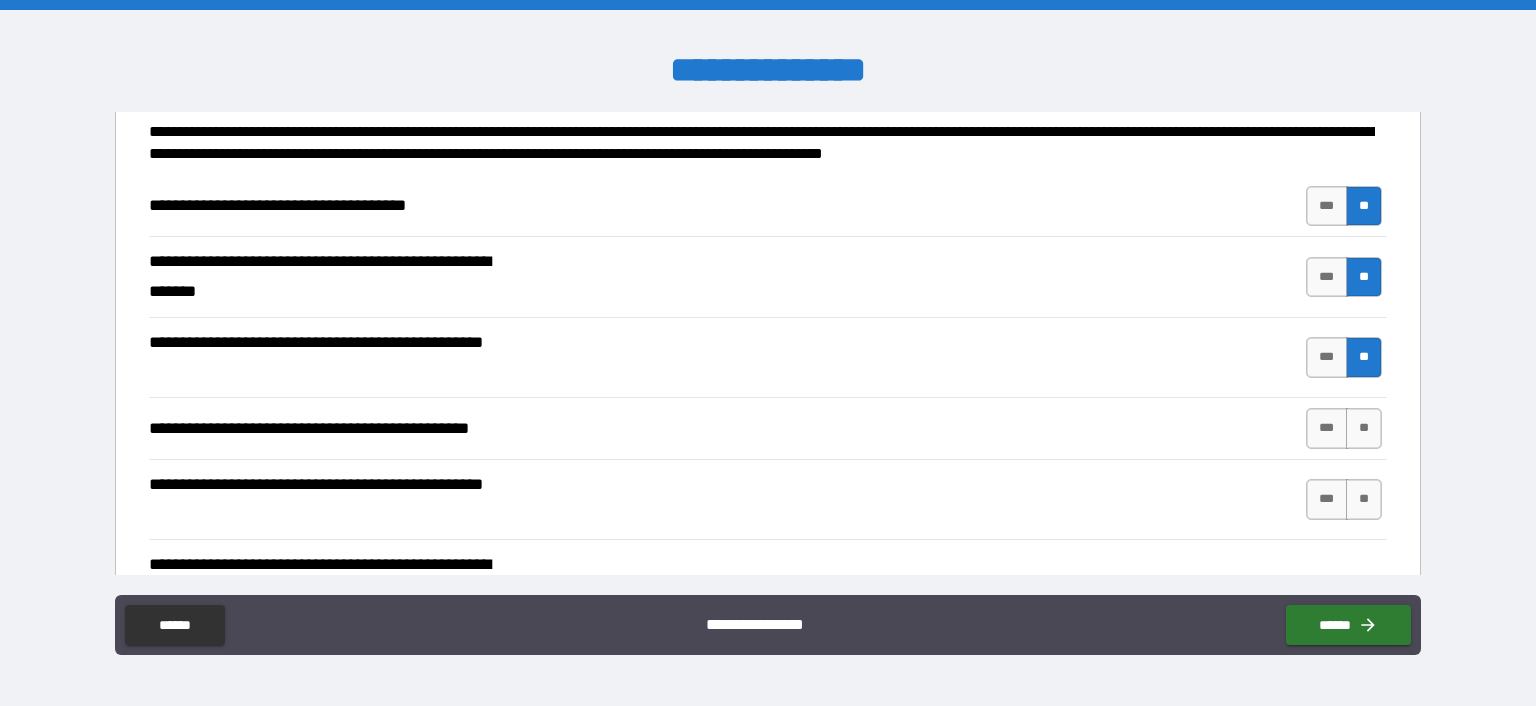 scroll, scrollTop: 233, scrollLeft: 0, axis: vertical 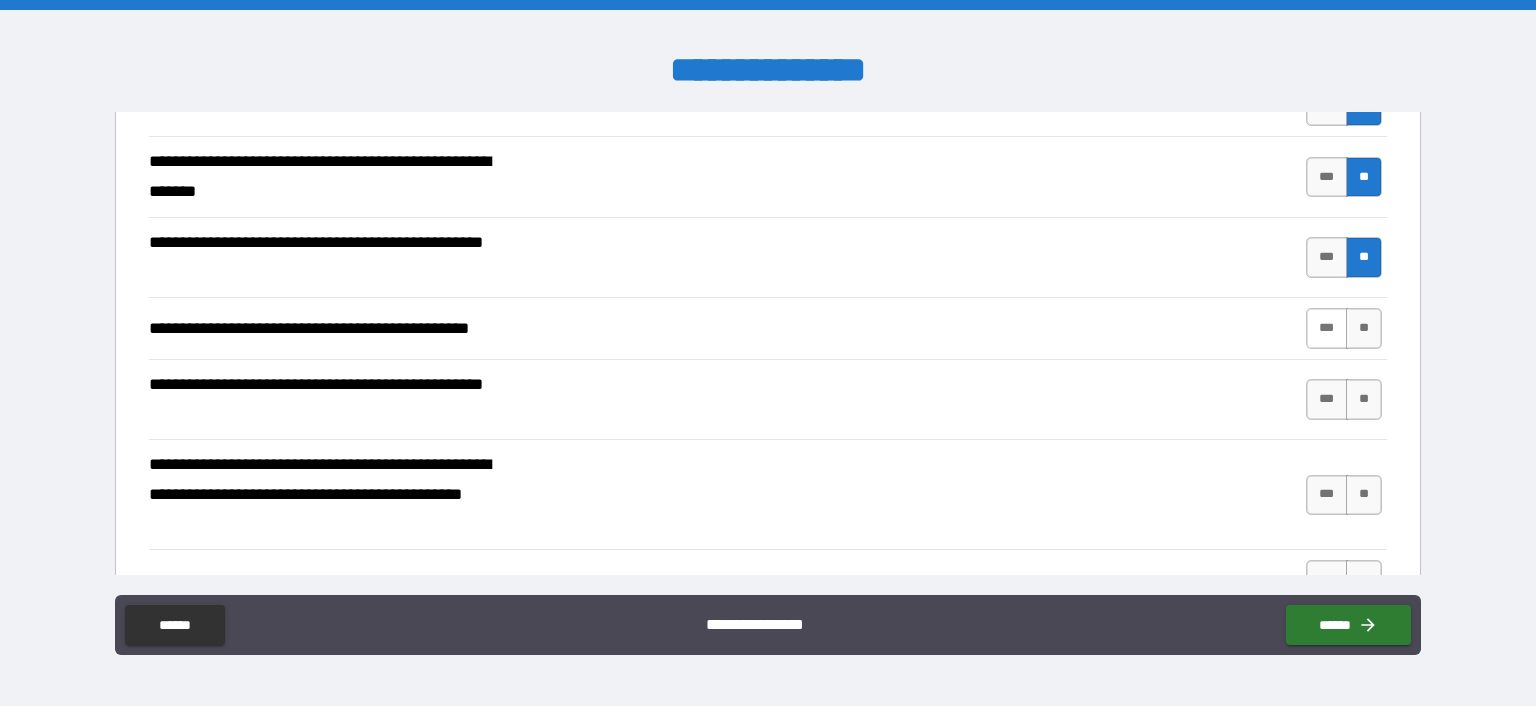 click on "***" at bounding box center [1327, 328] 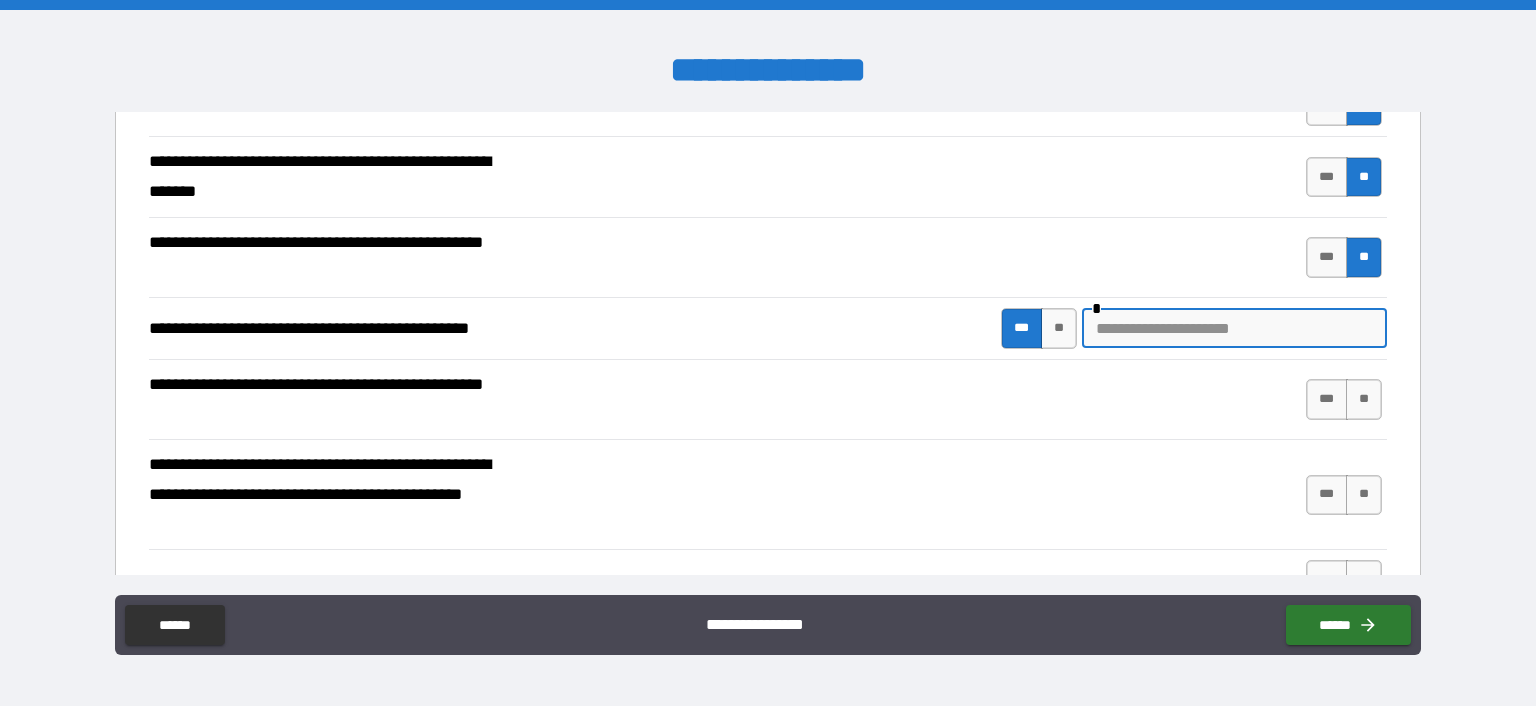click at bounding box center [1234, 328] 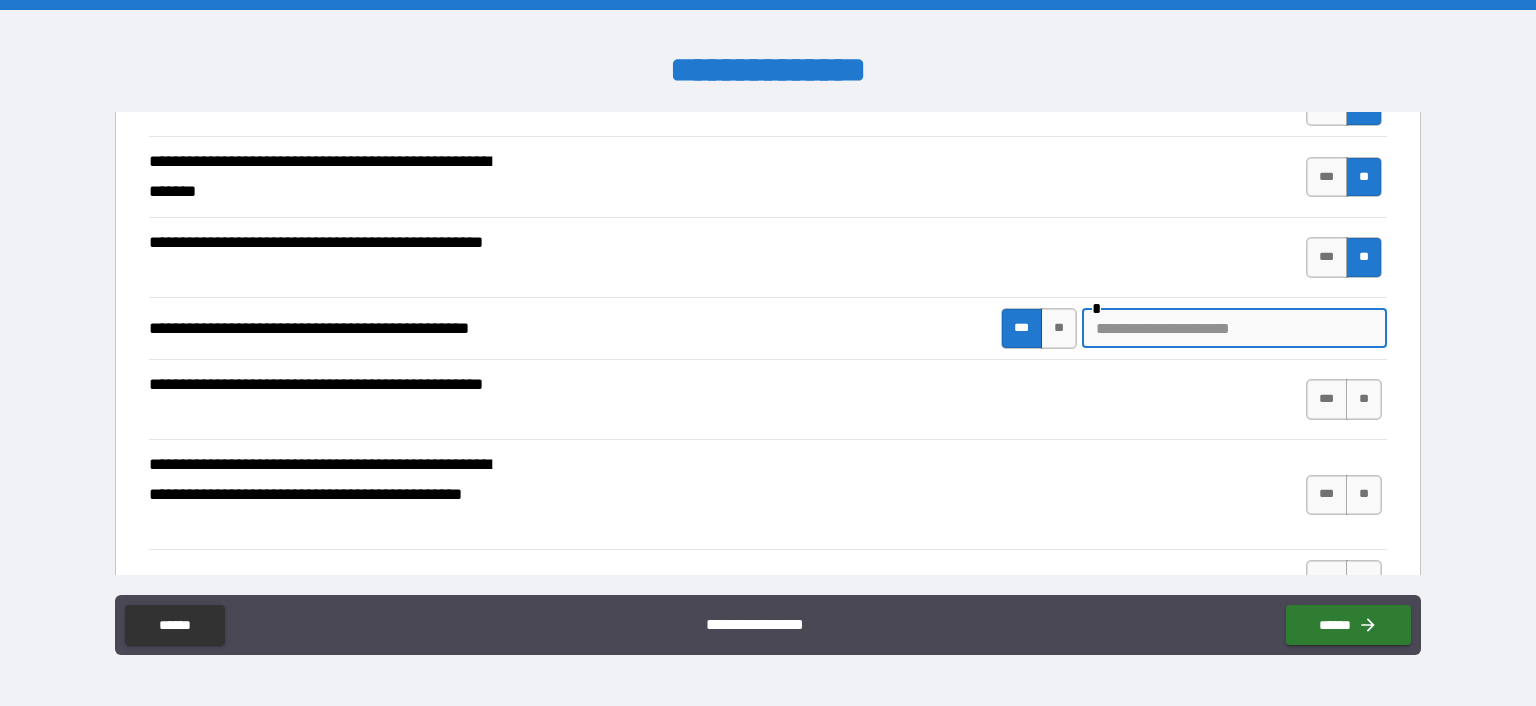 click at bounding box center (1234, 328) 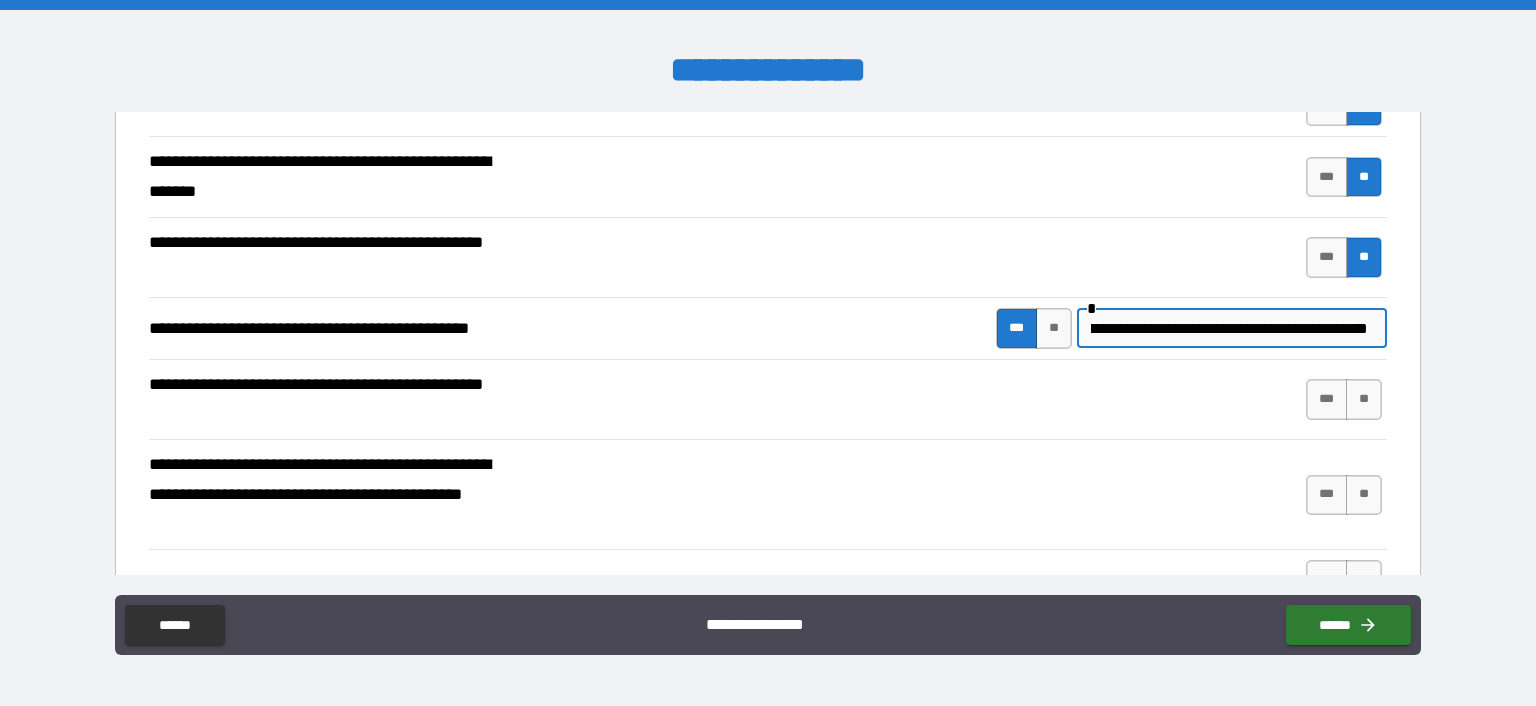 scroll, scrollTop: 0, scrollLeft: 265, axis: horizontal 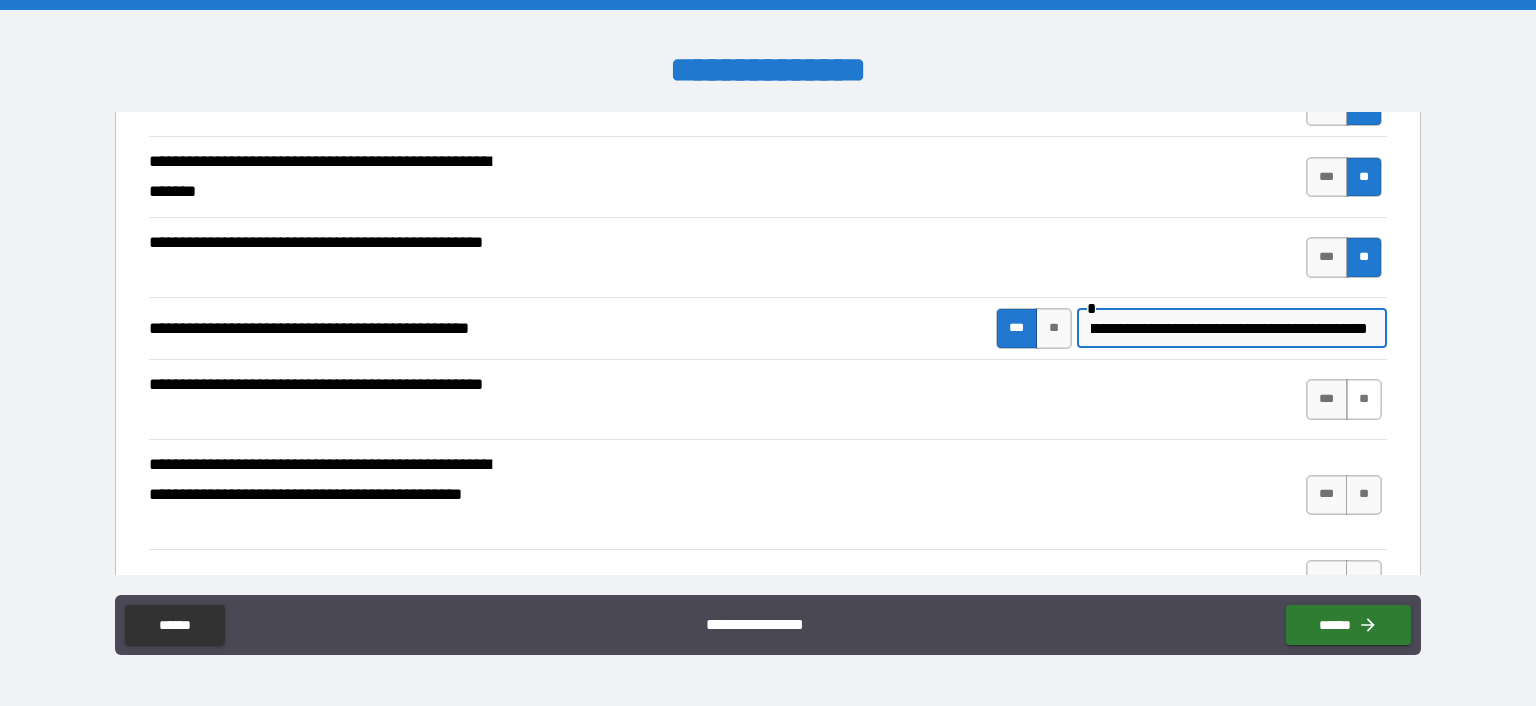 type on "**********" 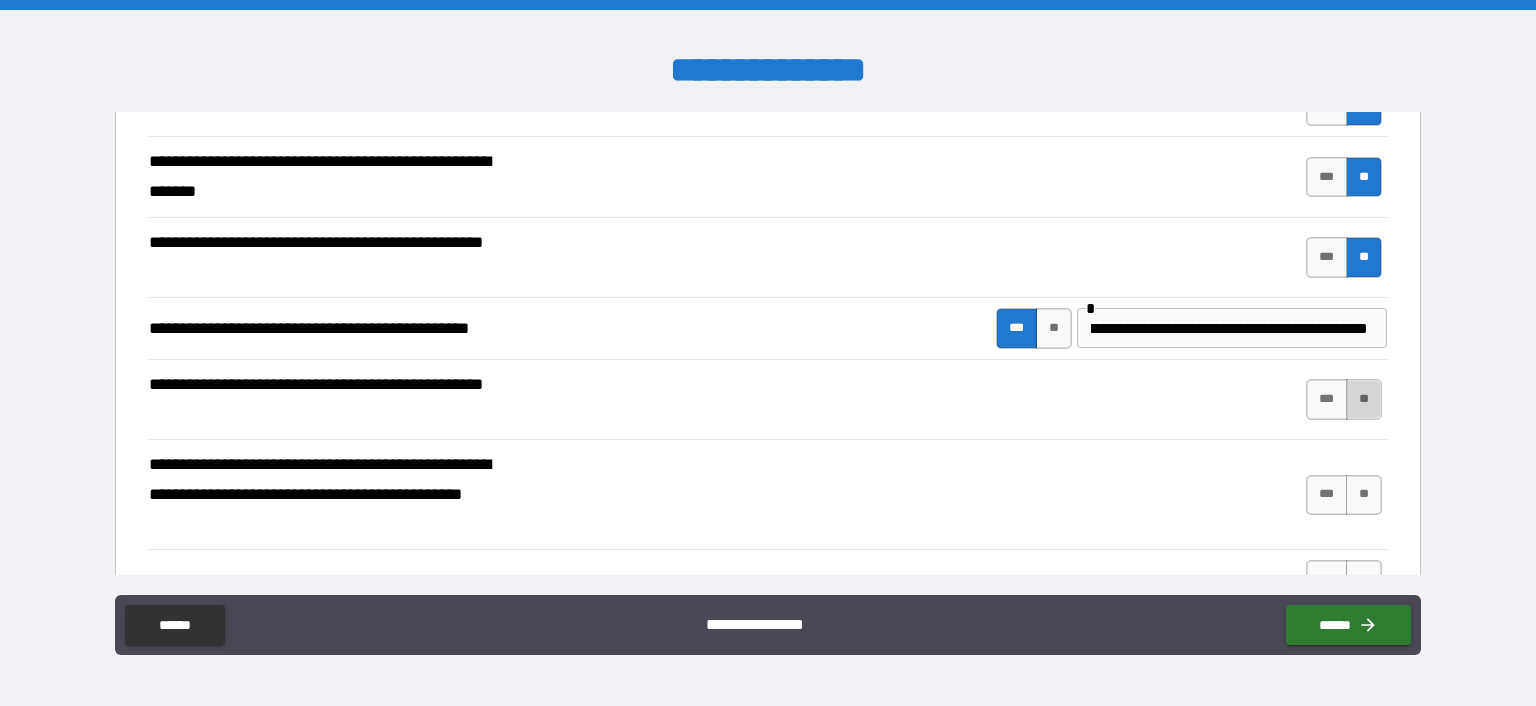 click on "**" at bounding box center [1364, 399] 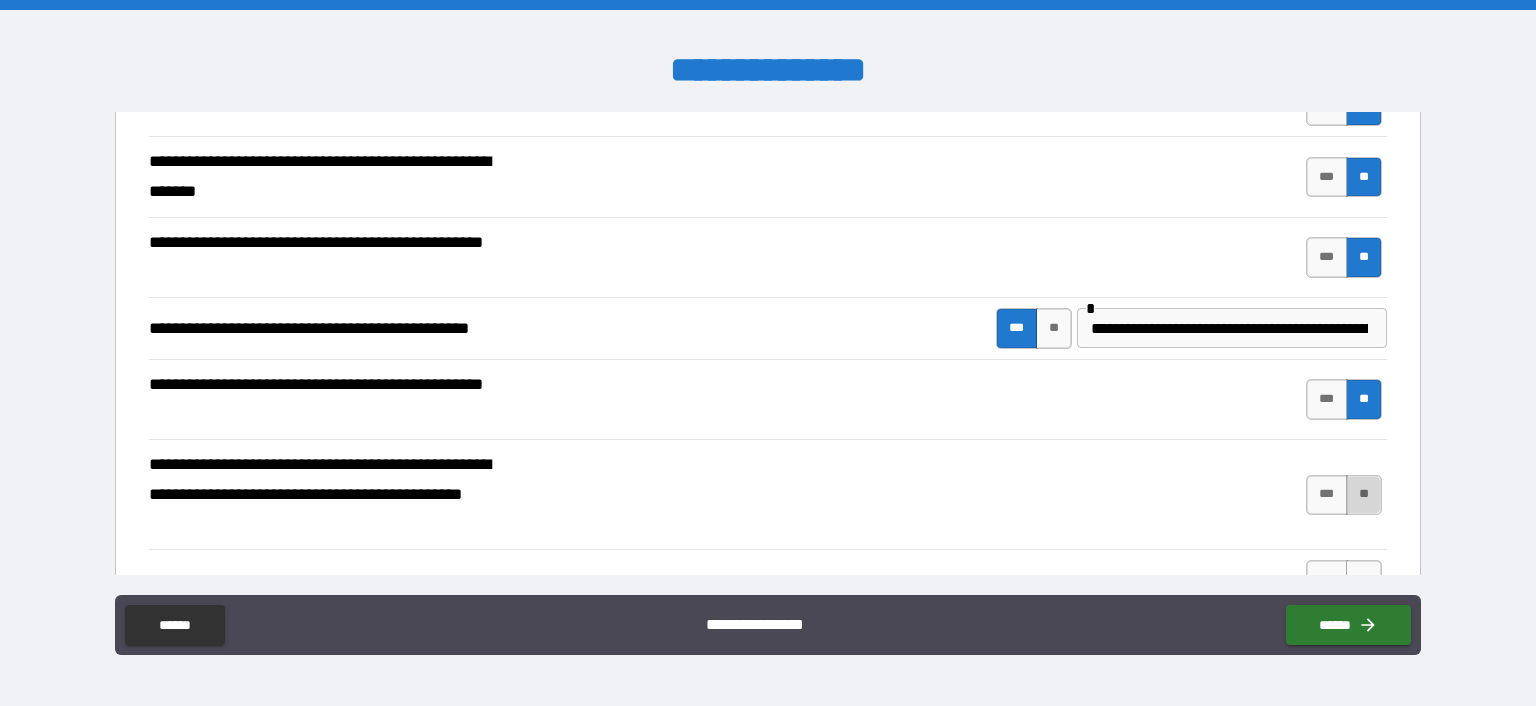 click on "**" at bounding box center (1364, 495) 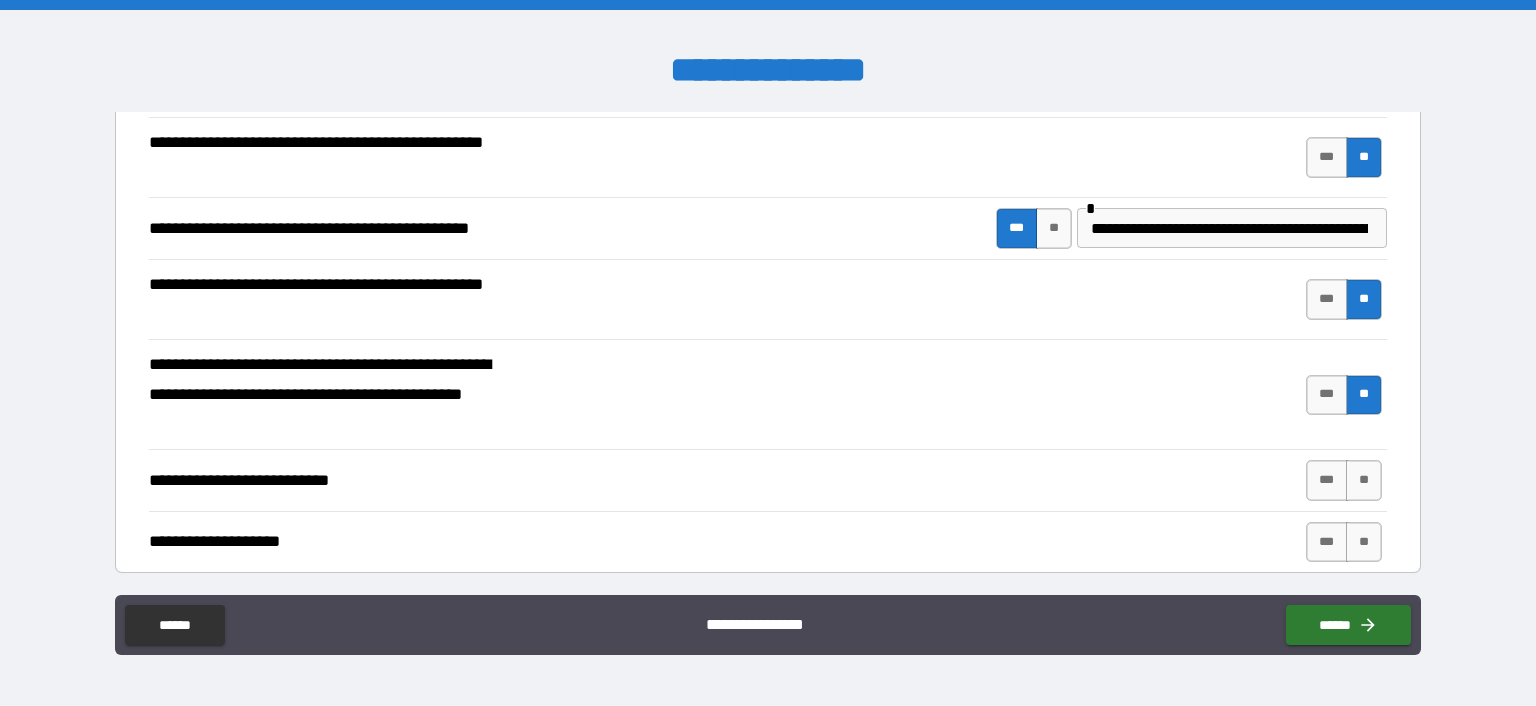 scroll, scrollTop: 400, scrollLeft: 0, axis: vertical 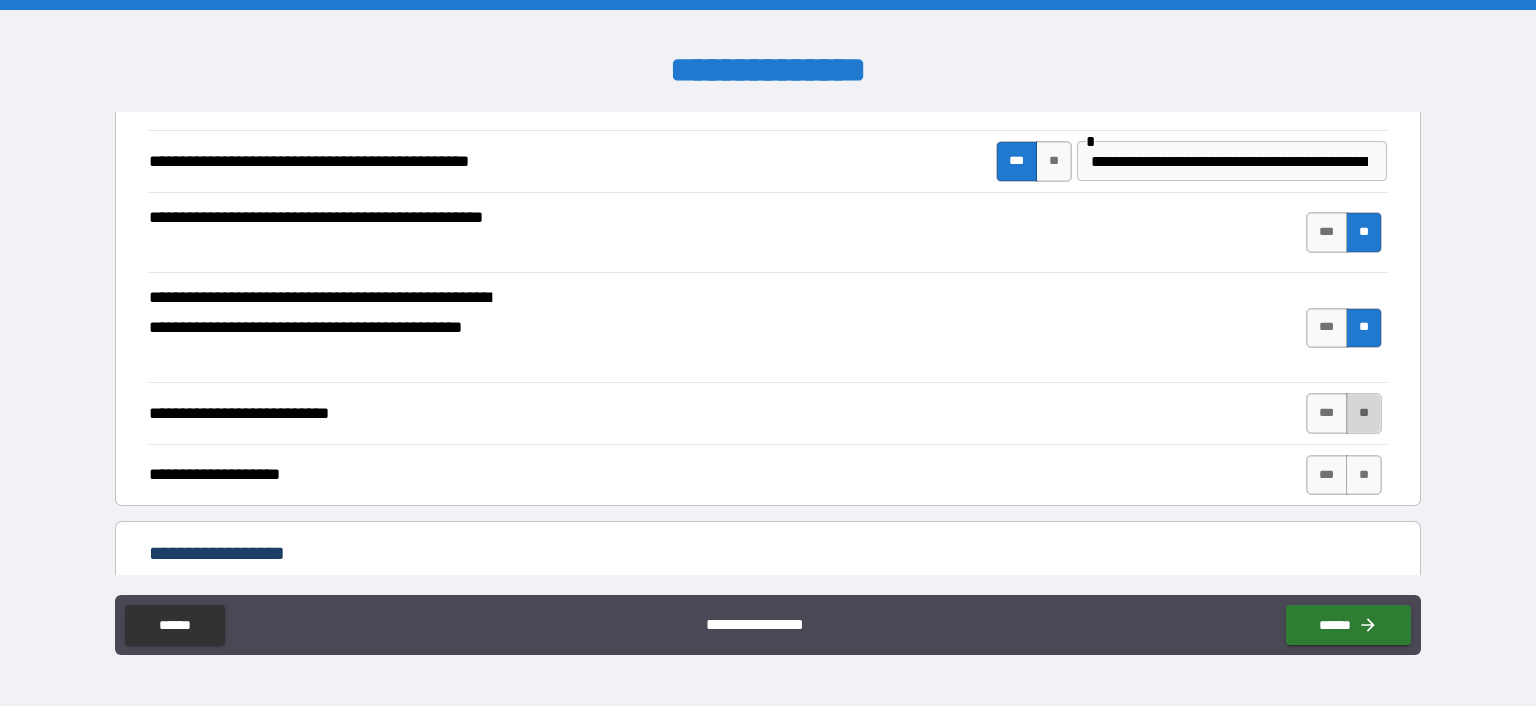 click on "**" at bounding box center (1364, 413) 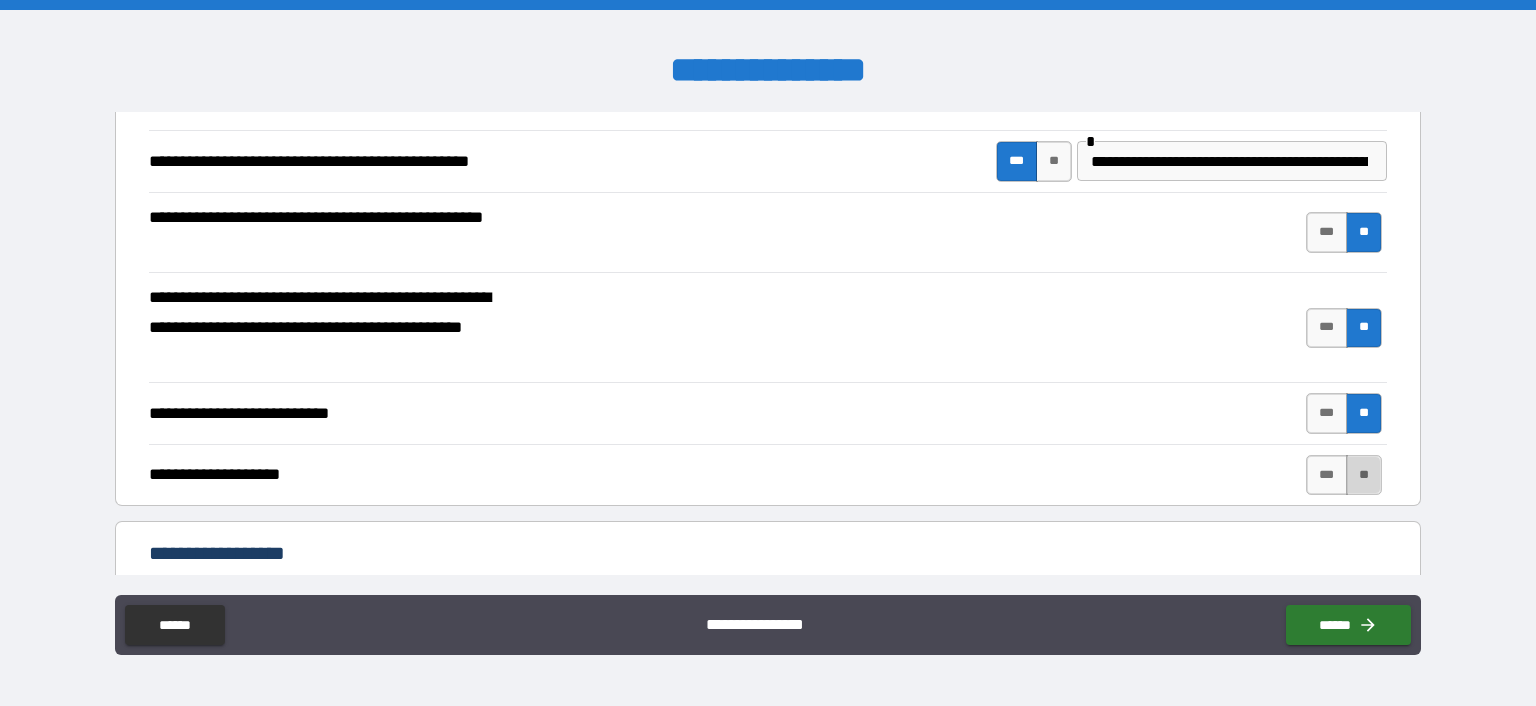click on "**" at bounding box center [1364, 475] 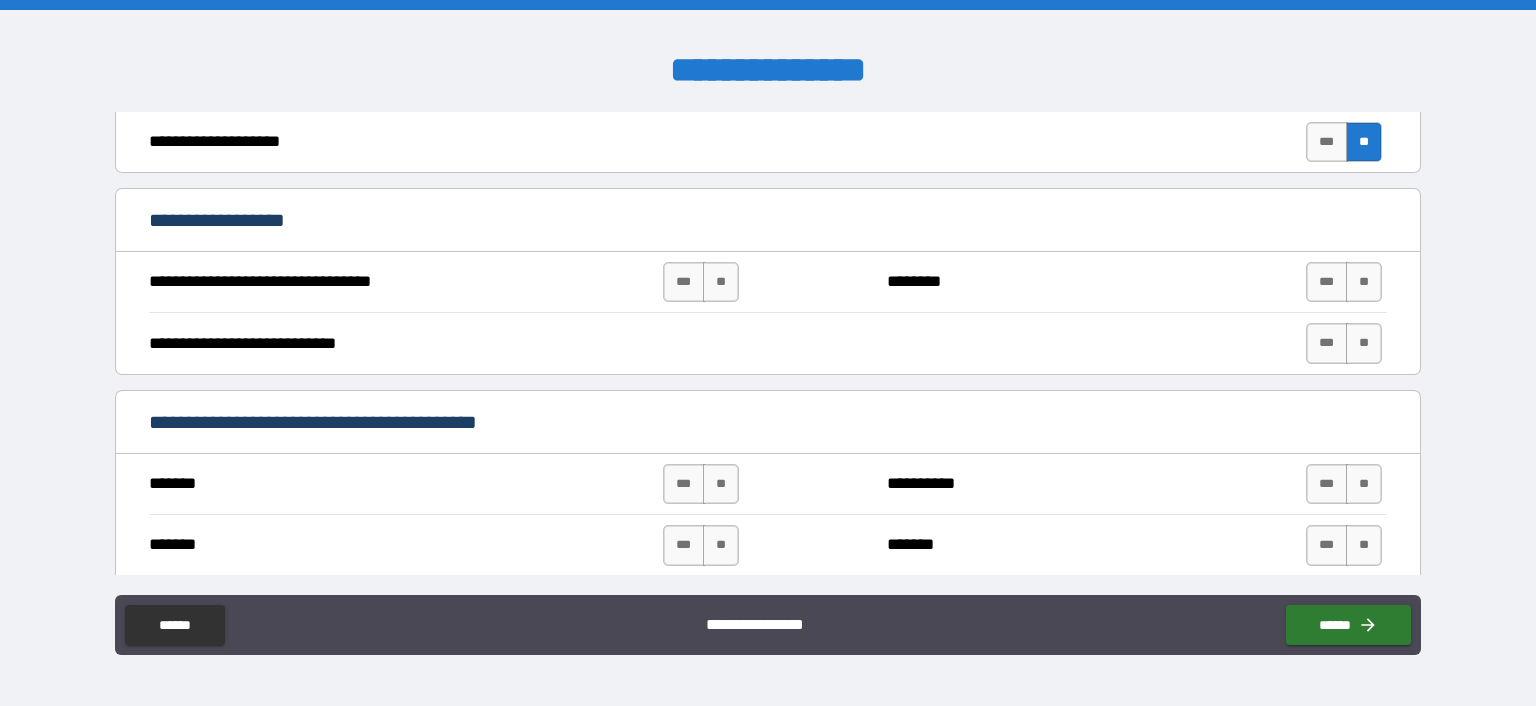 scroll, scrollTop: 800, scrollLeft: 0, axis: vertical 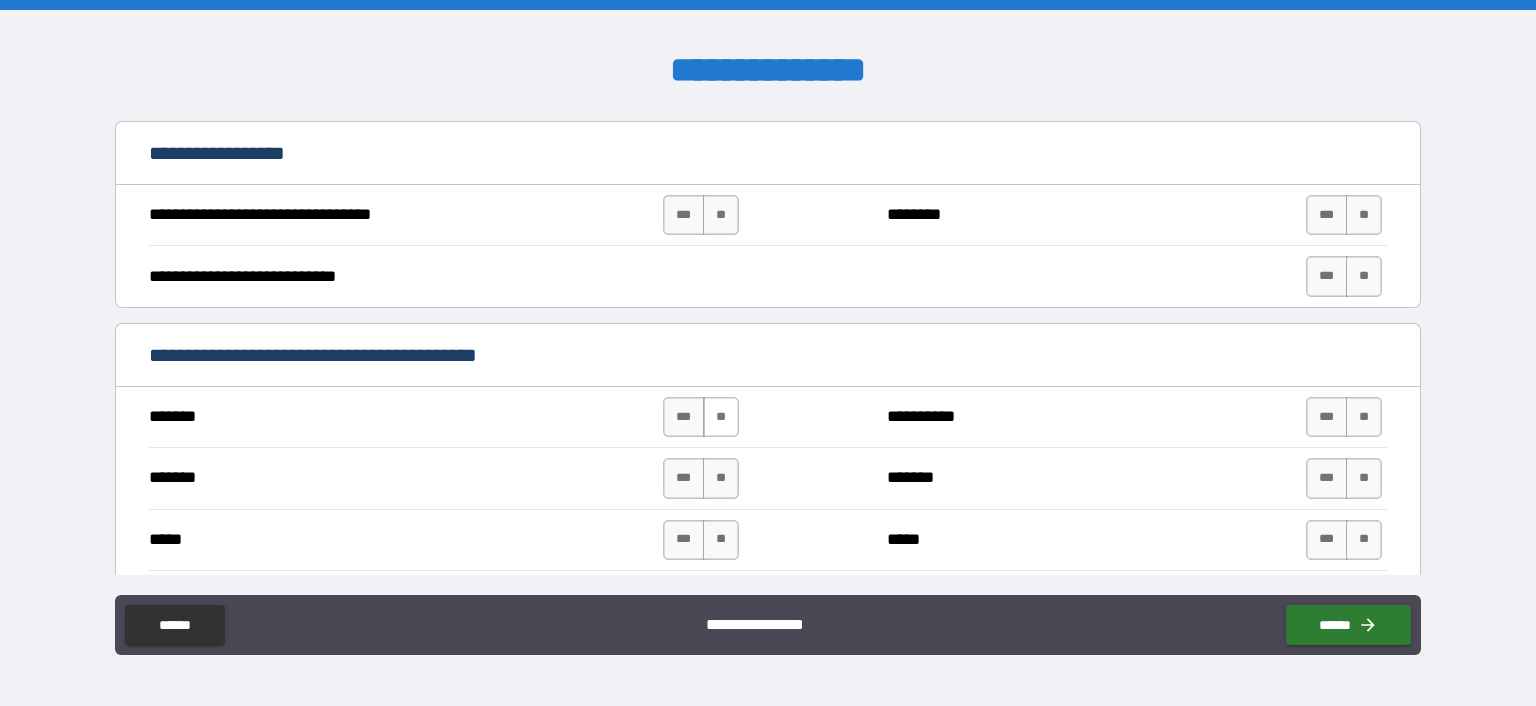 click on "**" at bounding box center [721, 417] 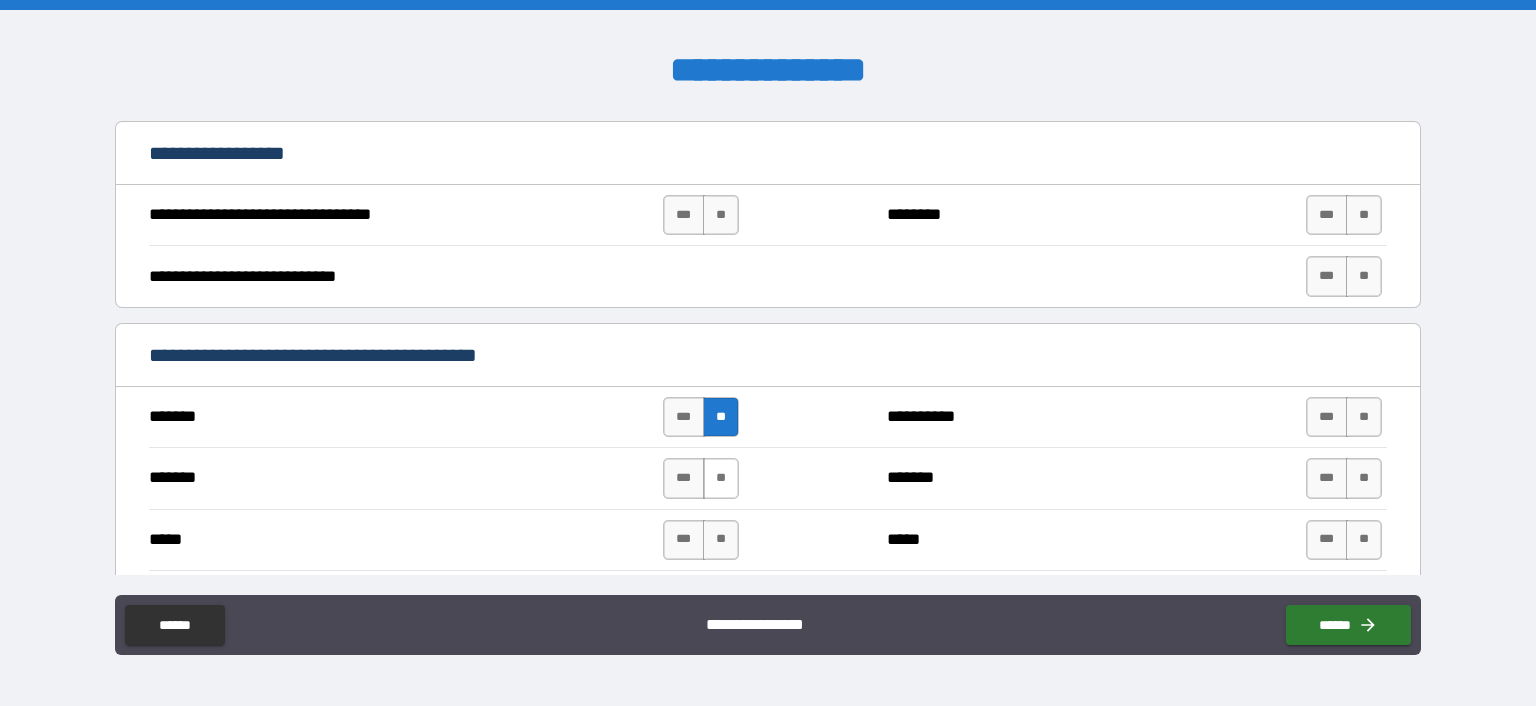 click on "**" at bounding box center (721, 478) 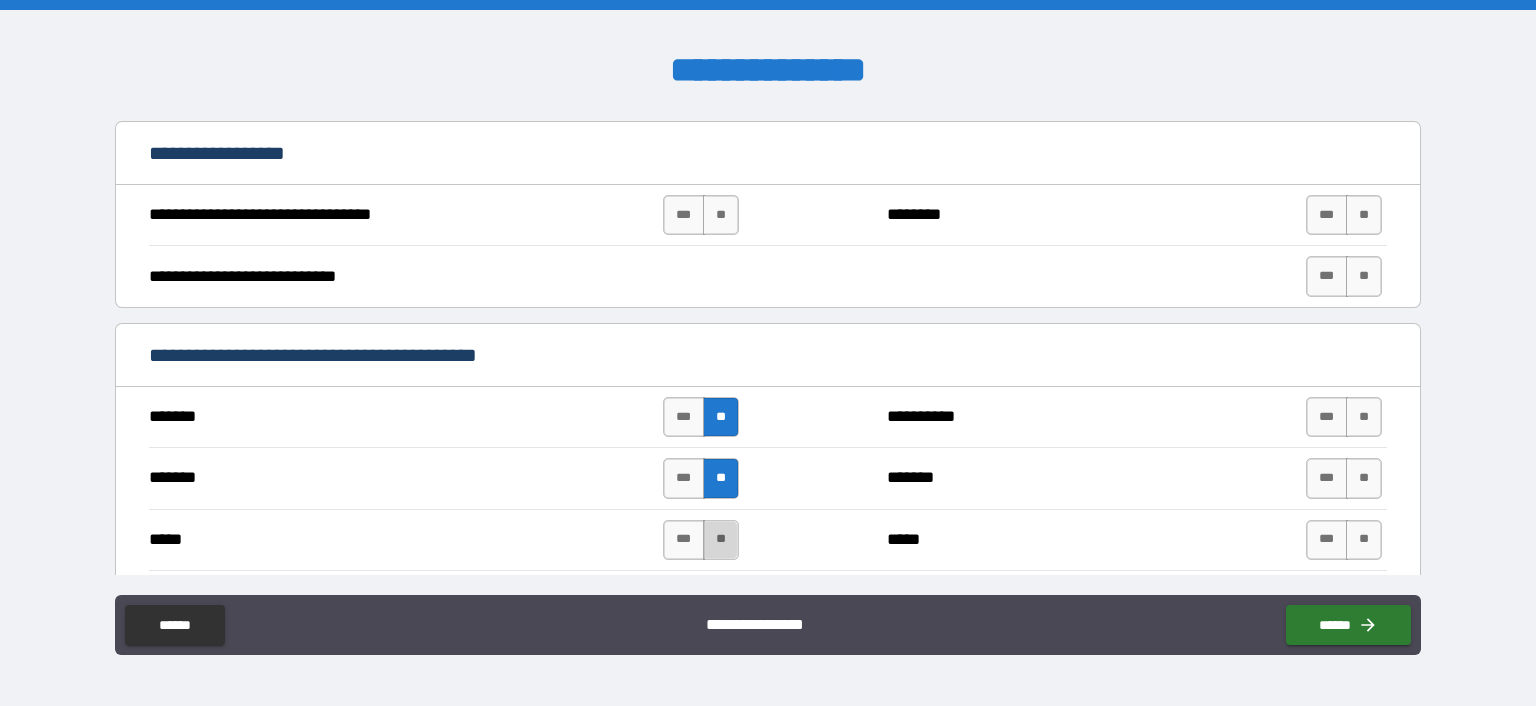 click on "**" at bounding box center (721, 540) 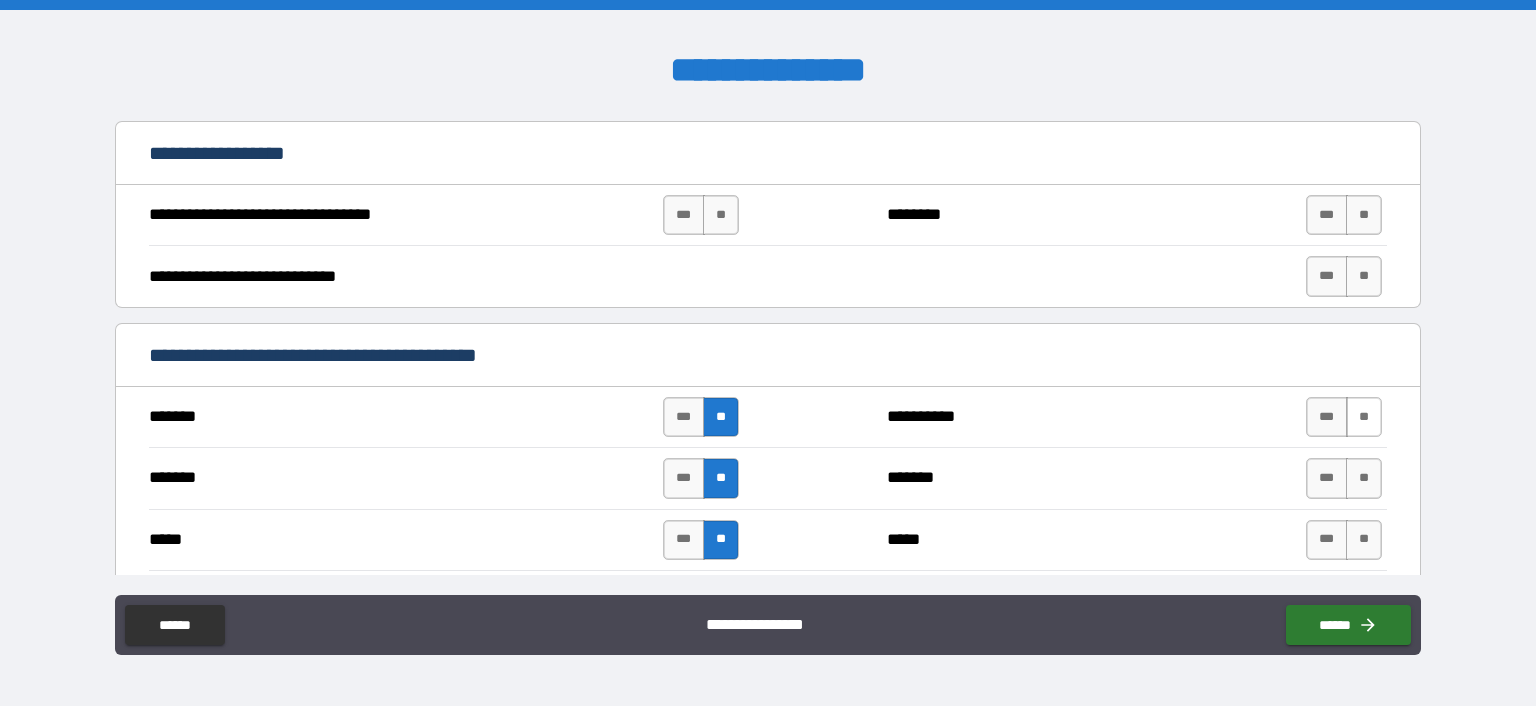 click on "**" at bounding box center [1364, 417] 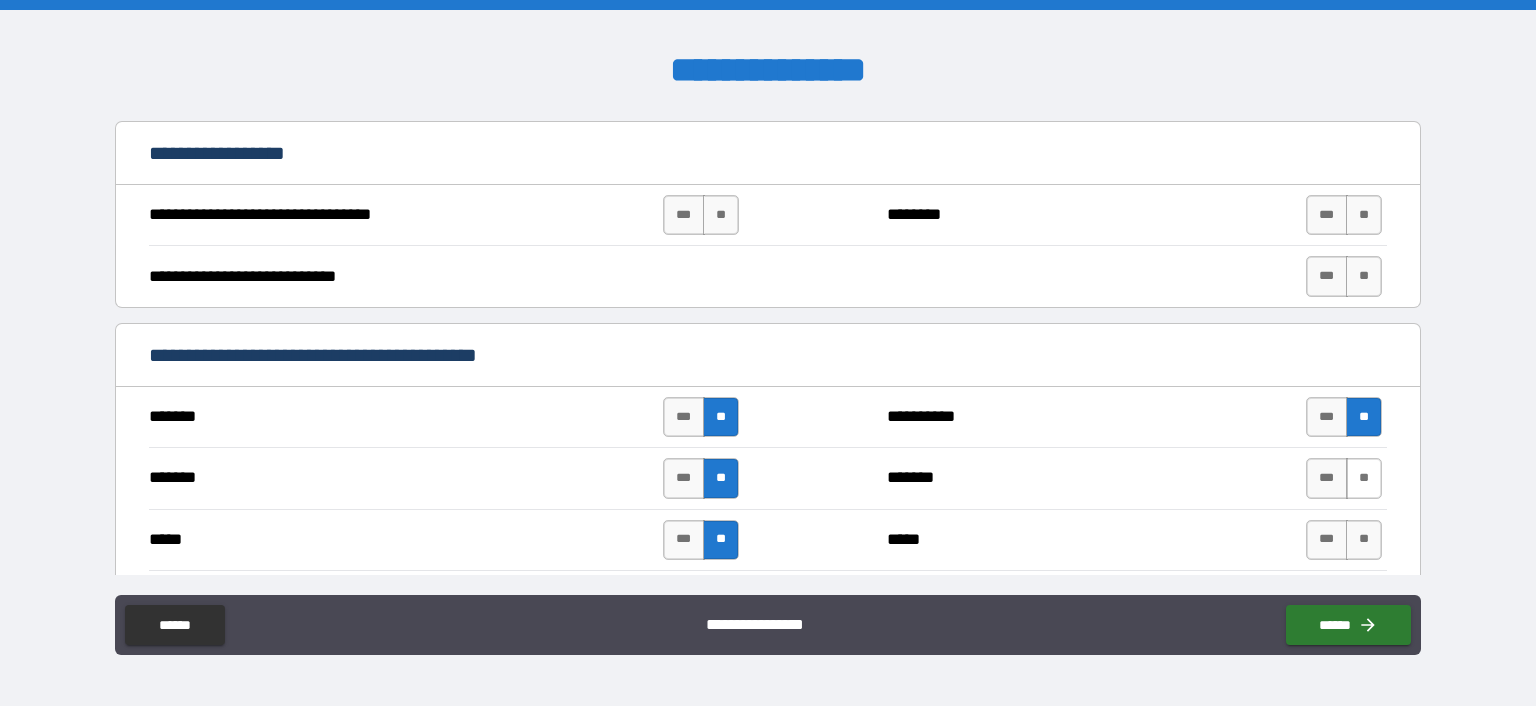 click on "**" at bounding box center [1364, 478] 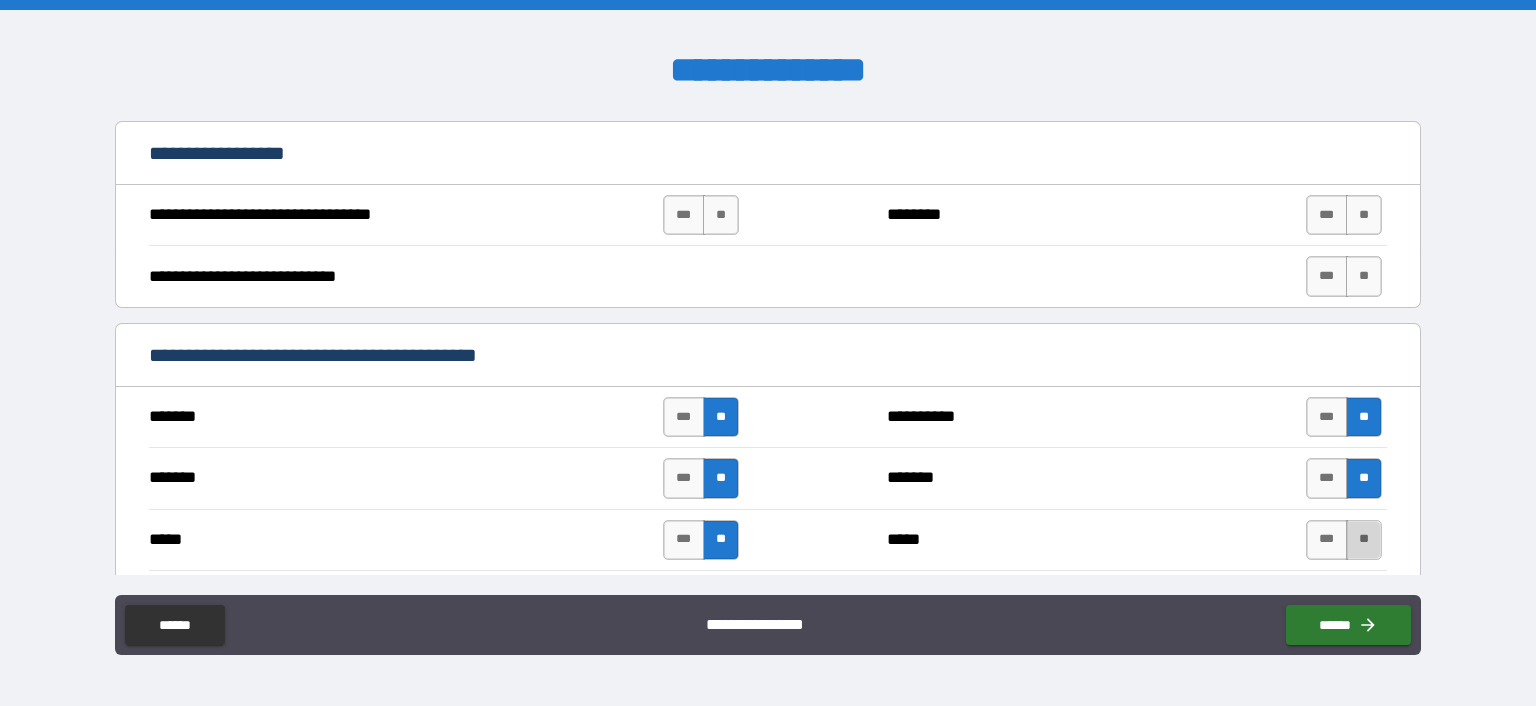 click on "**" at bounding box center [1364, 540] 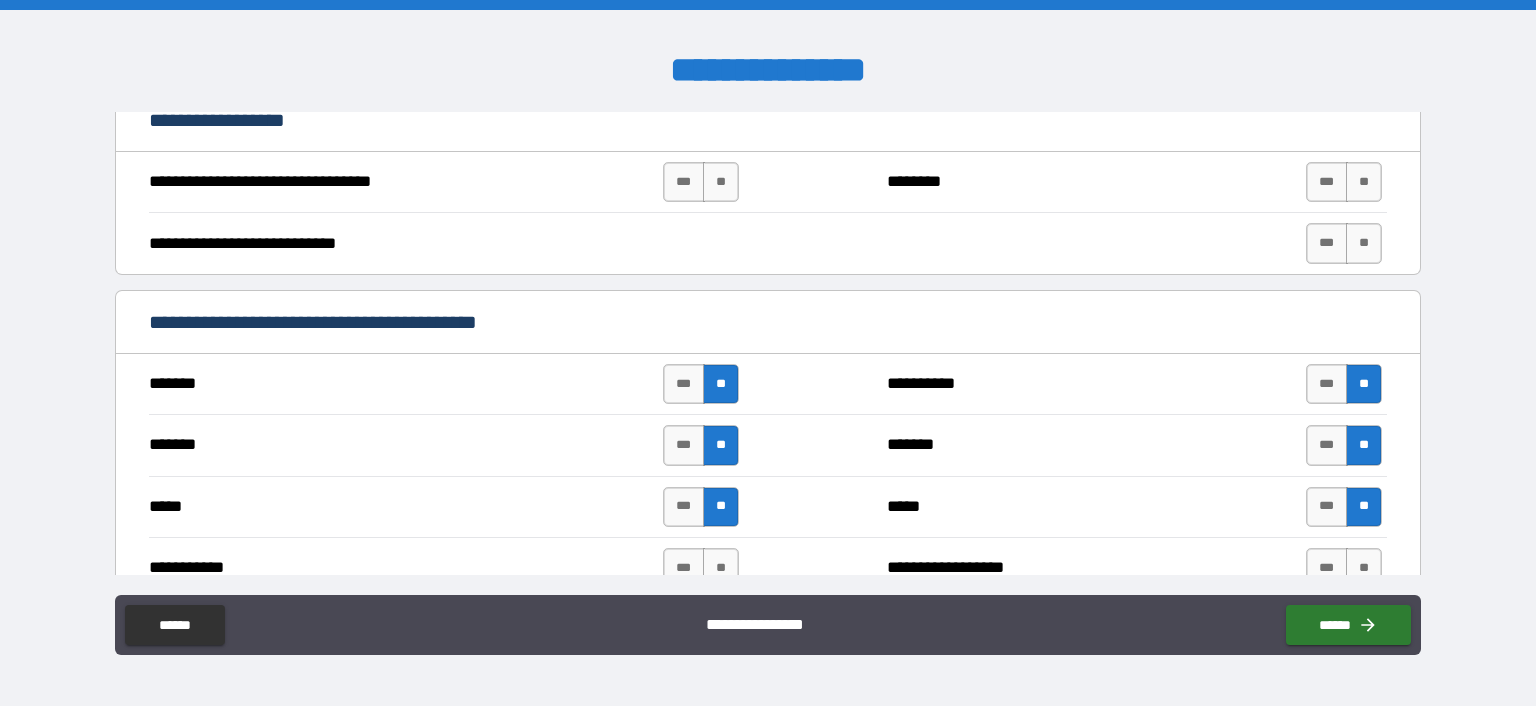 scroll, scrollTop: 1000, scrollLeft: 0, axis: vertical 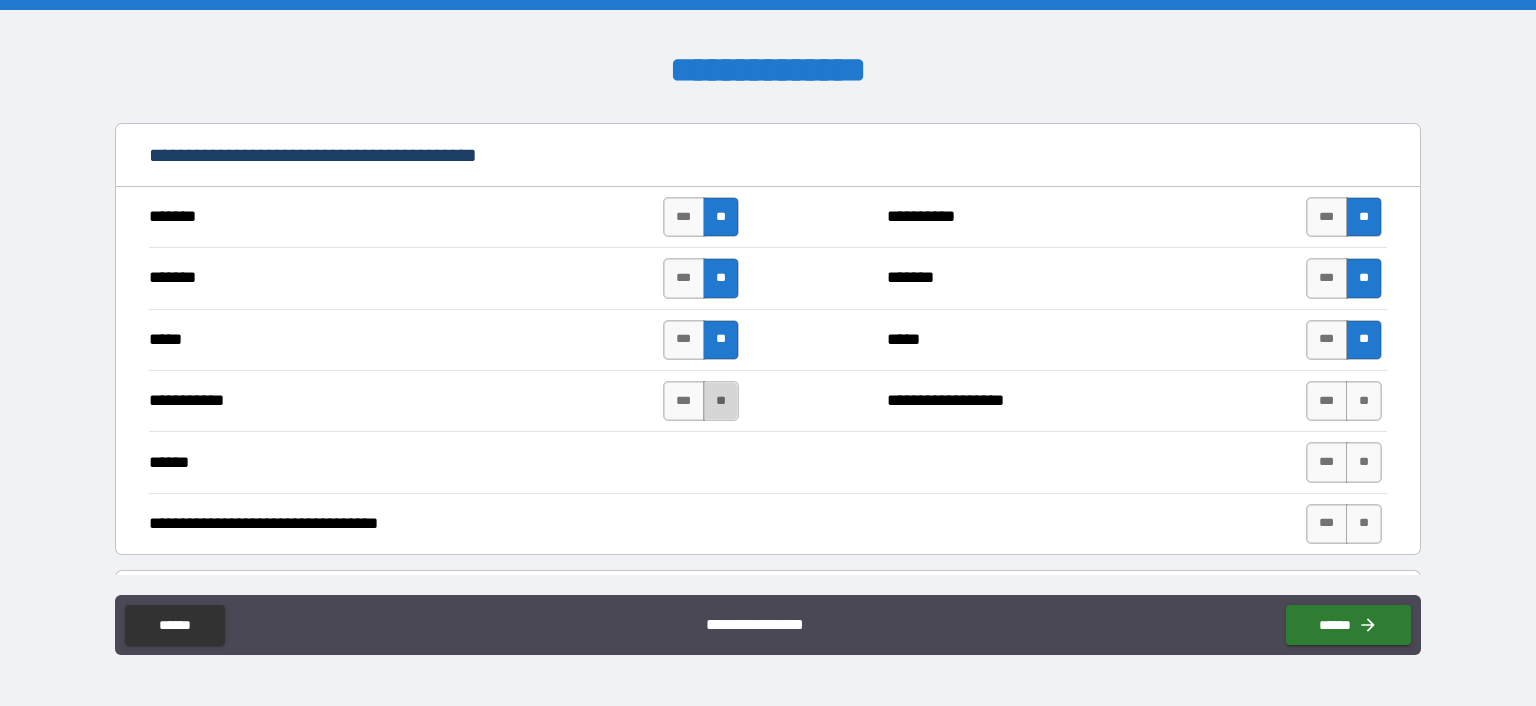 click on "**" at bounding box center [721, 401] 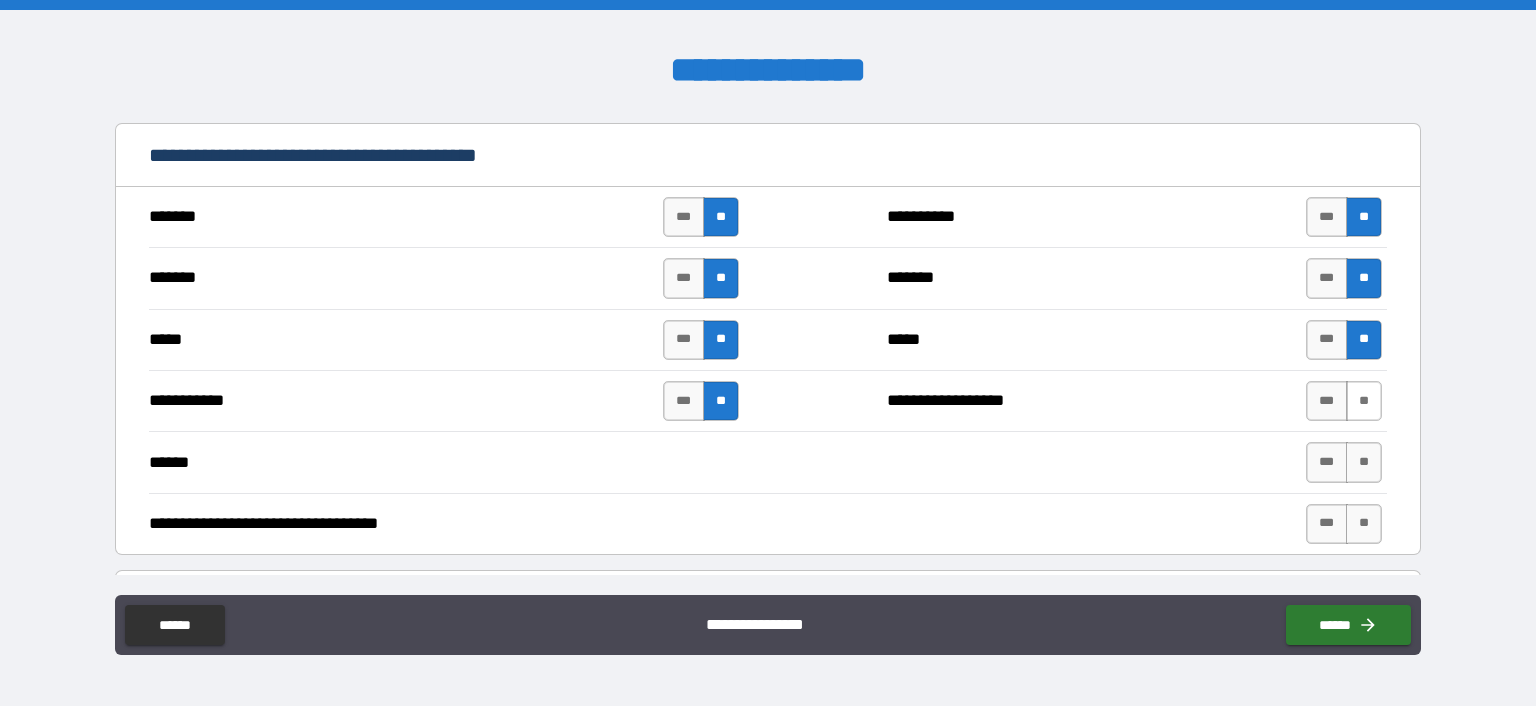click on "**" at bounding box center (1364, 401) 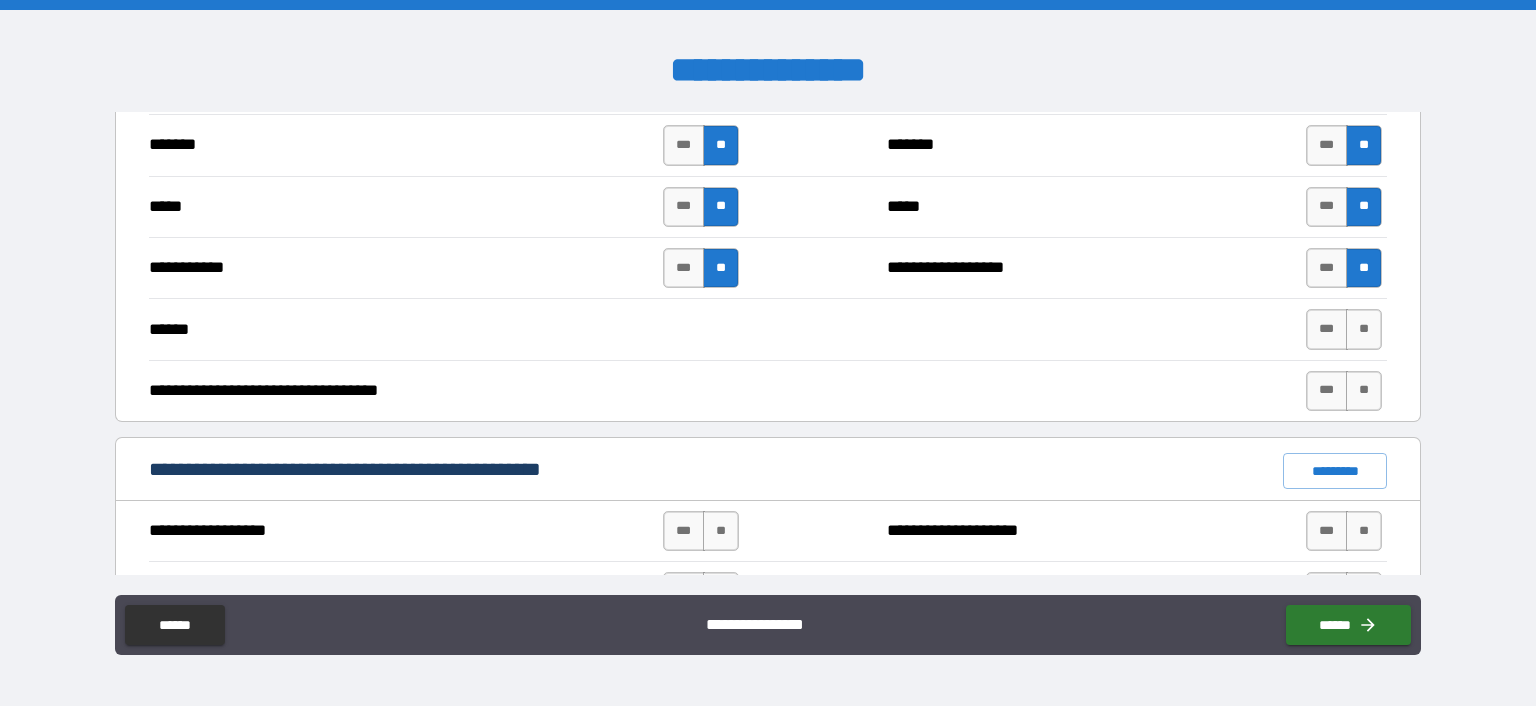 scroll, scrollTop: 1200, scrollLeft: 0, axis: vertical 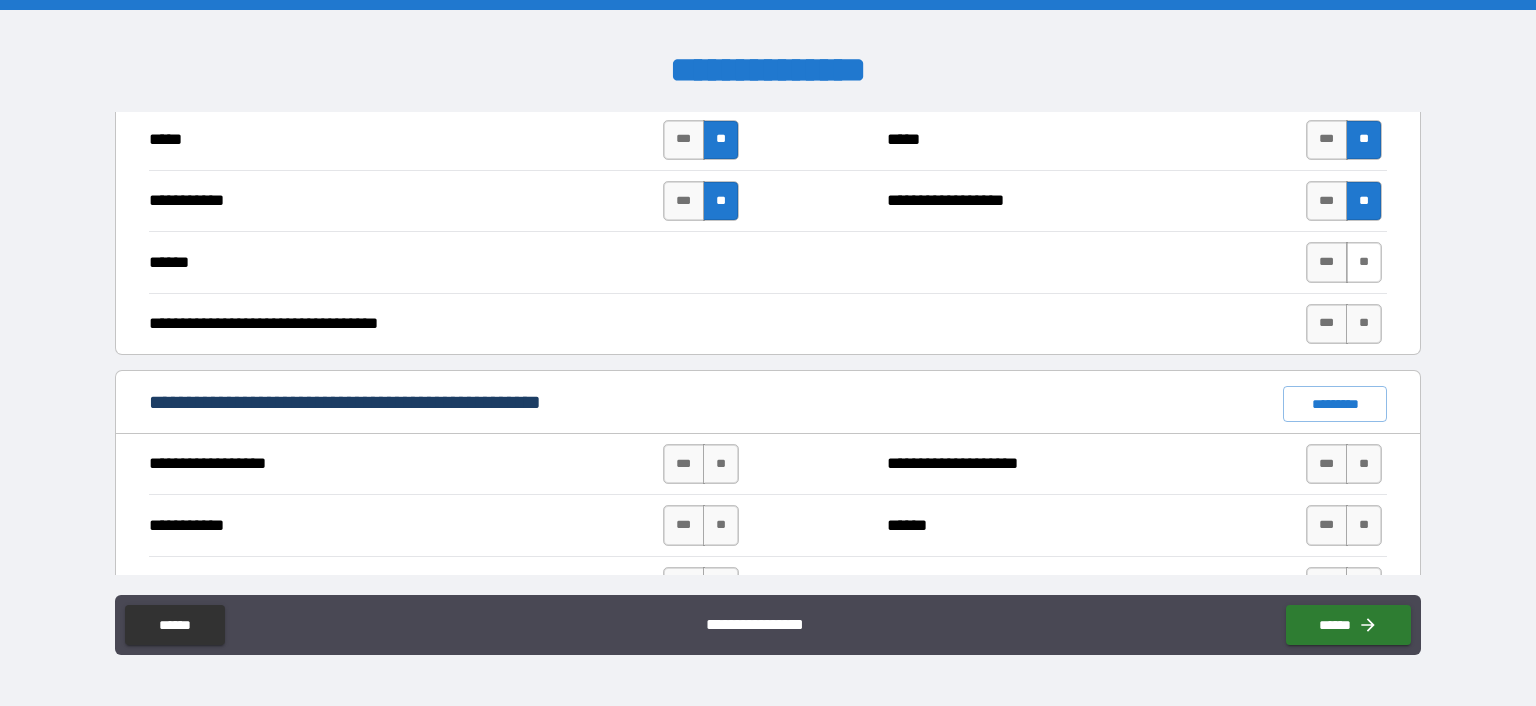 click on "**" at bounding box center (1364, 262) 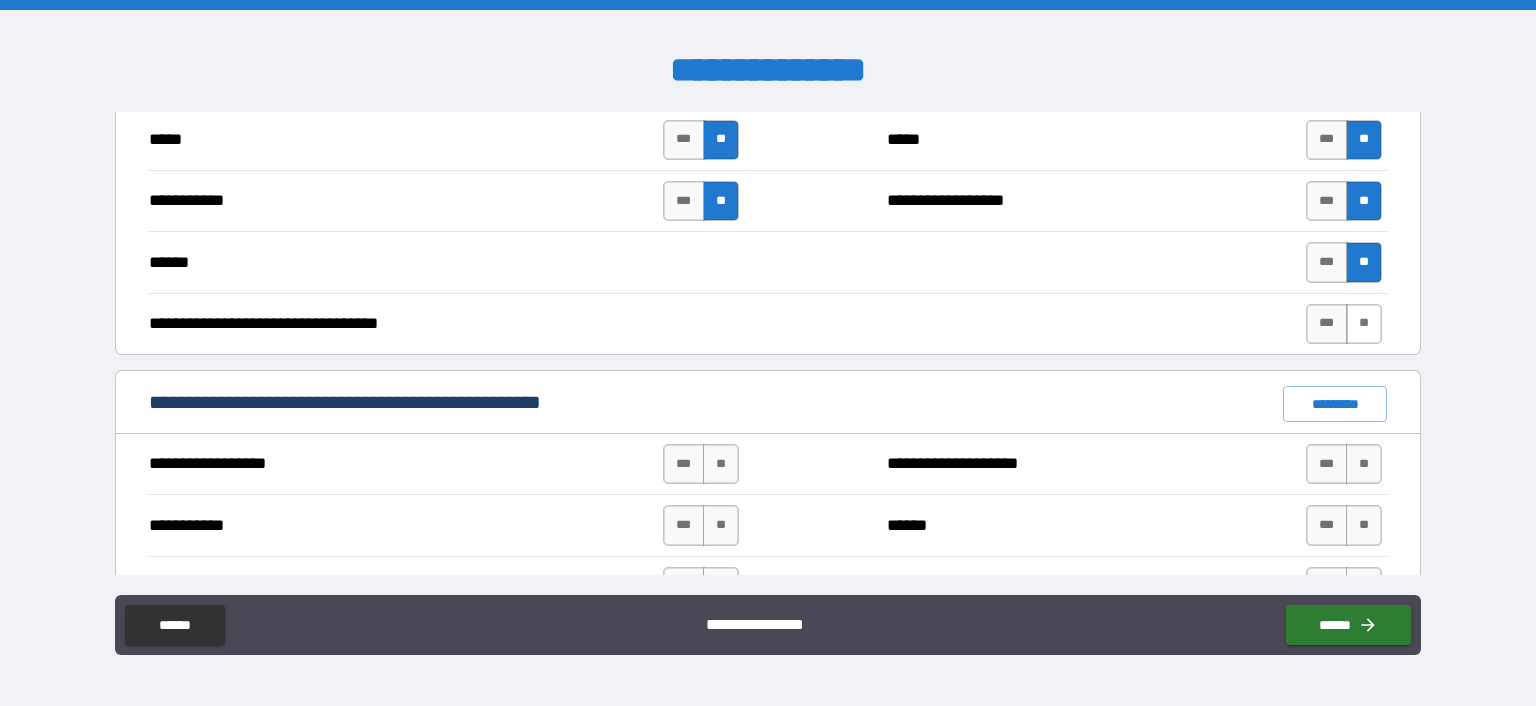 click on "**" at bounding box center [1364, 324] 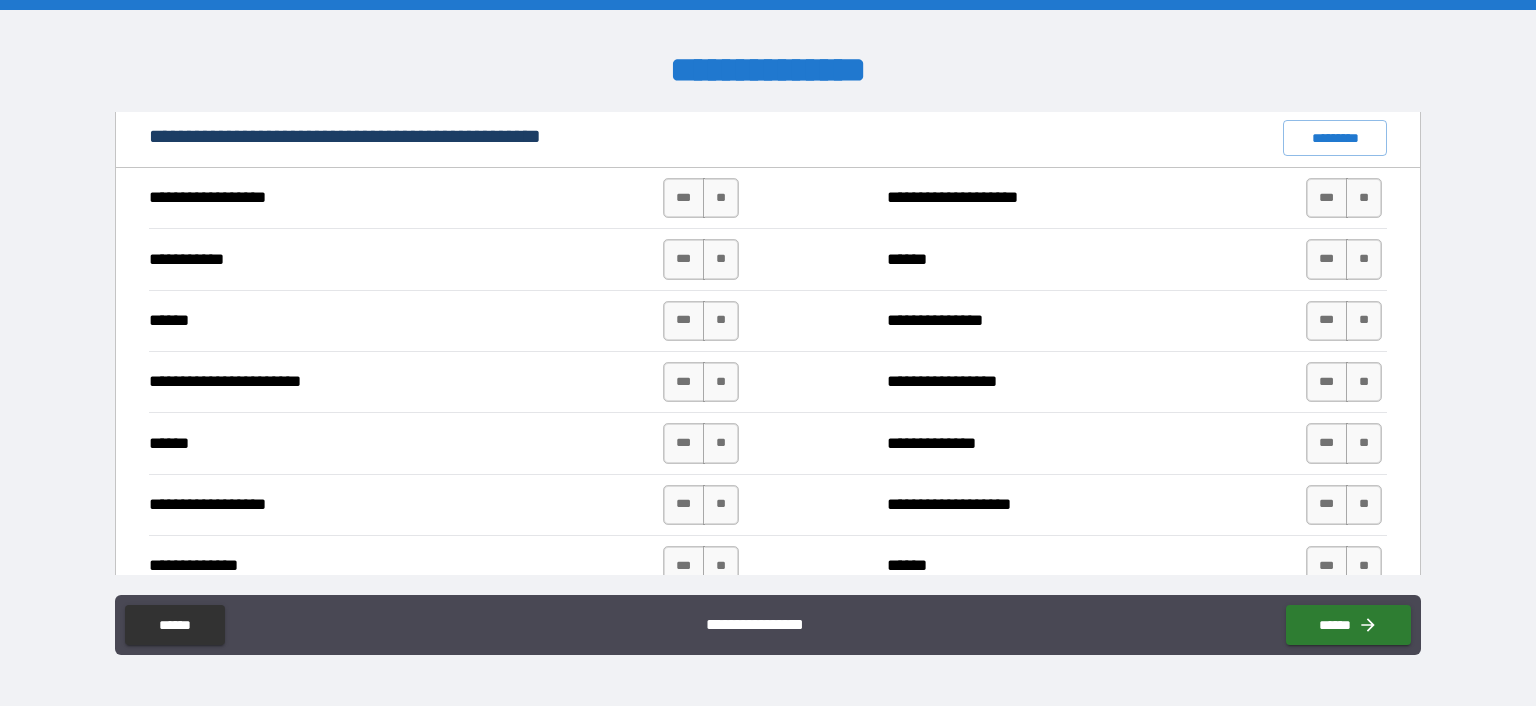 scroll, scrollTop: 1500, scrollLeft: 0, axis: vertical 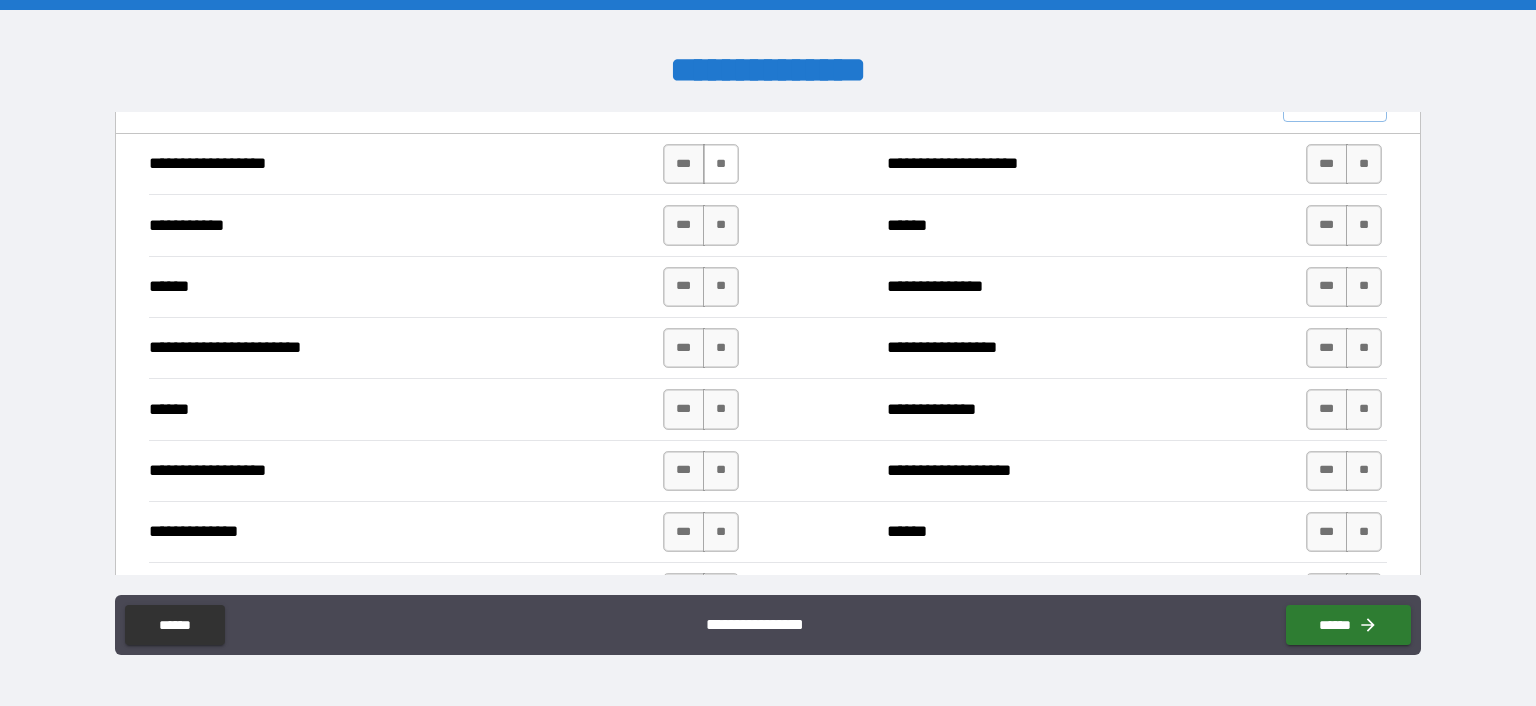 click on "**" at bounding box center (721, 164) 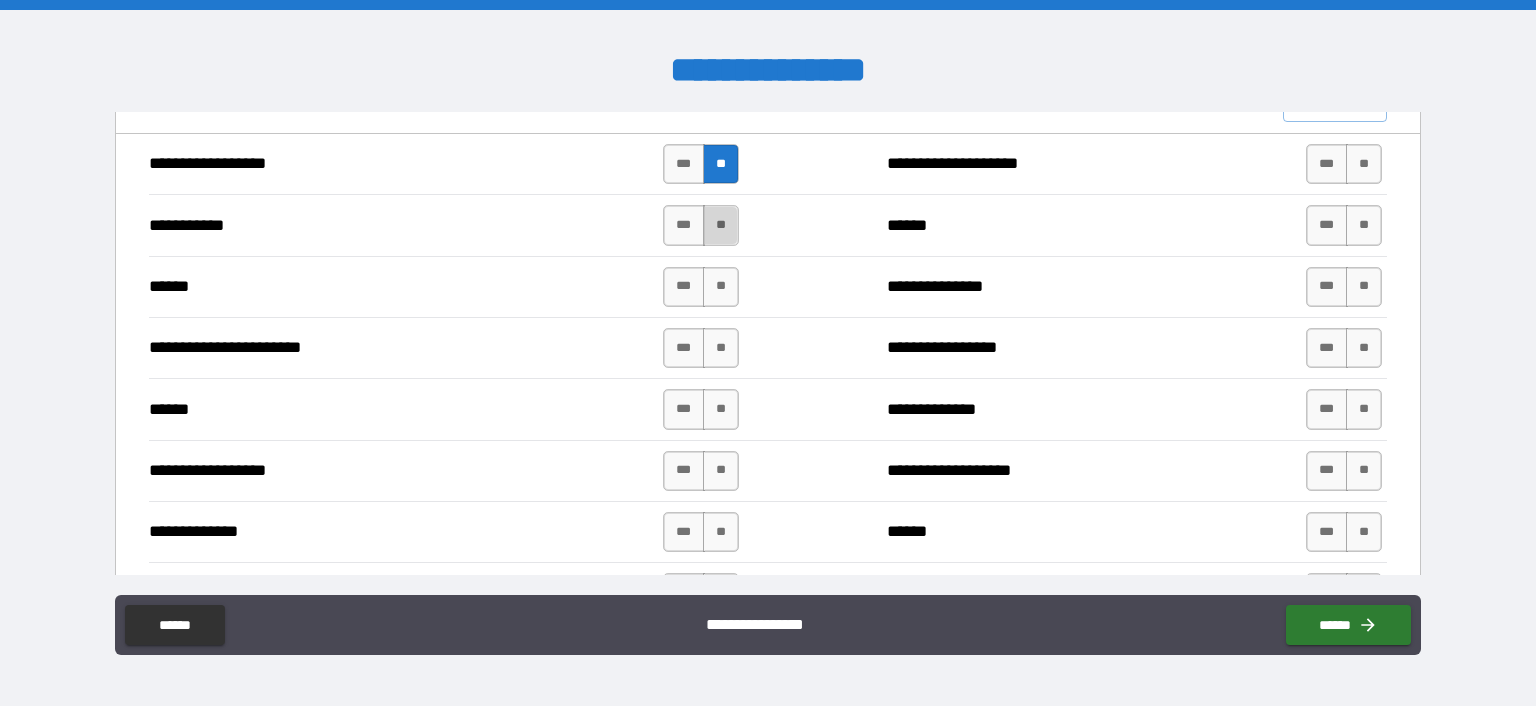 drag, startPoint x: 711, startPoint y: 215, endPoint x: 715, endPoint y: 227, distance: 12.649111 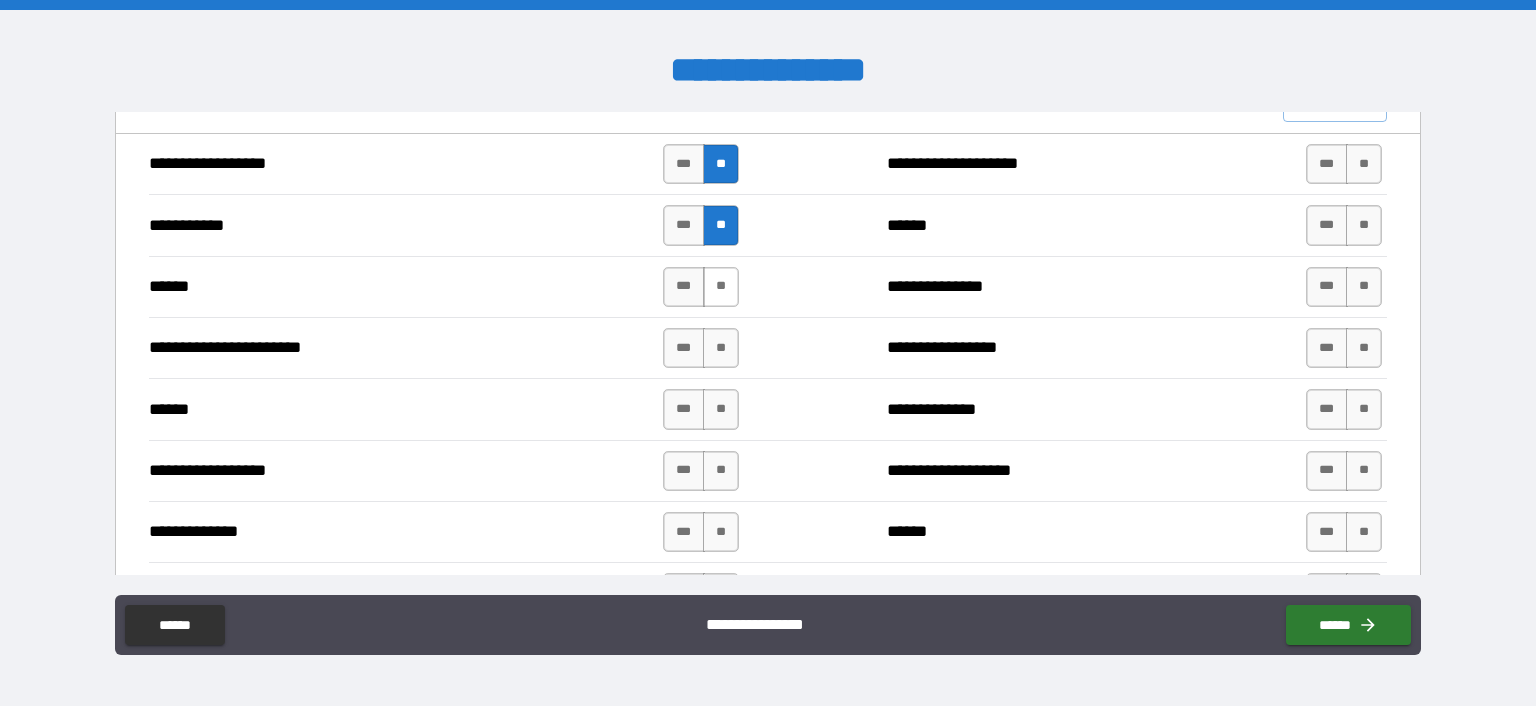 click on "**" at bounding box center [721, 287] 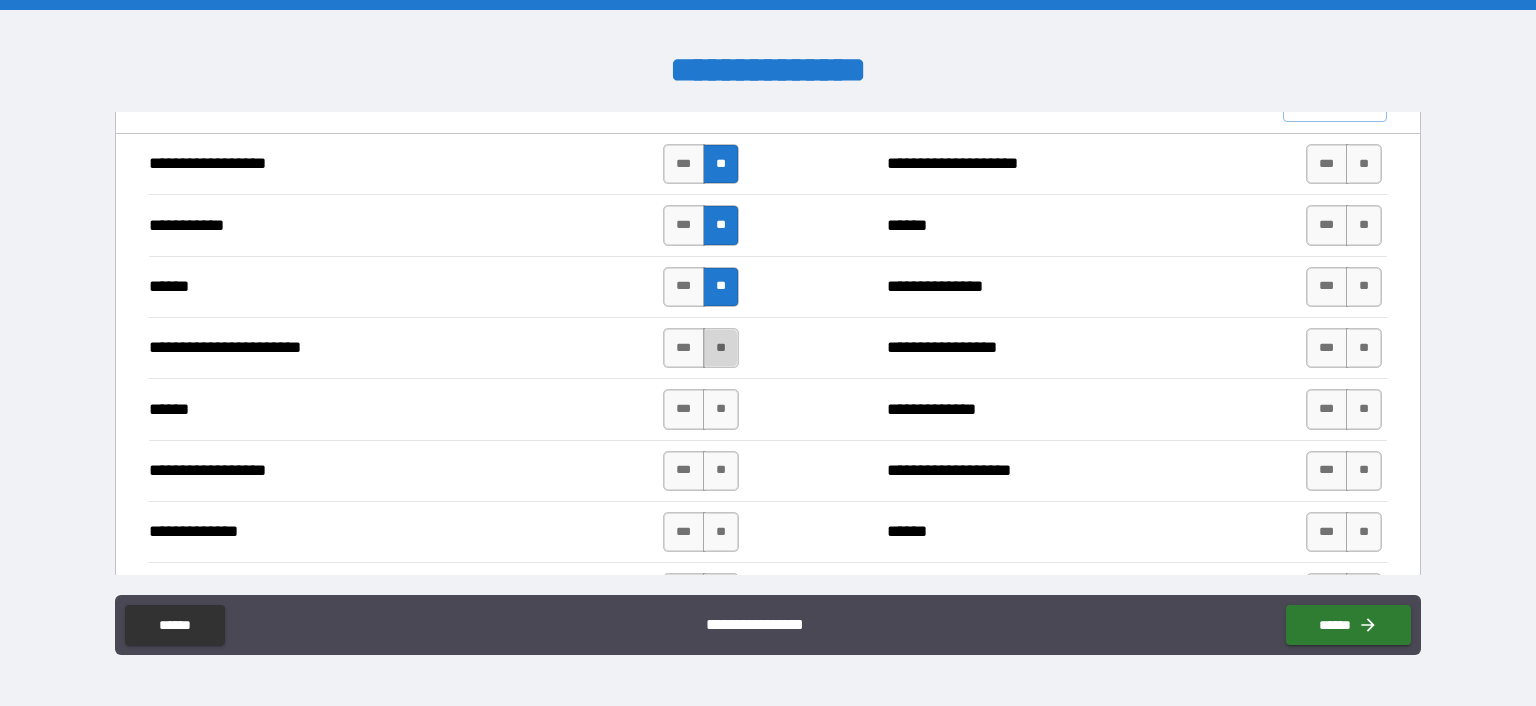 click on "**" at bounding box center [721, 348] 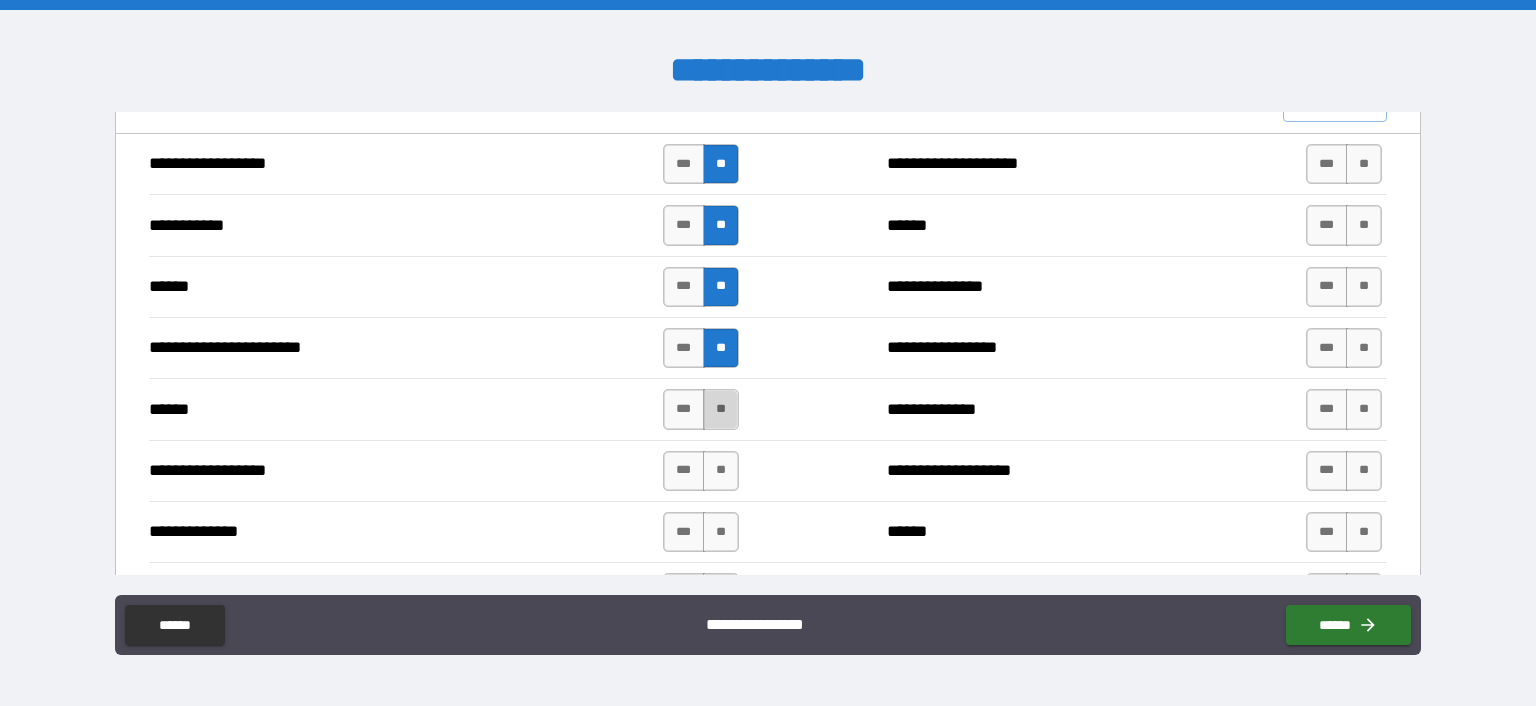 click on "**" at bounding box center [721, 409] 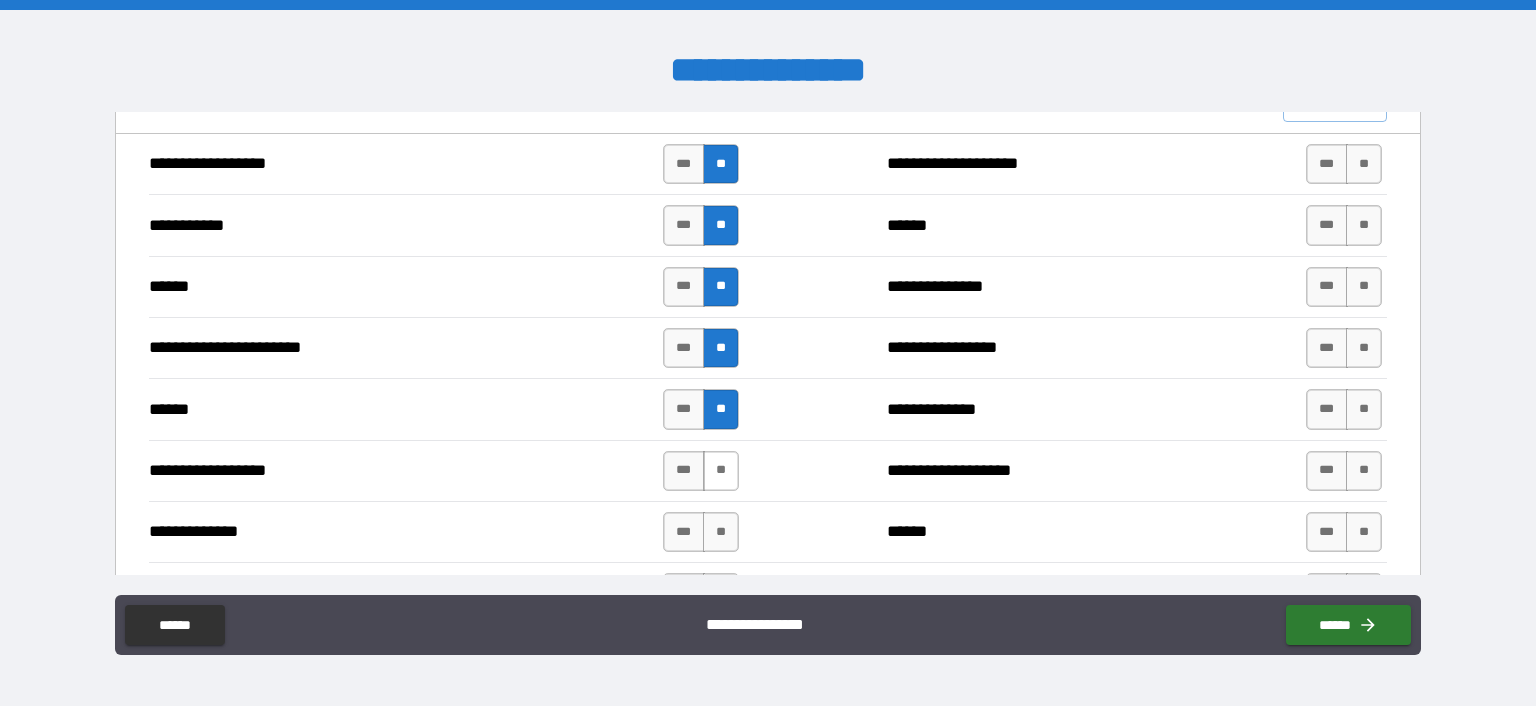 click on "**" at bounding box center [721, 471] 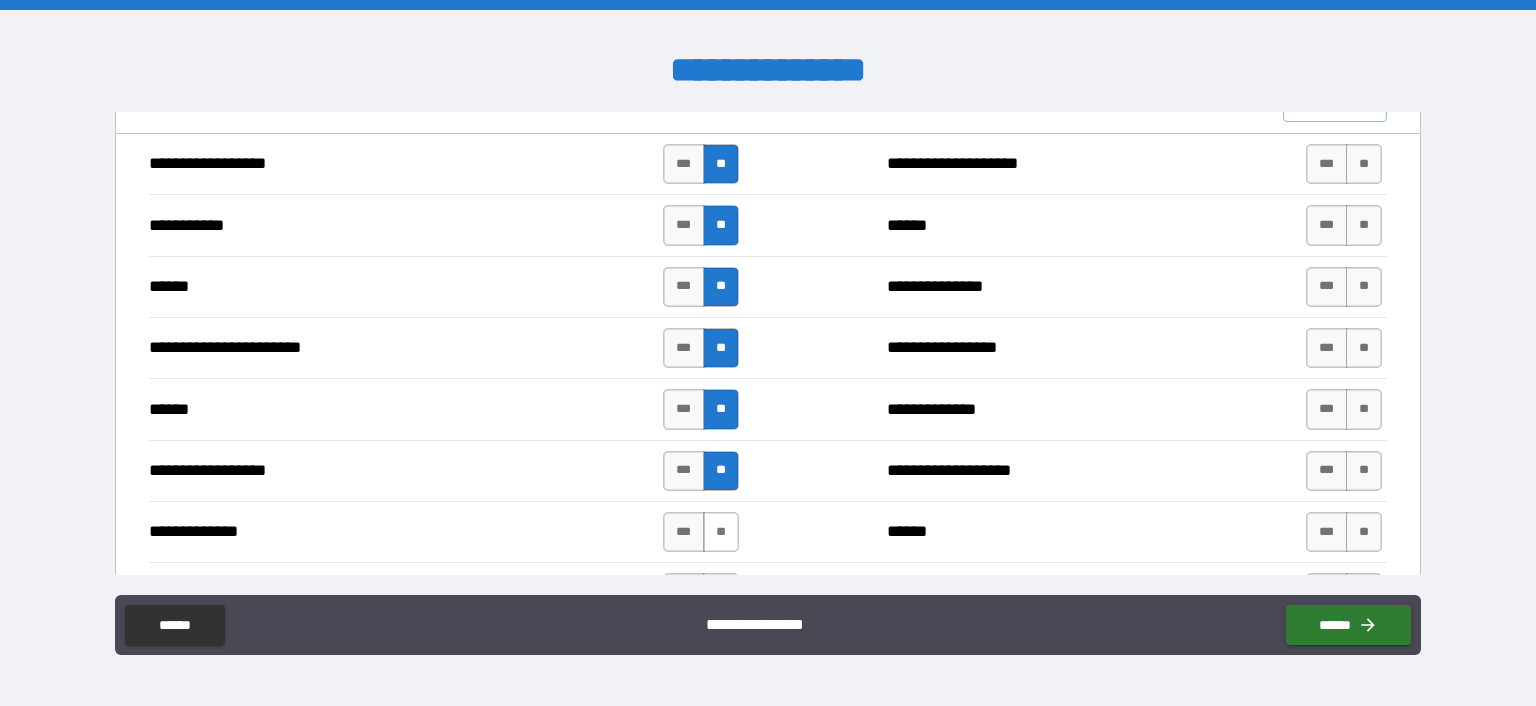 click on "**" at bounding box center (721, 532) 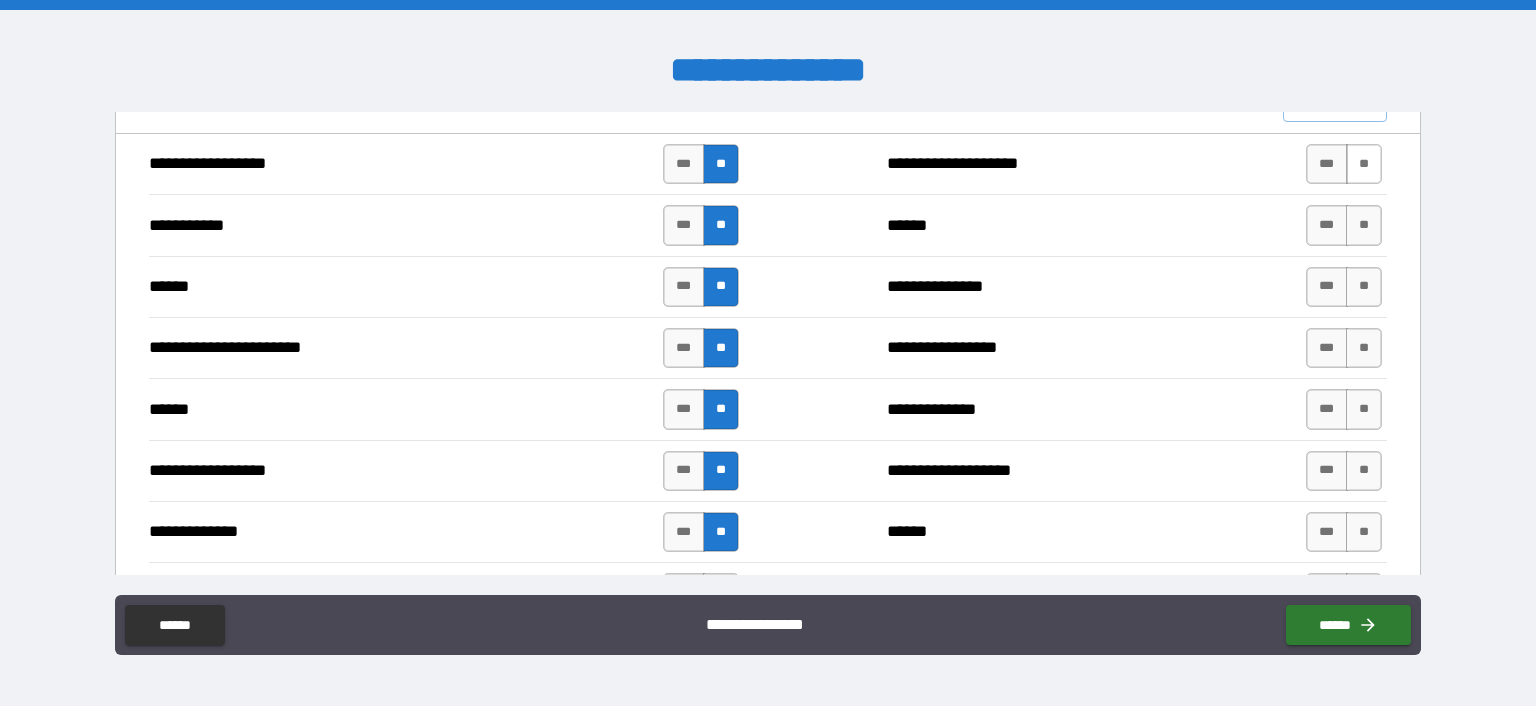 click on "**" at bounding box center [1364, 164] 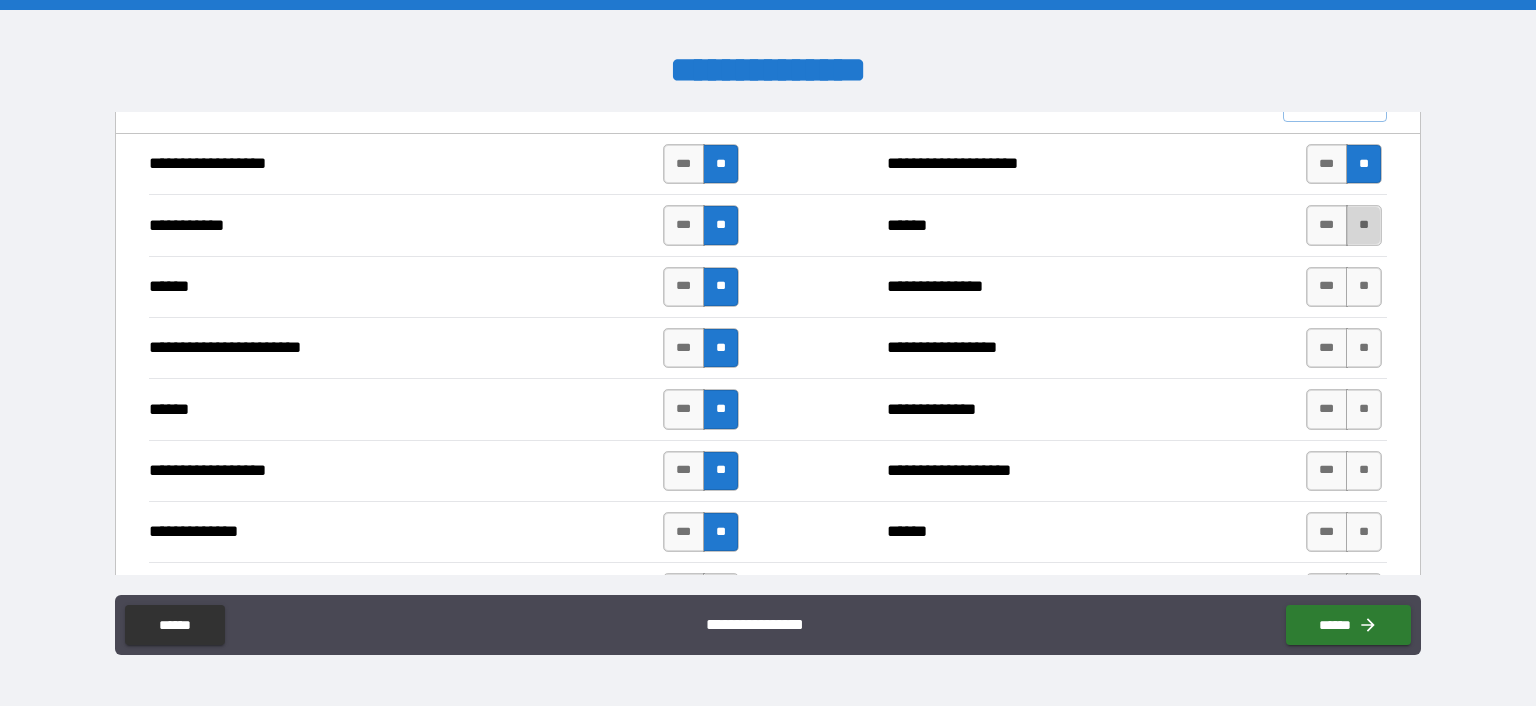 click on "**" at bounding box center [1364, 225] 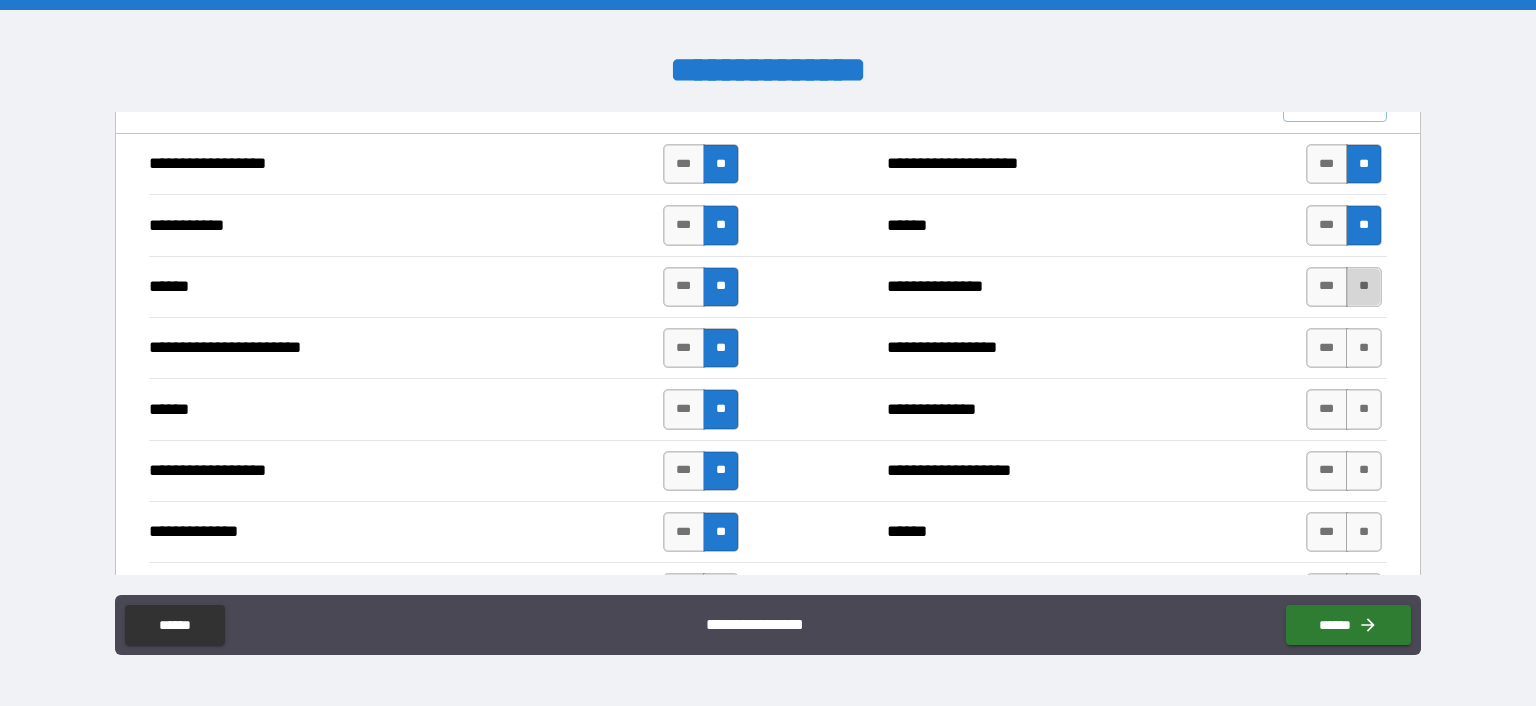 click on "**" at bounding box center (1364, 287) 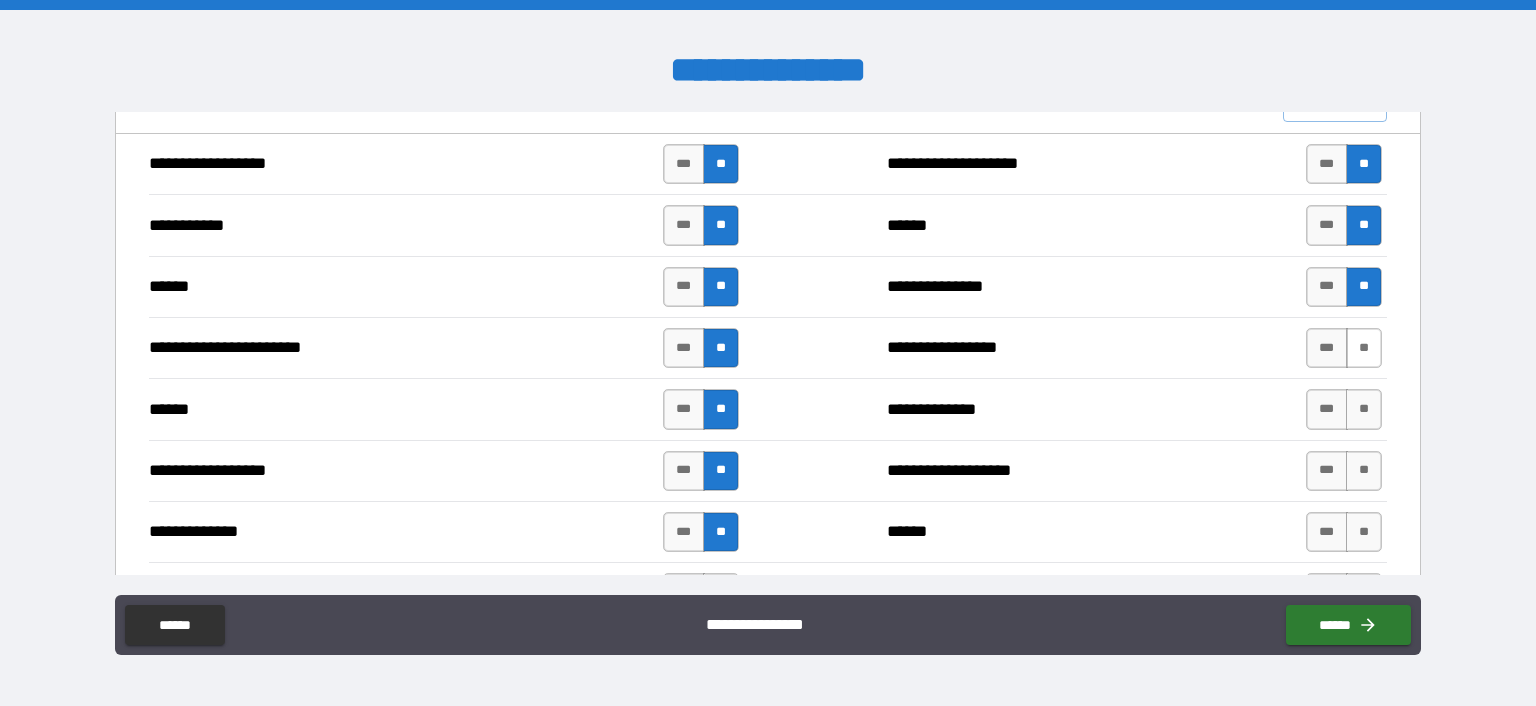 click on "**" at bounding box center (1364, 348) 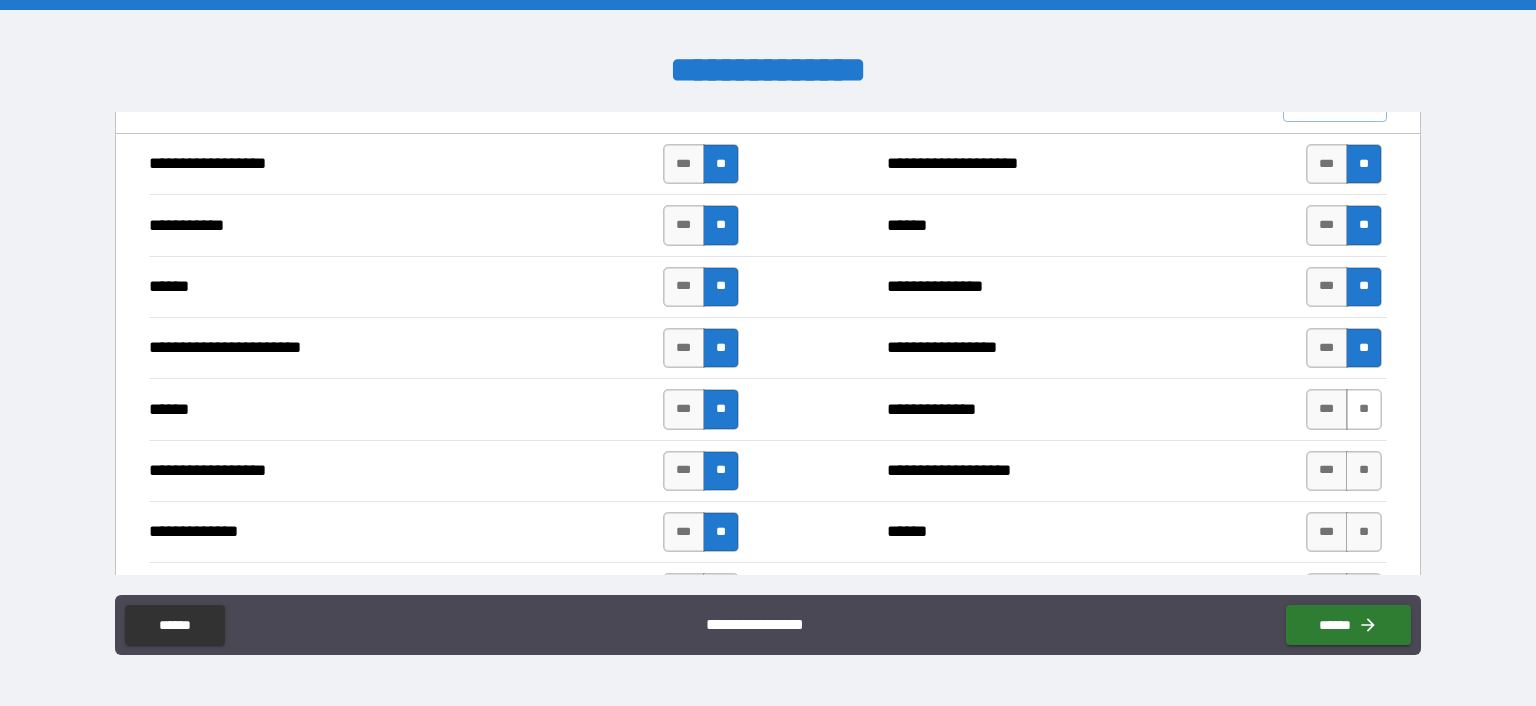 click on "**" at bounding box center (1364, 409) 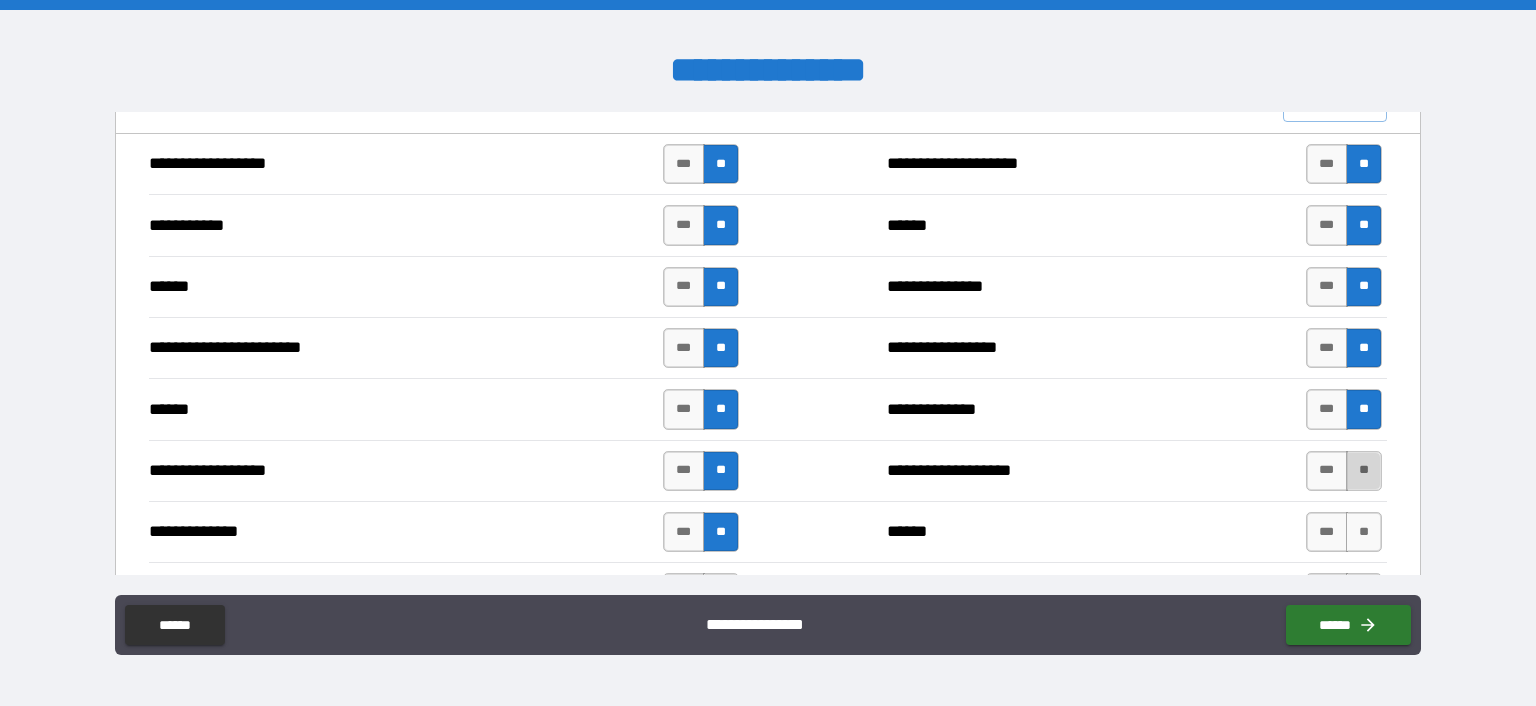 click on "**" at bounding box center [1364, 471] 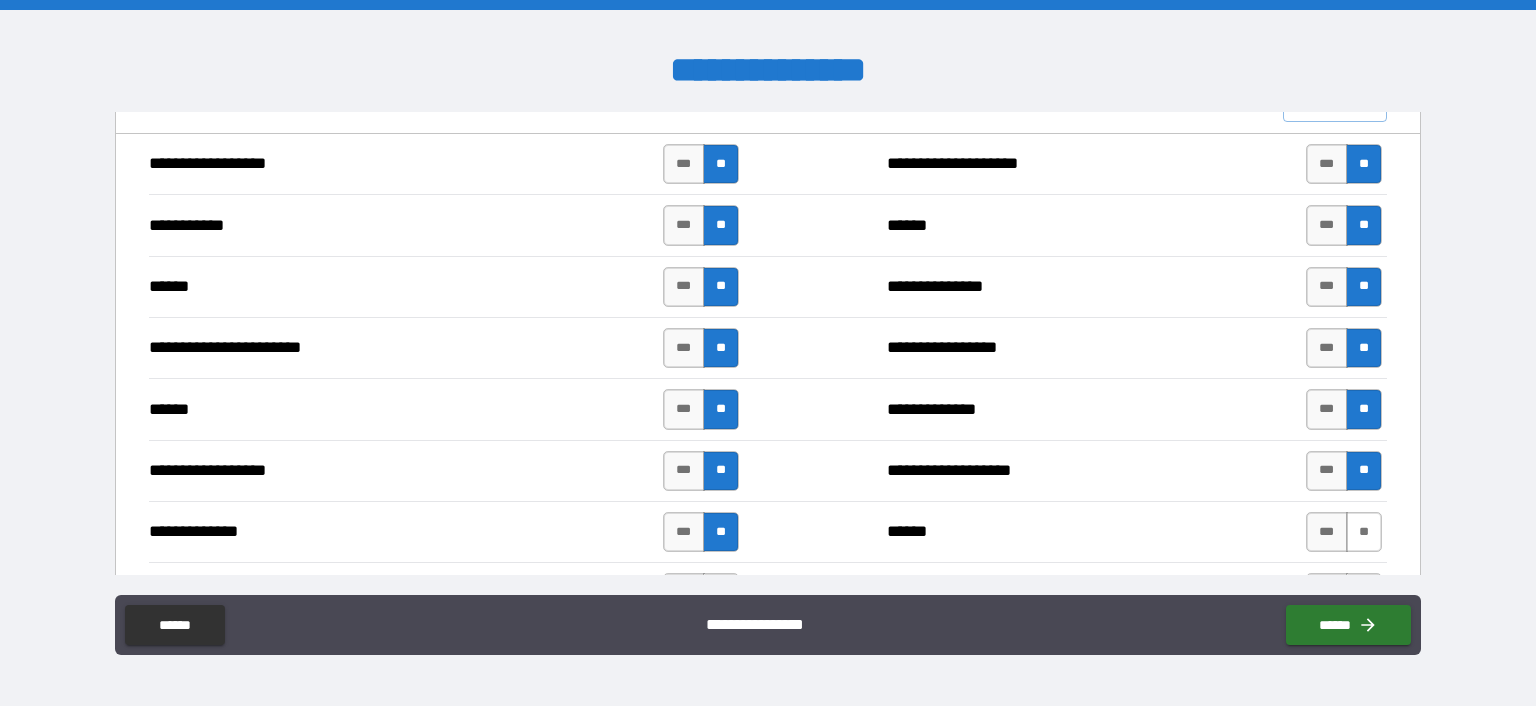 click on "**" at bounding box center [1364, 532] 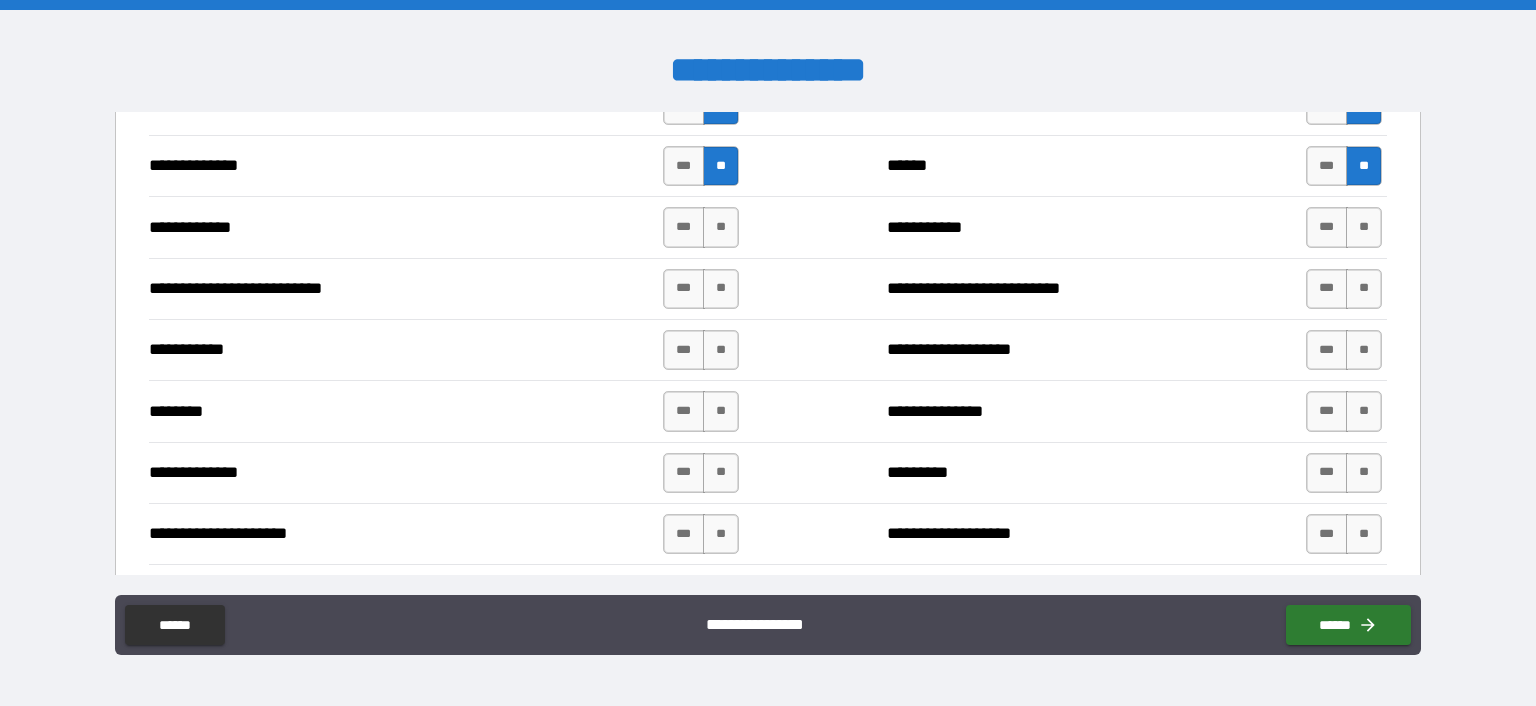 scroll, scrollTop: 1900, scrollLeft: 0, axis: vertical 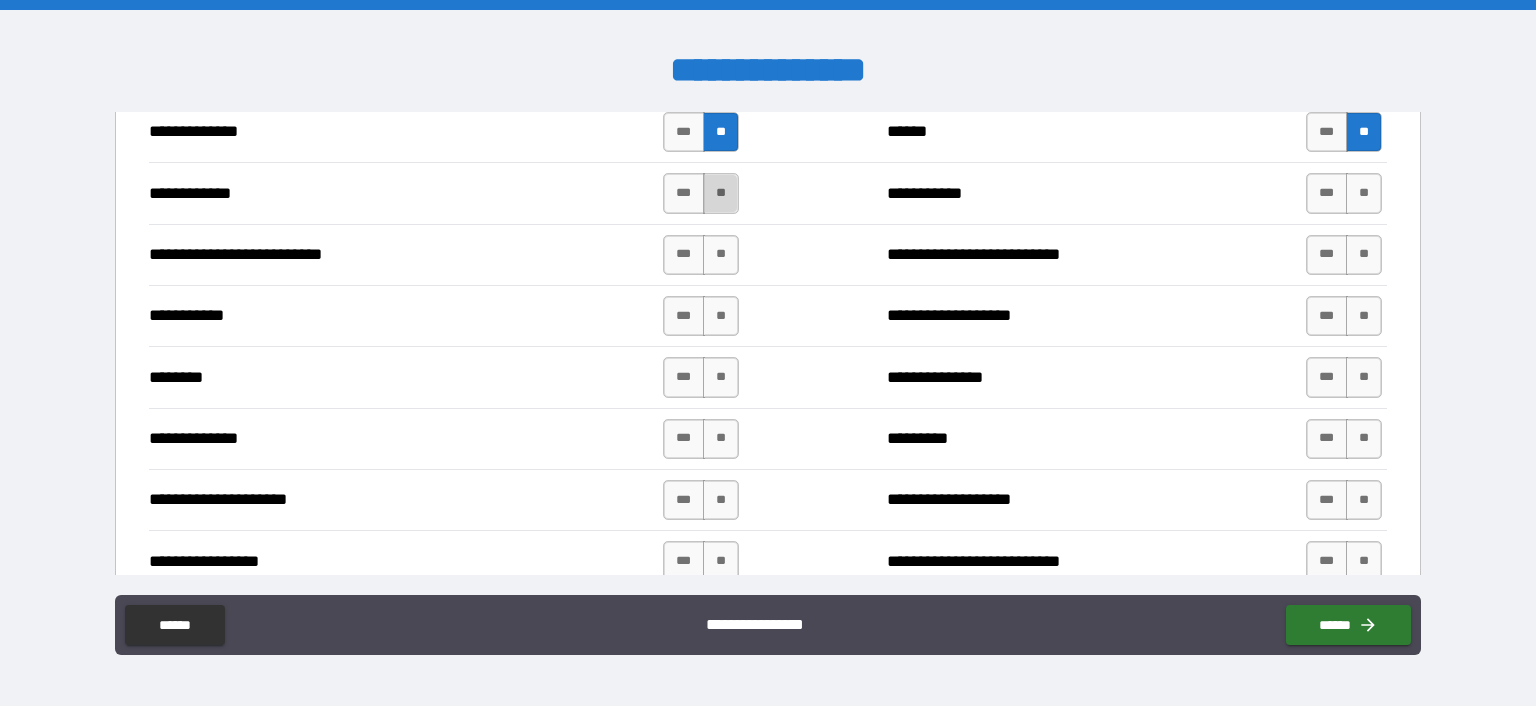 click on "**" at bounding box center [721, 193] 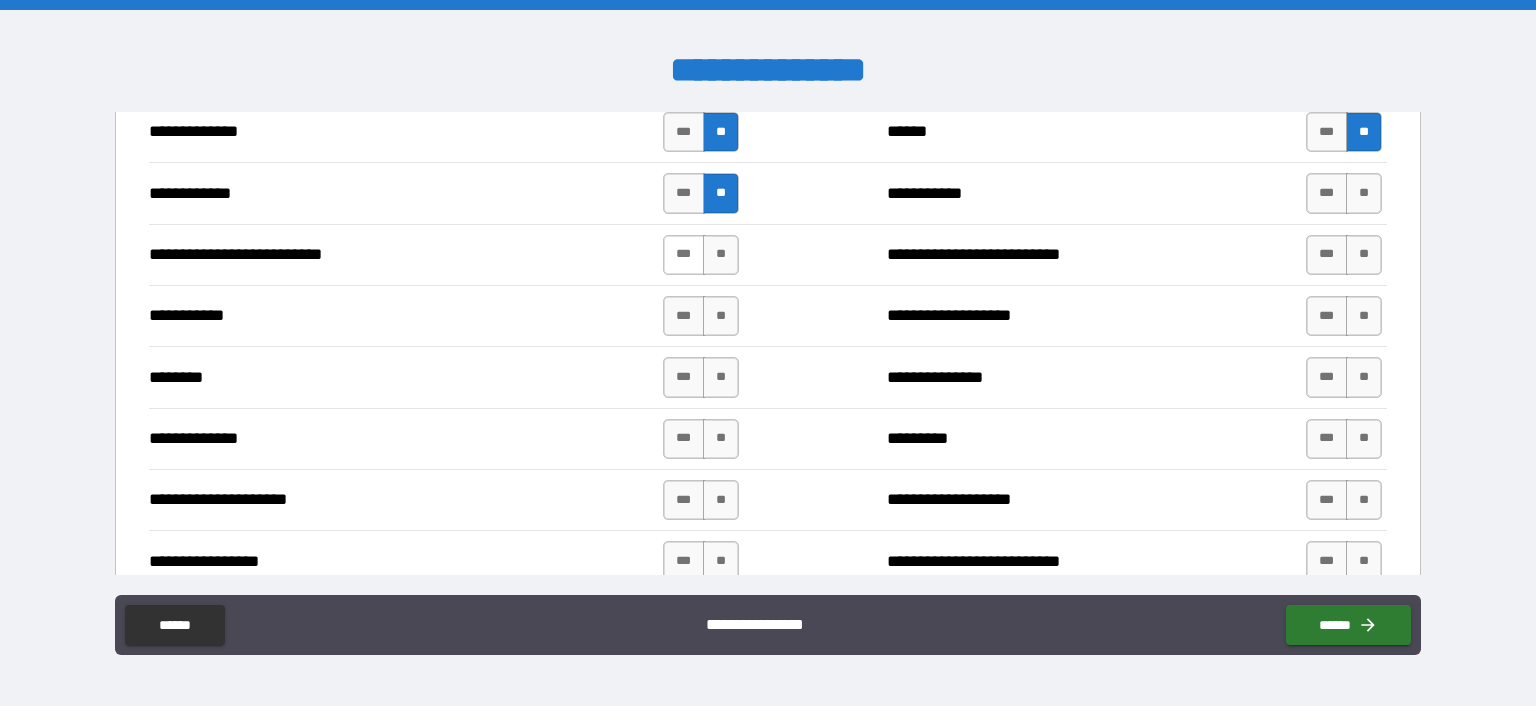 click on "***" at bounding box center [684, 255] 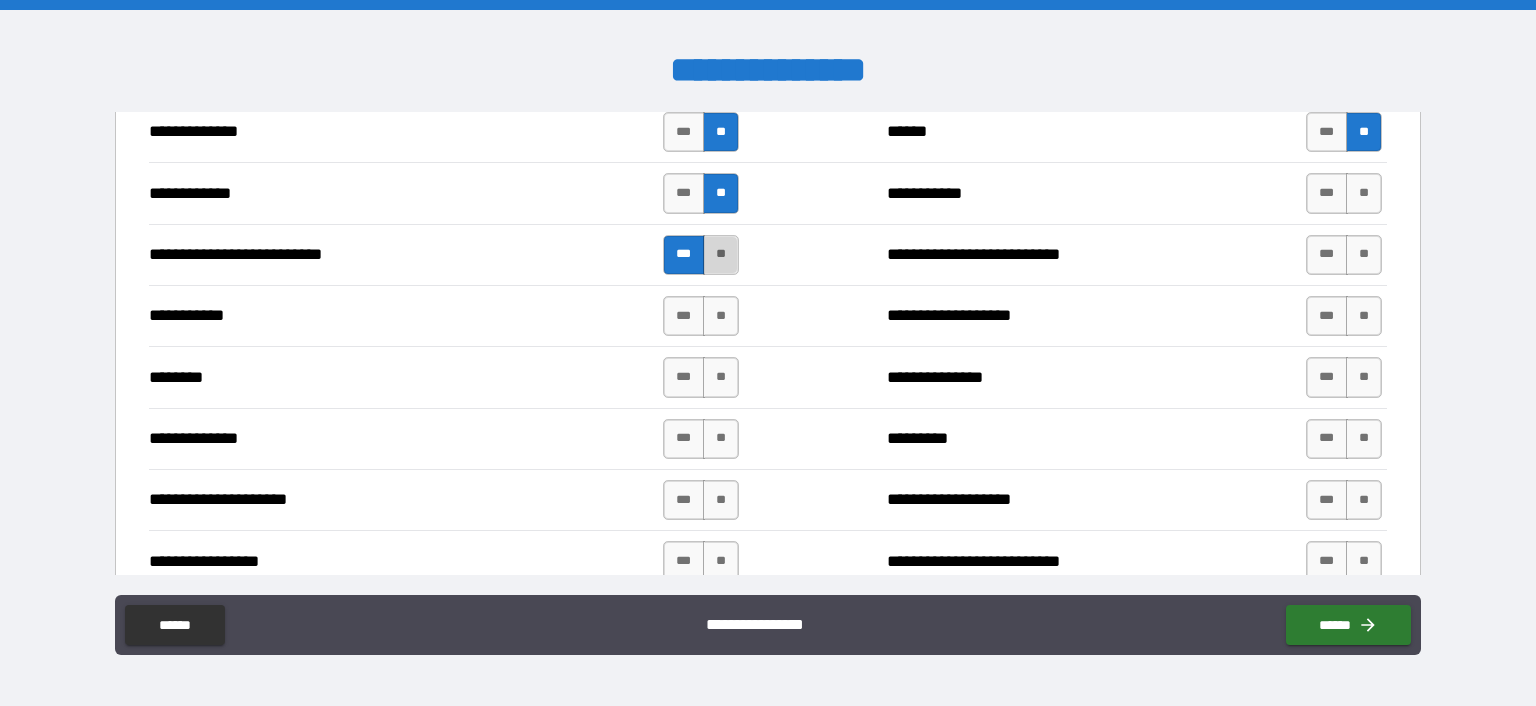 click on "**" at bounding box center (721, 255) 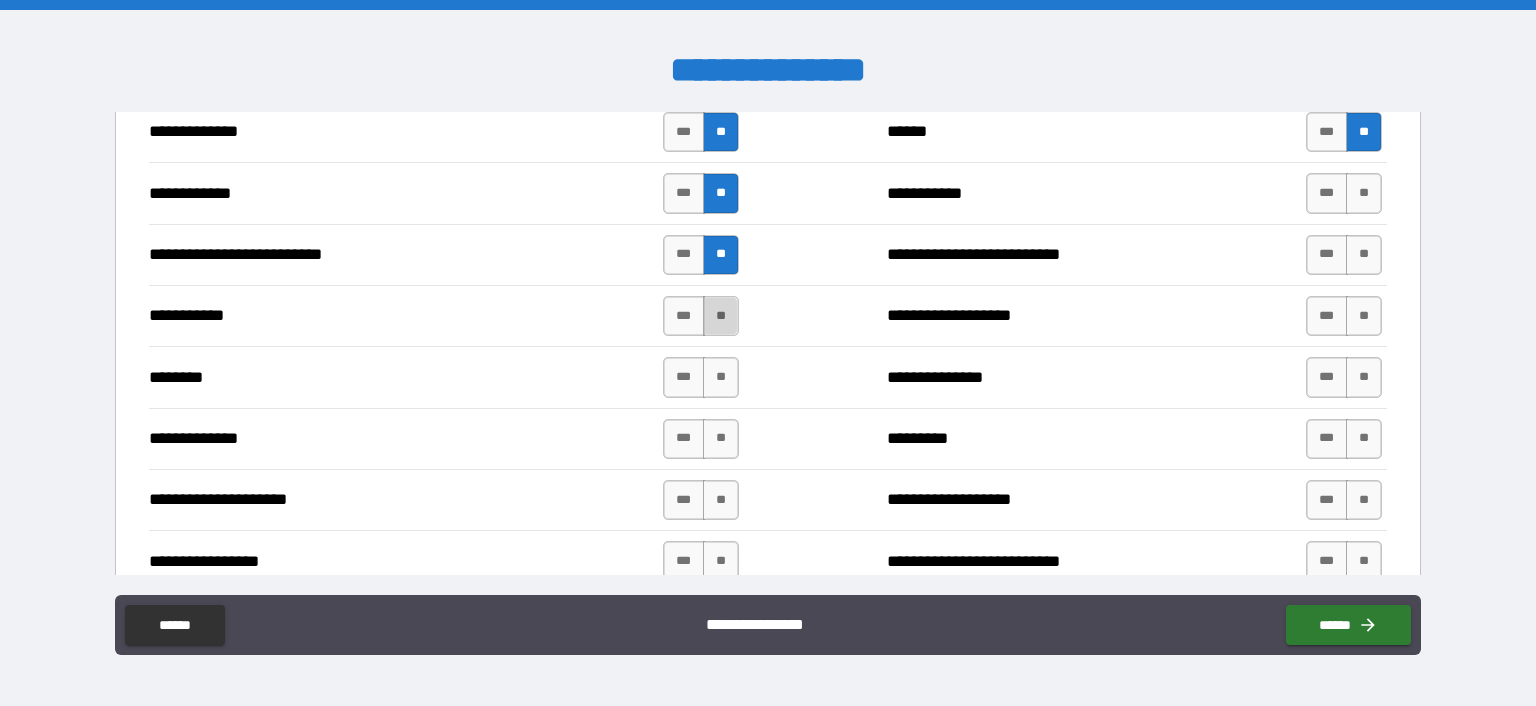 click on "**" at bounding box center [721, 316] 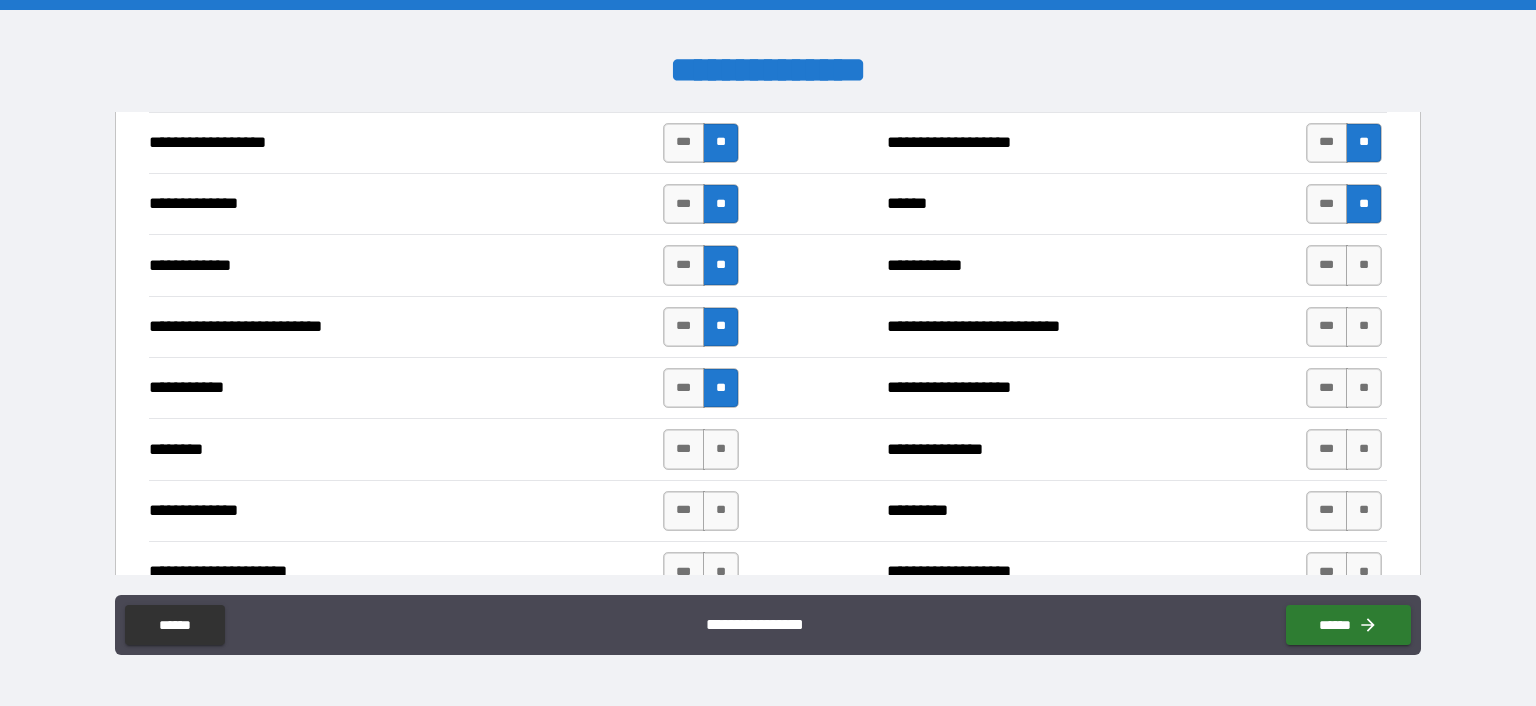scroll, scrollTop: 1914, scrollLeft: 0, axis: vertical 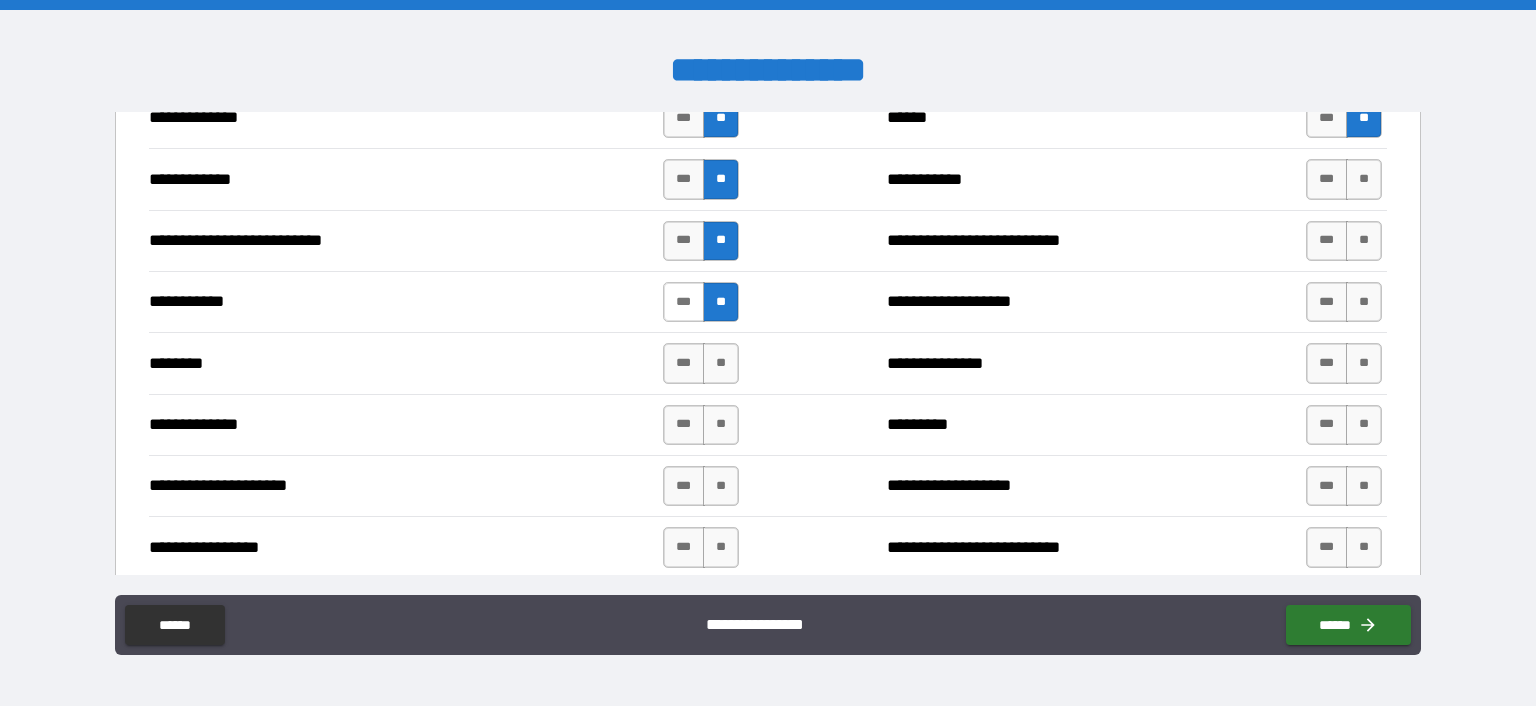click on "***" at bounding box center [684, 302] 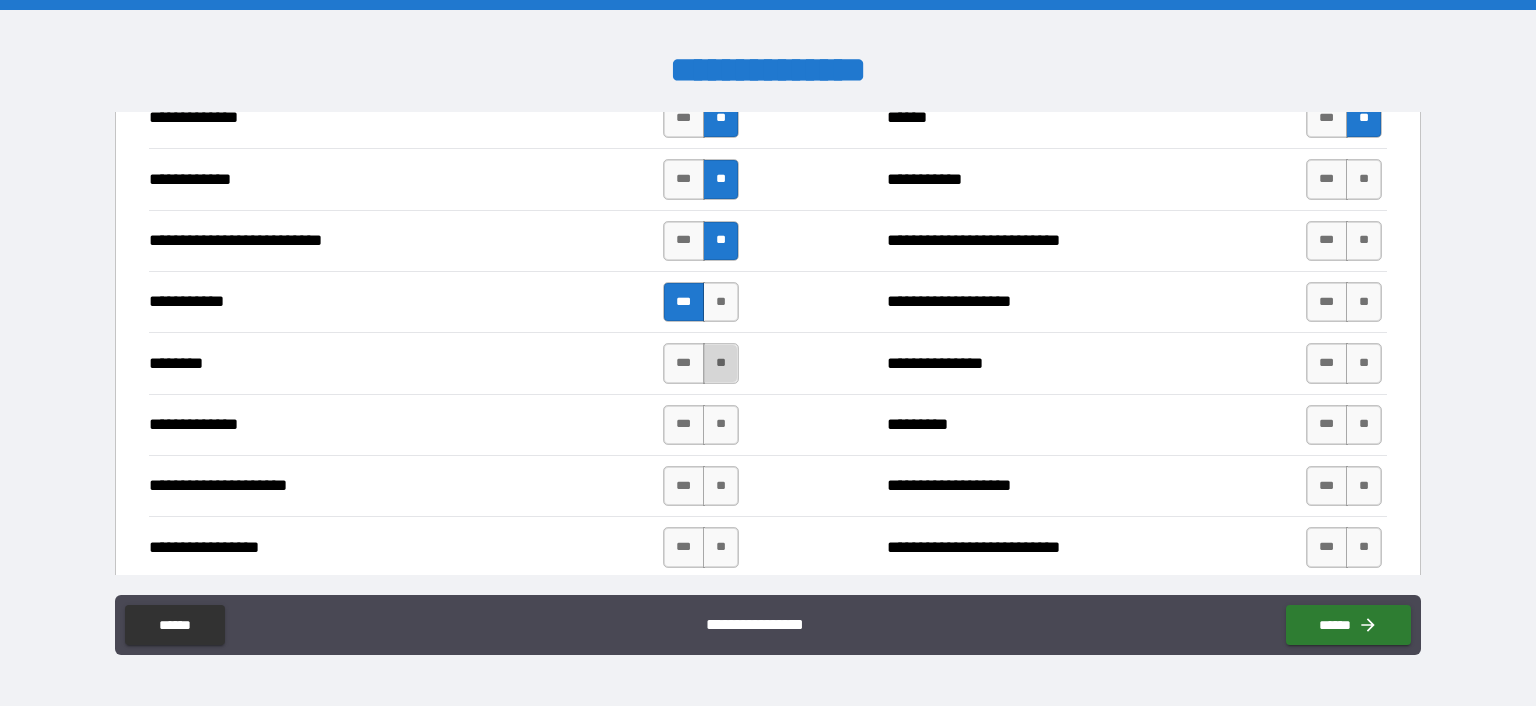 click on "**" at bounding box center (721, 363) 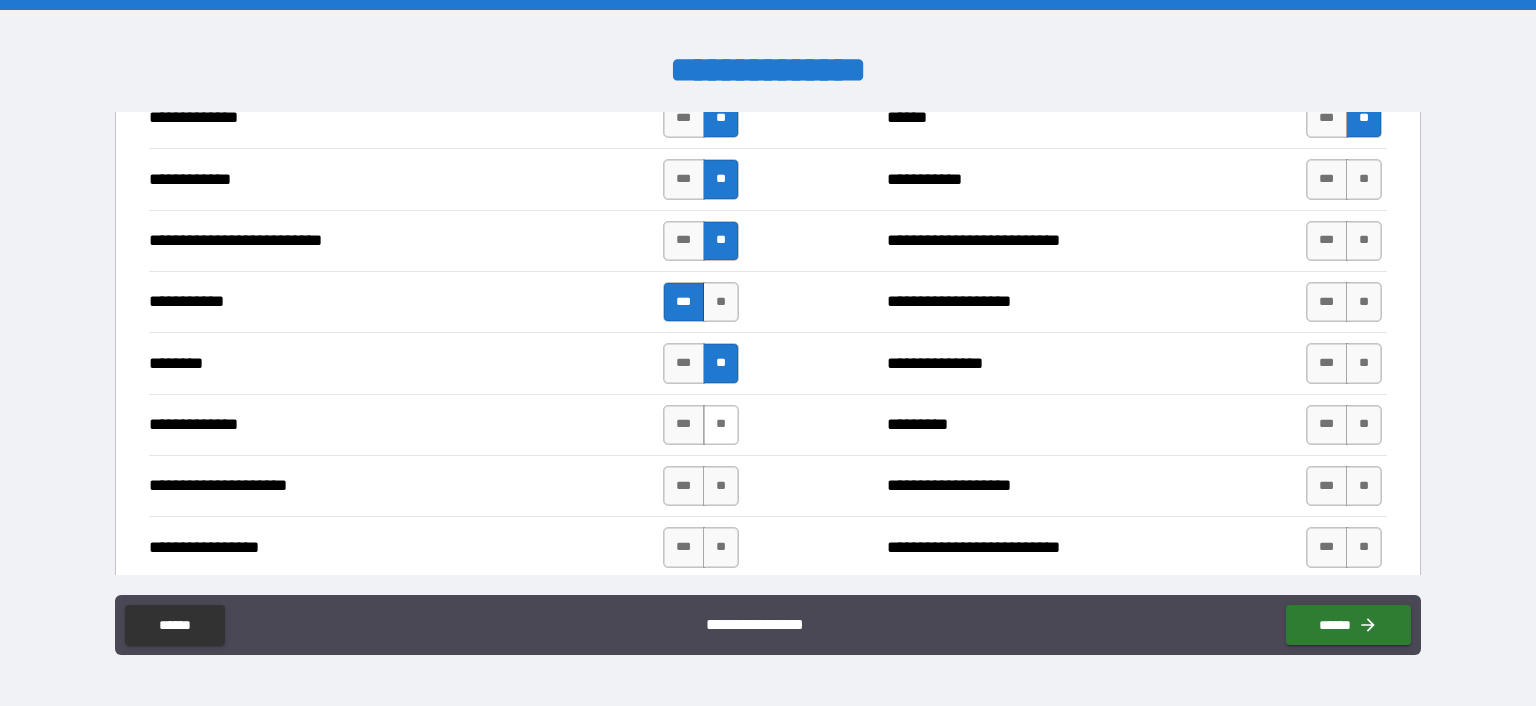 click on "**" at bounding box center (721, 425) 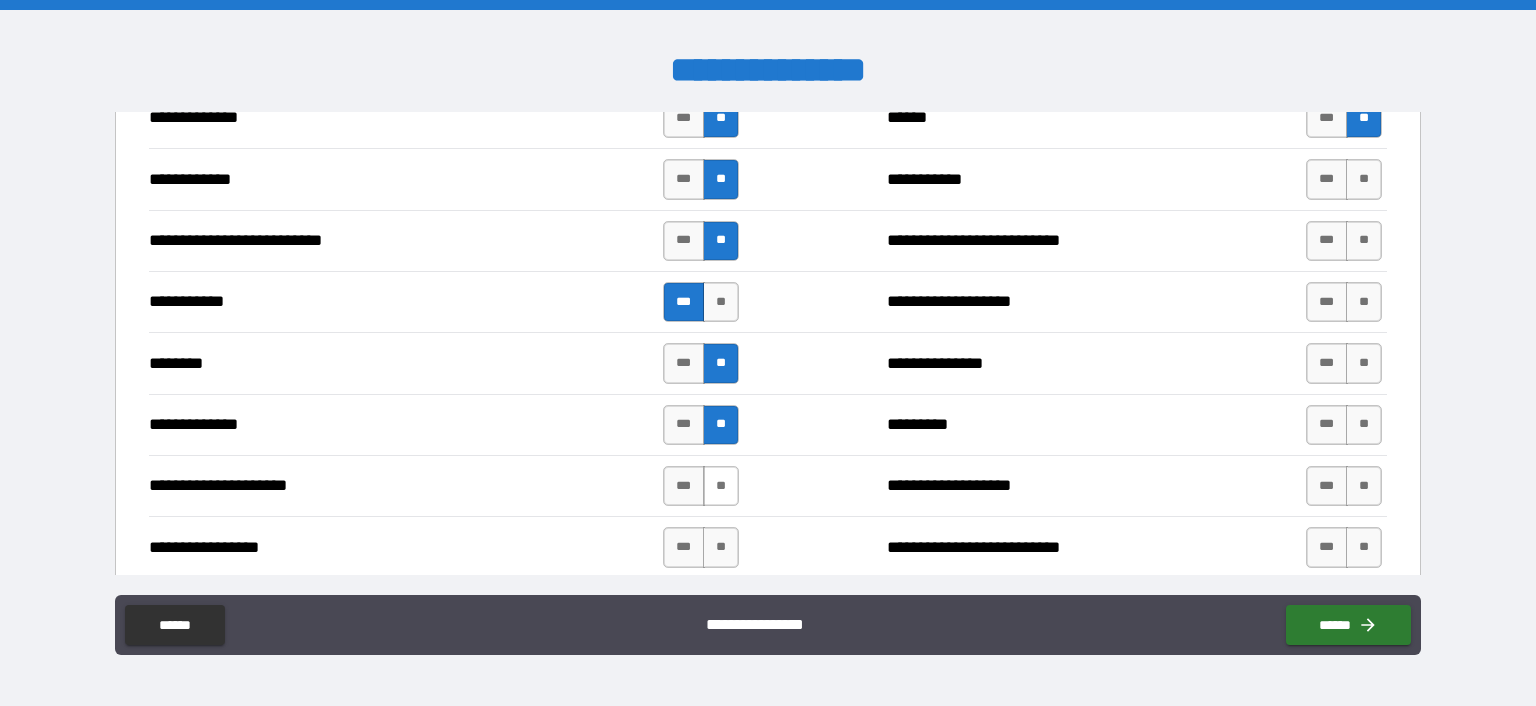 click on "**" at bounding box center [721, 486] 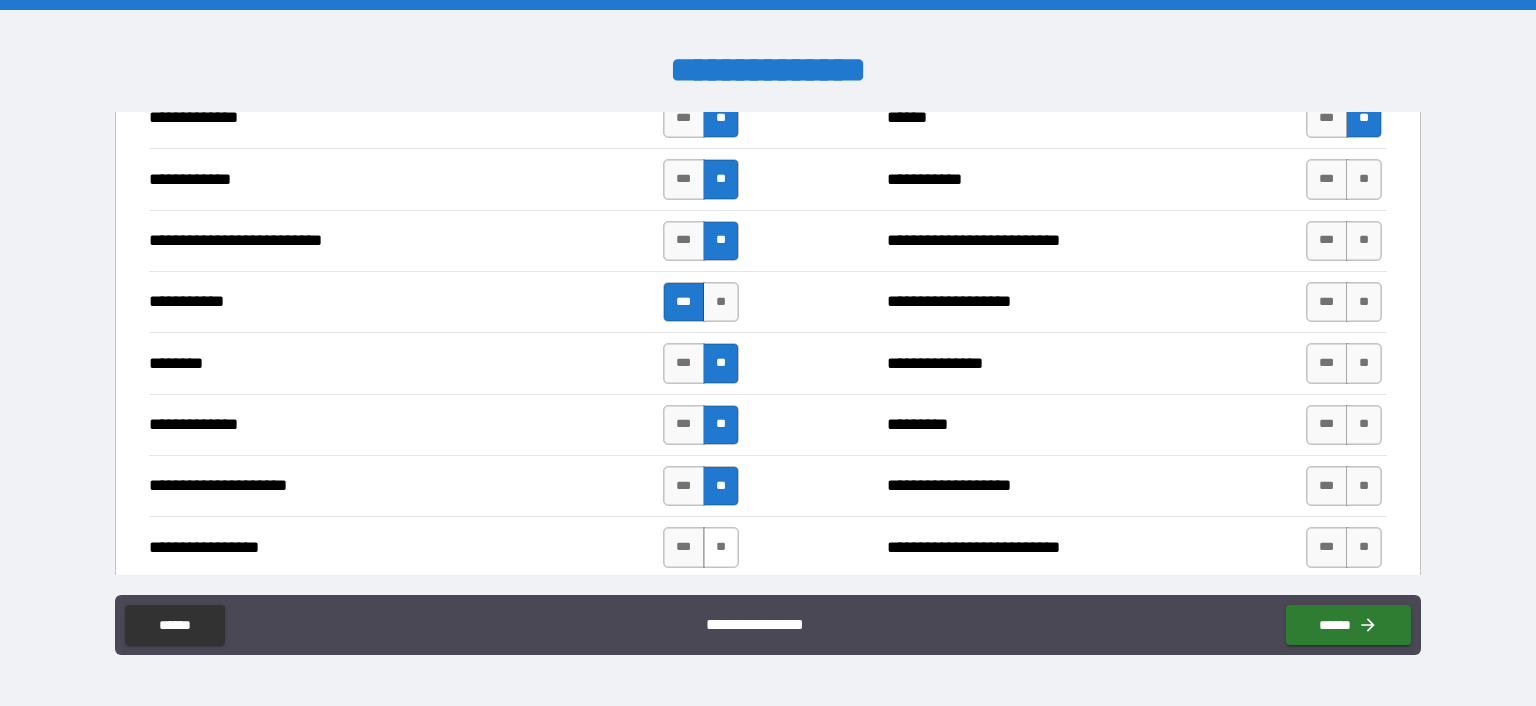 click on "**" at bounding box center [721, 547] 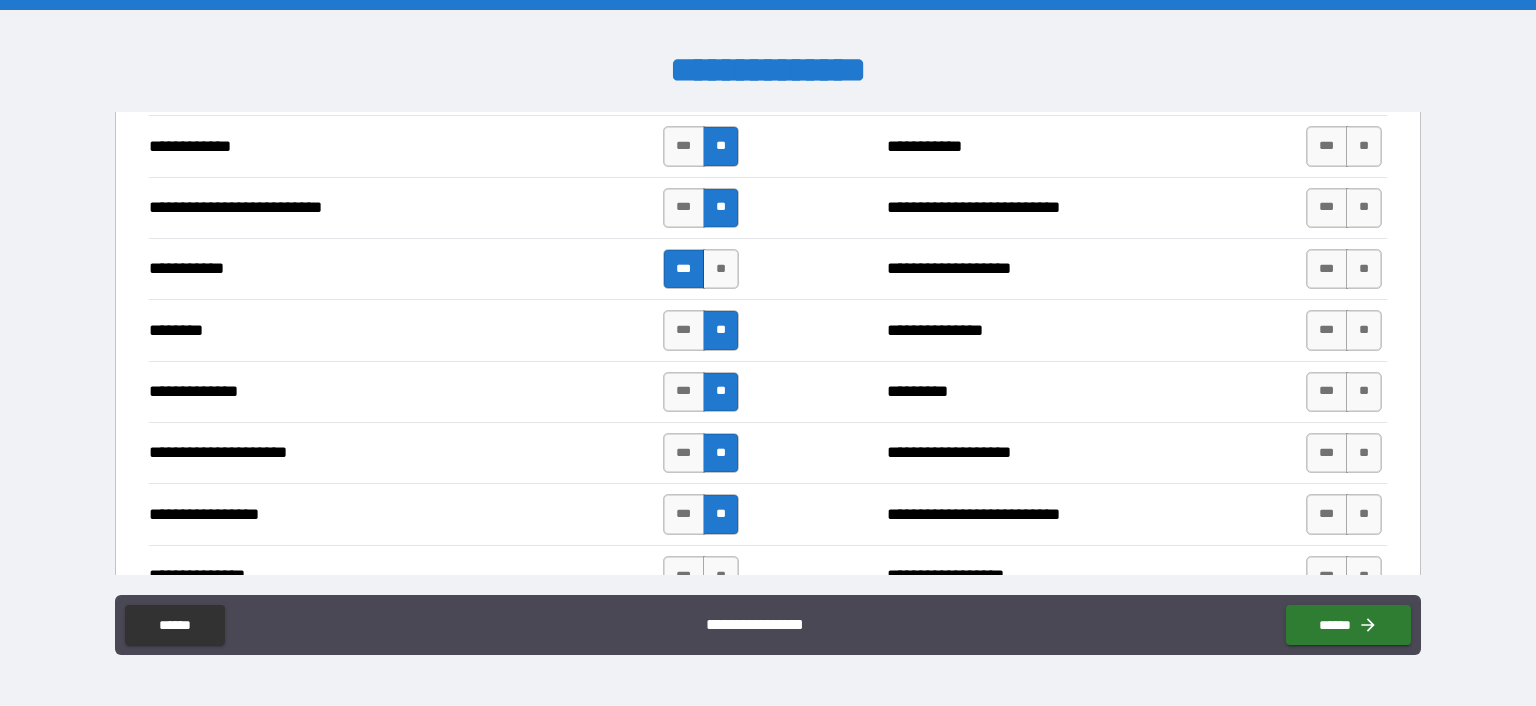 scroll, scrollTop: 1914, scrollLeft: 0, axis: vertical 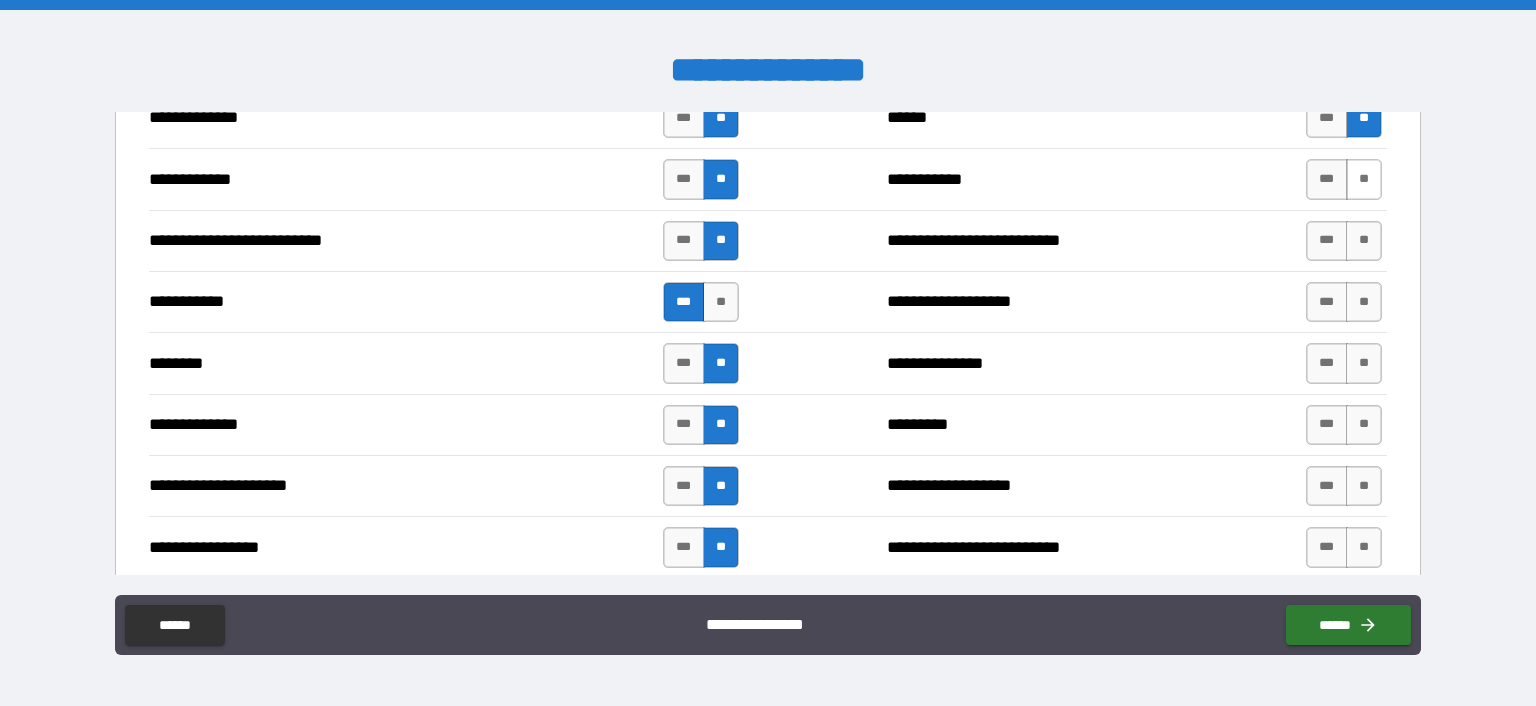 click on "**" at bounding box center [1364, 179] 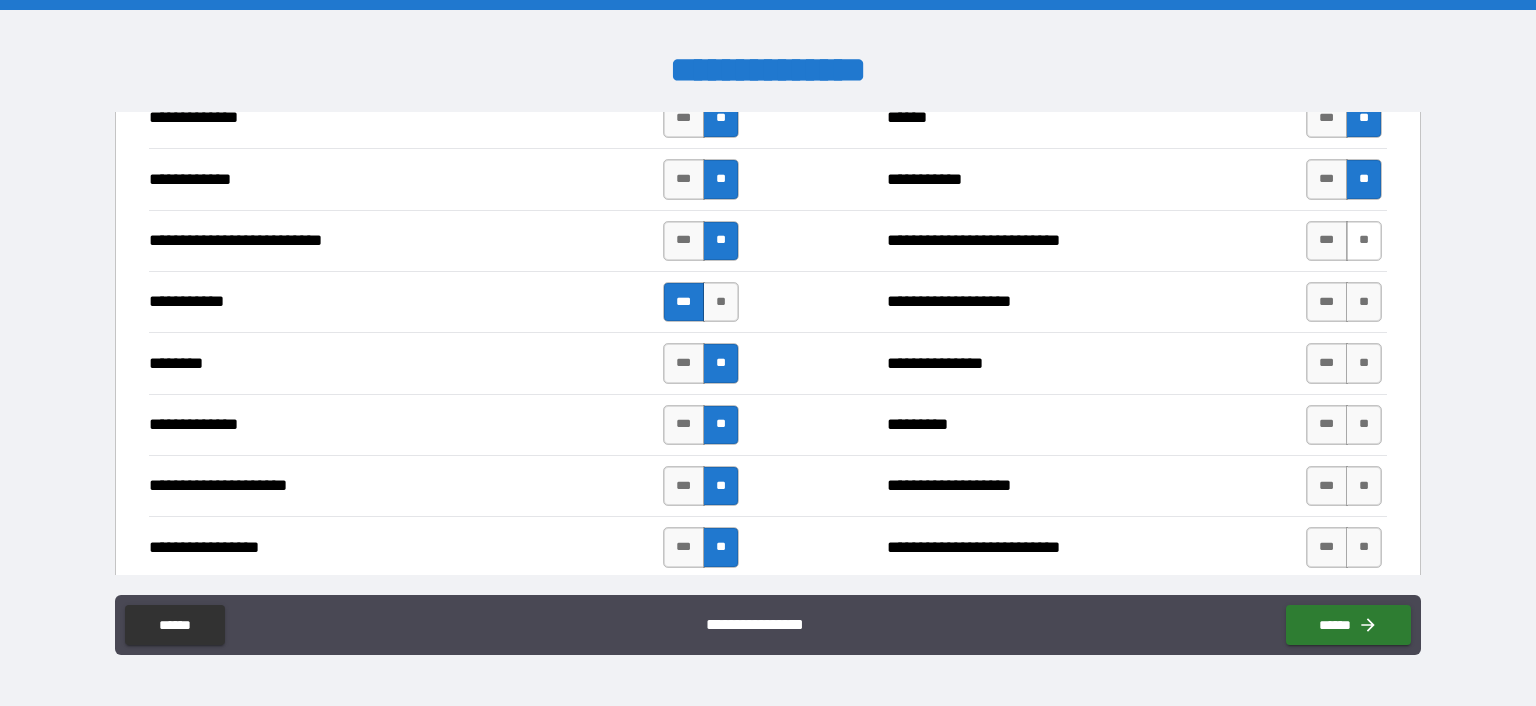 click on "**" at bounding box center (1364, 241) 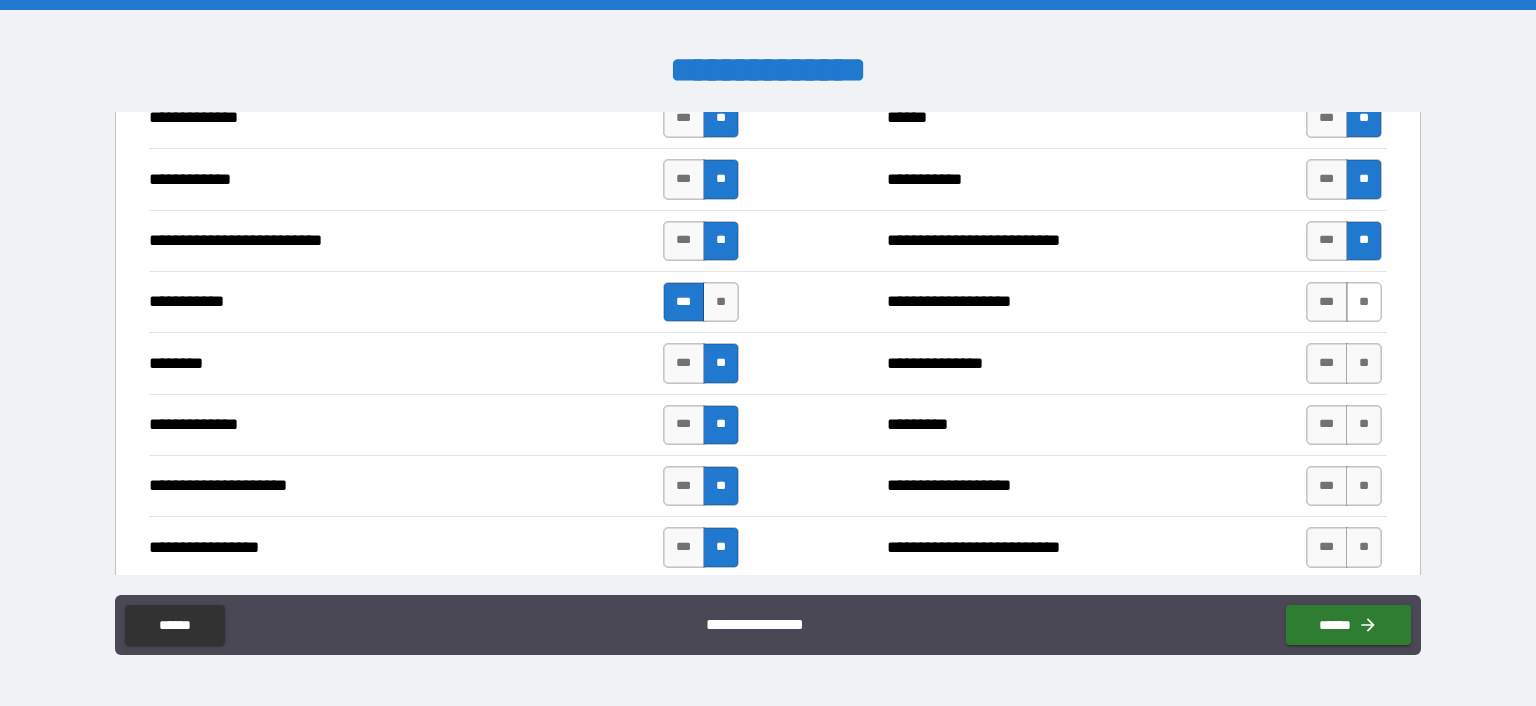 click on "**" at bounding box center (1364, 302) 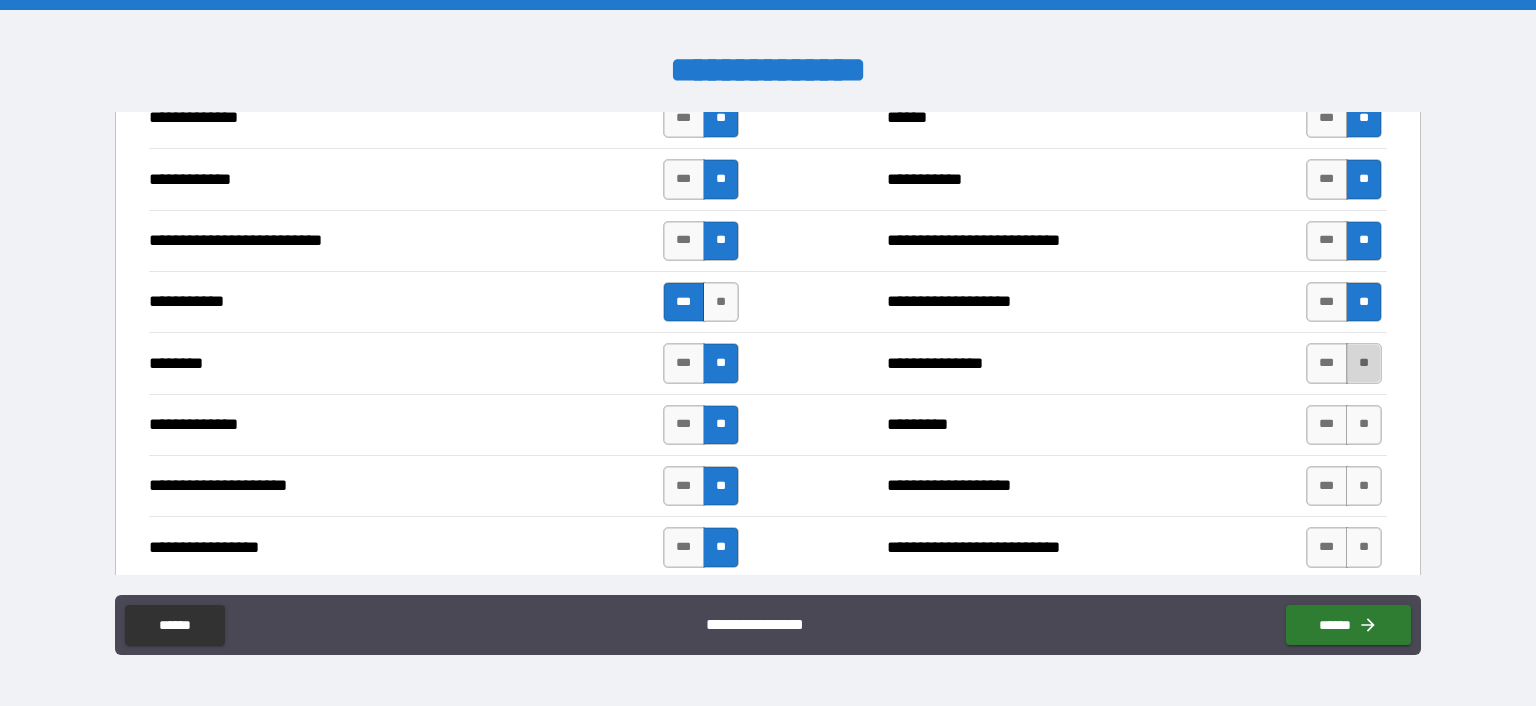 click on "**" at bounding box center (1364, 363) 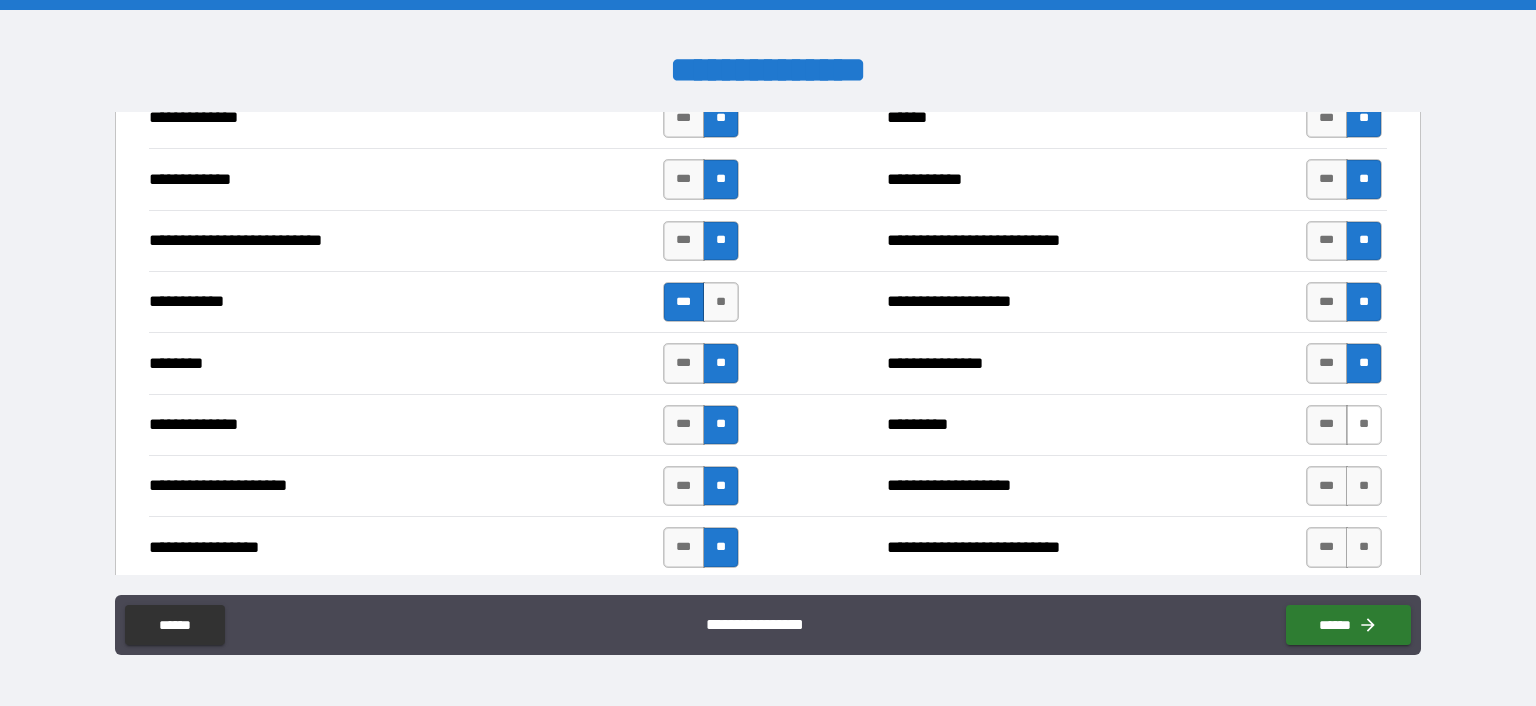 click on "**" at bounding box center [1364, 425] 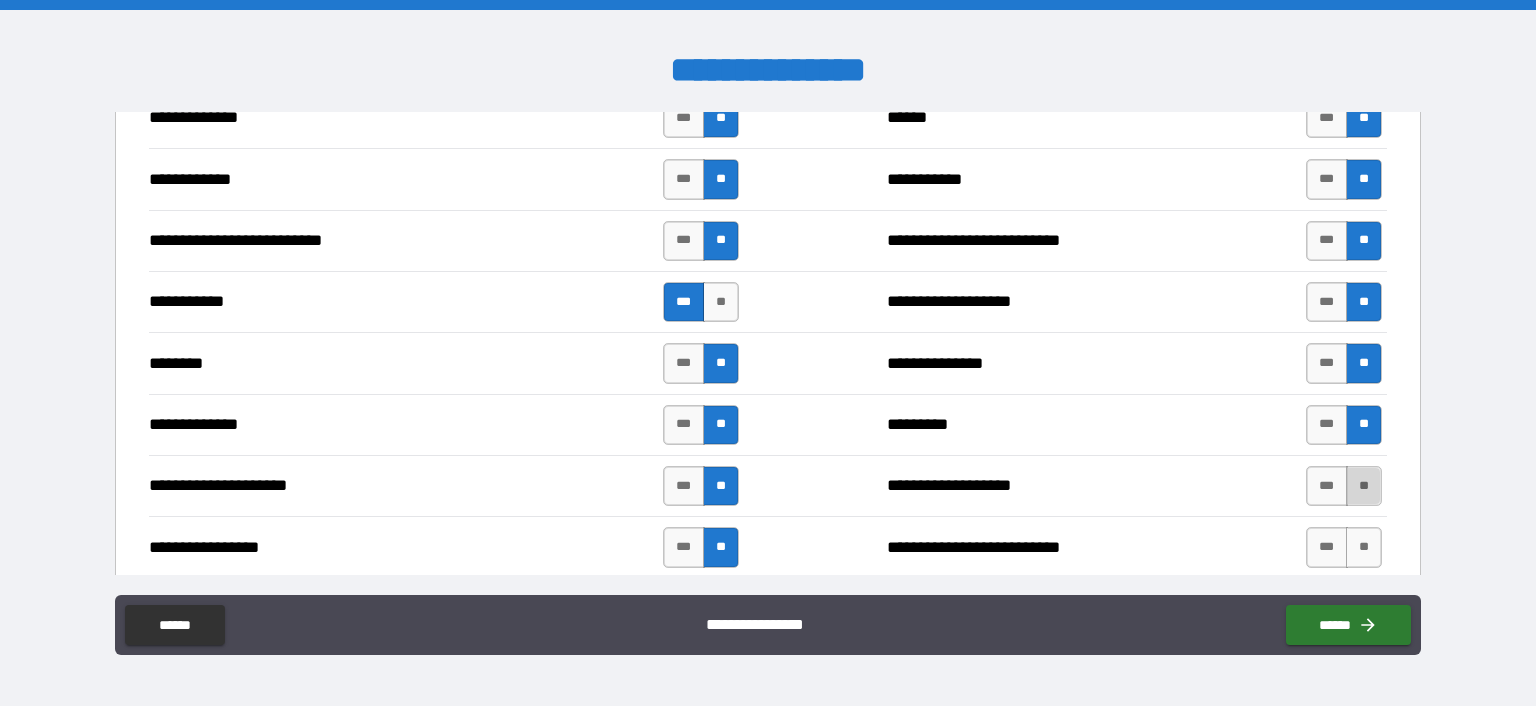 click on "**" at bounding box center [1364, 486] 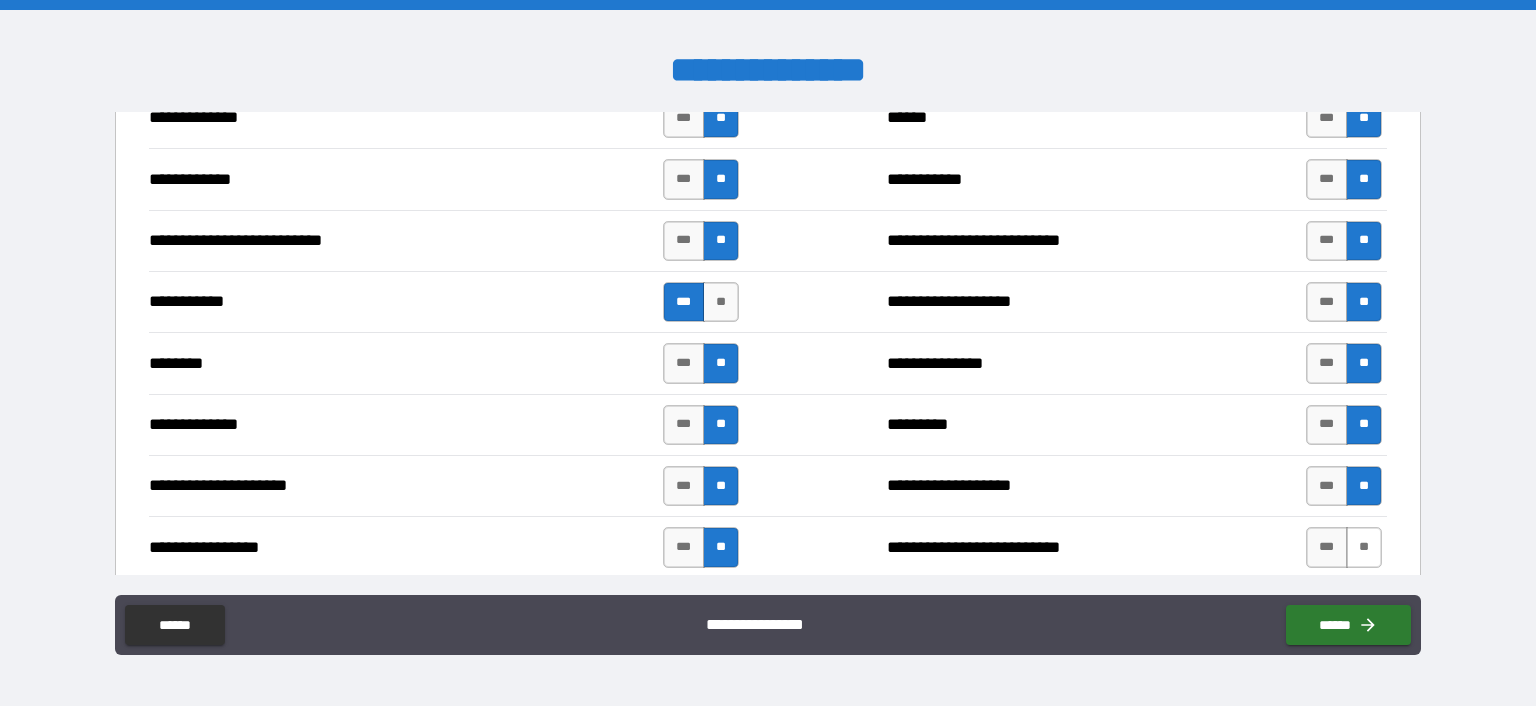 click on "**" at bounding box center [1364, 547] 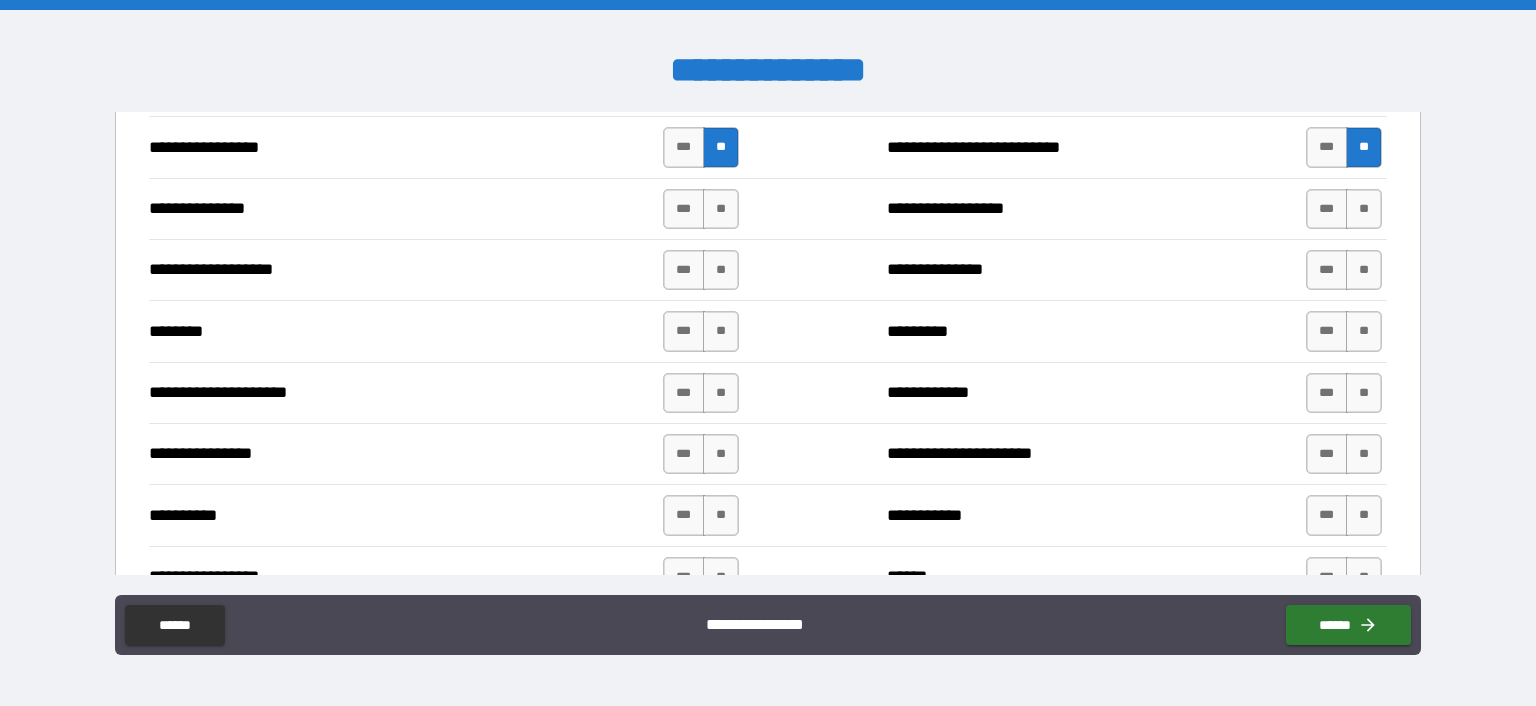 scroll, scrollTop: 2347, scrollLeft: 0, axis: vertical 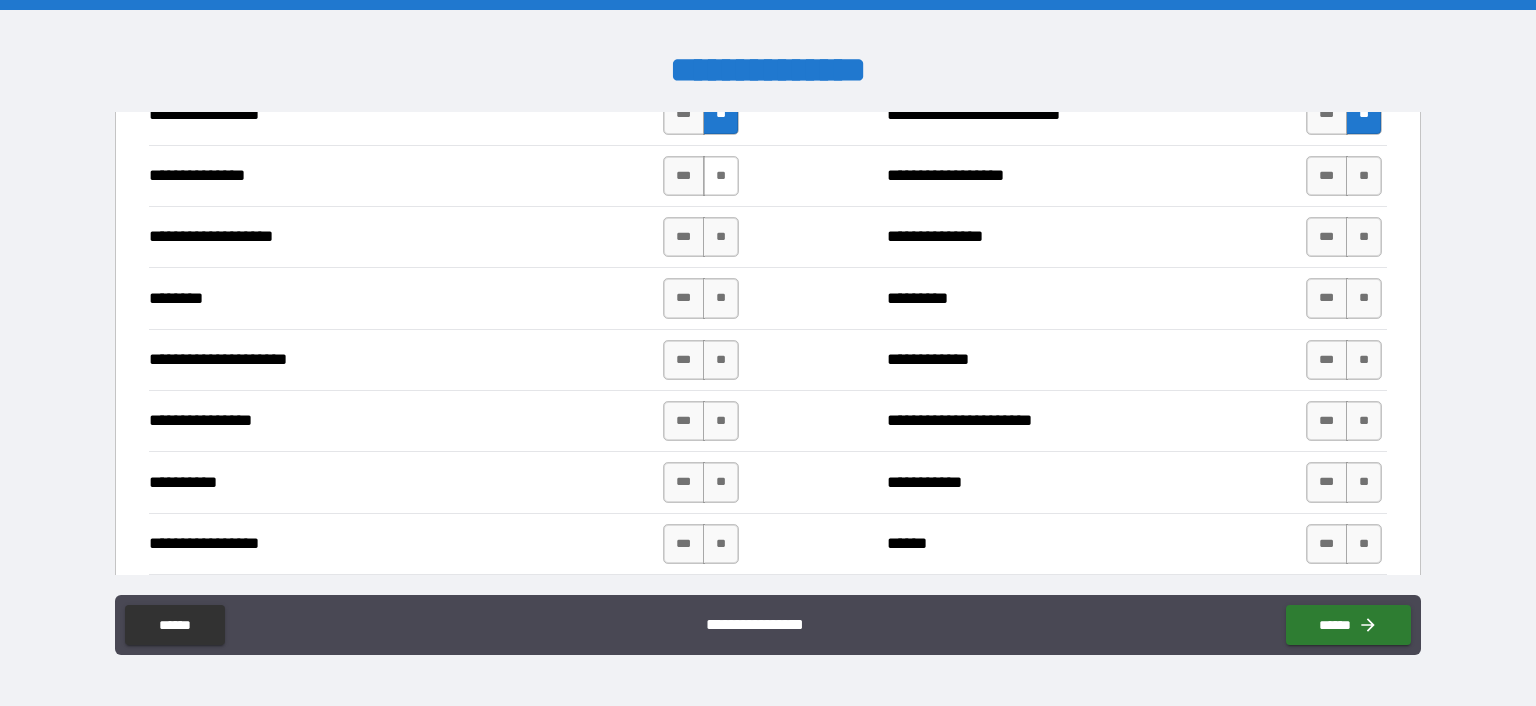 click on "**" at bounding box center [721, 176] 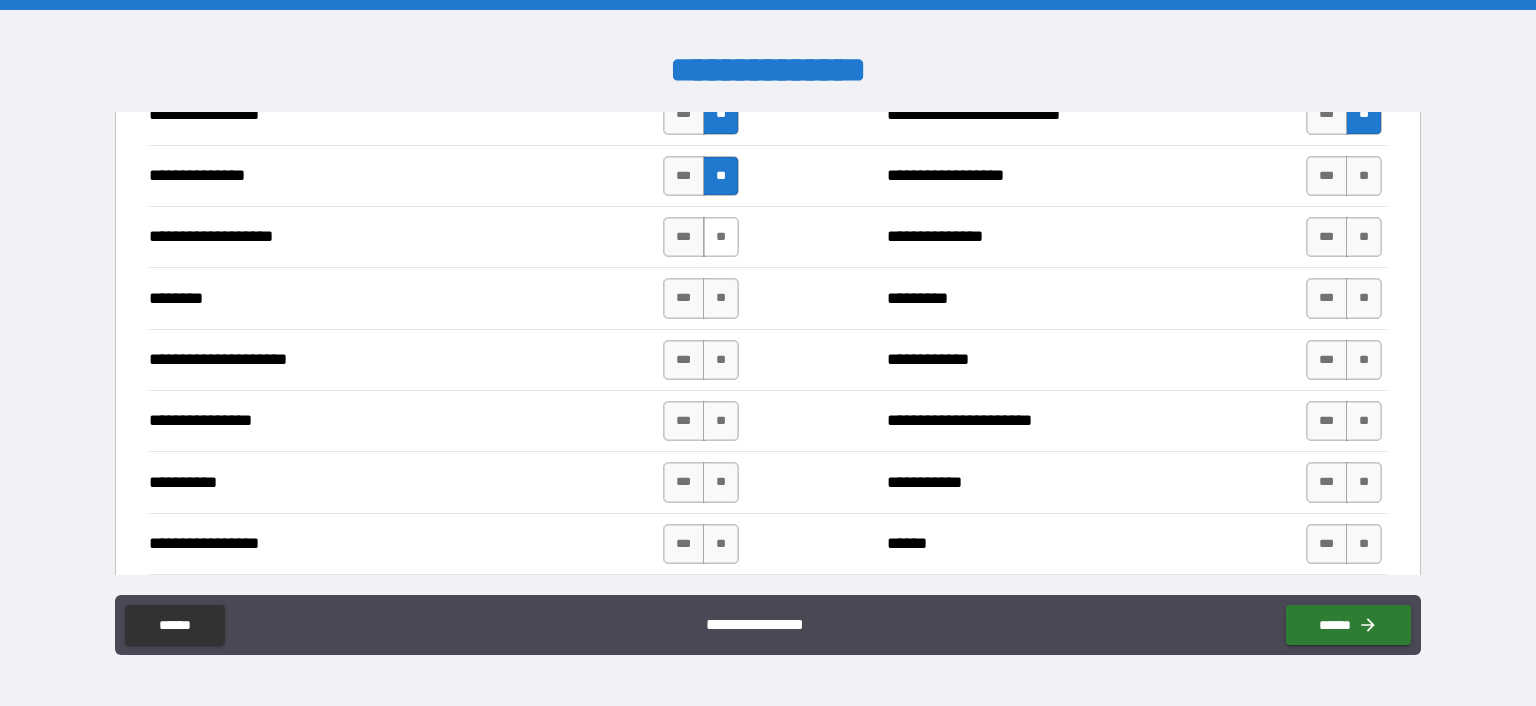 click on "**" at bounding box center (721, 237) 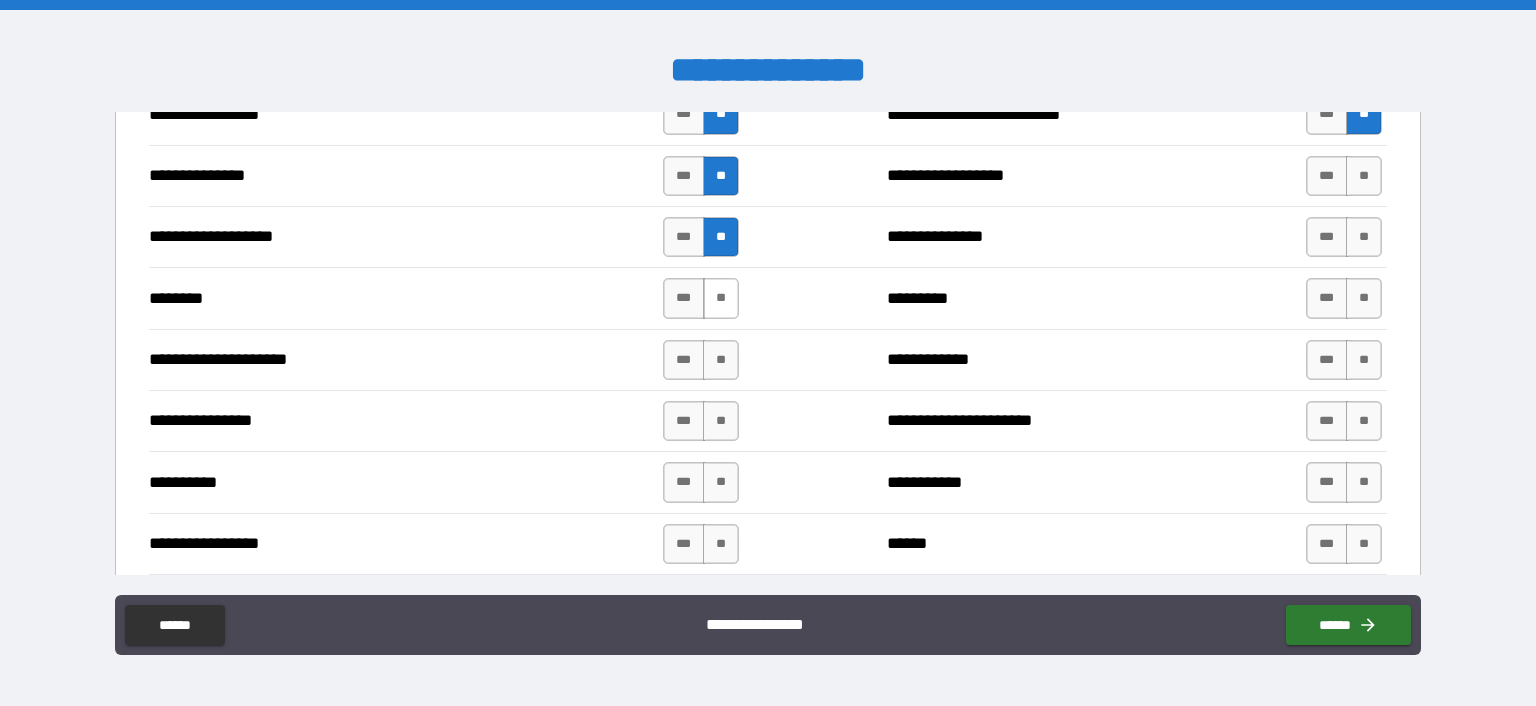 click on "**" at bounding box center [721, 298] 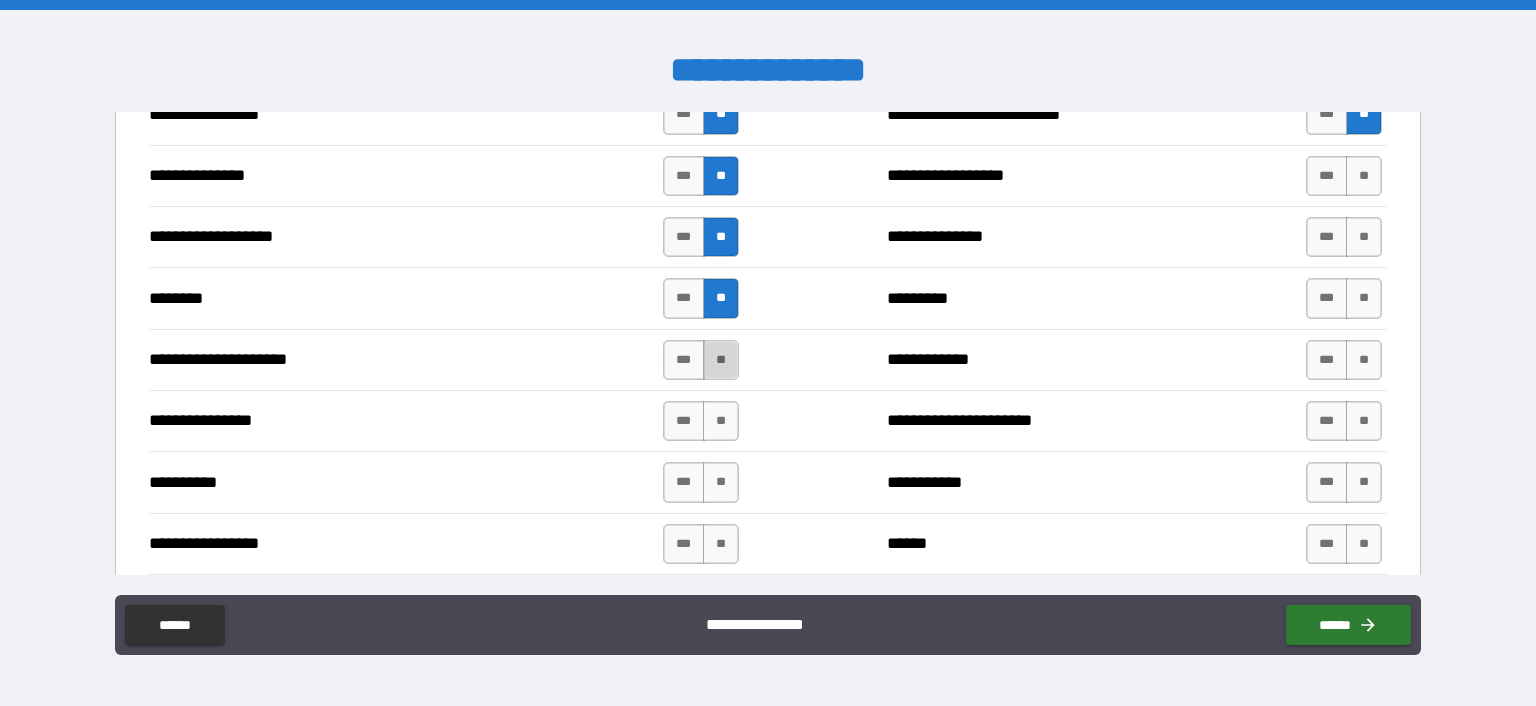 click on "**" at bounding box center [721, 360] 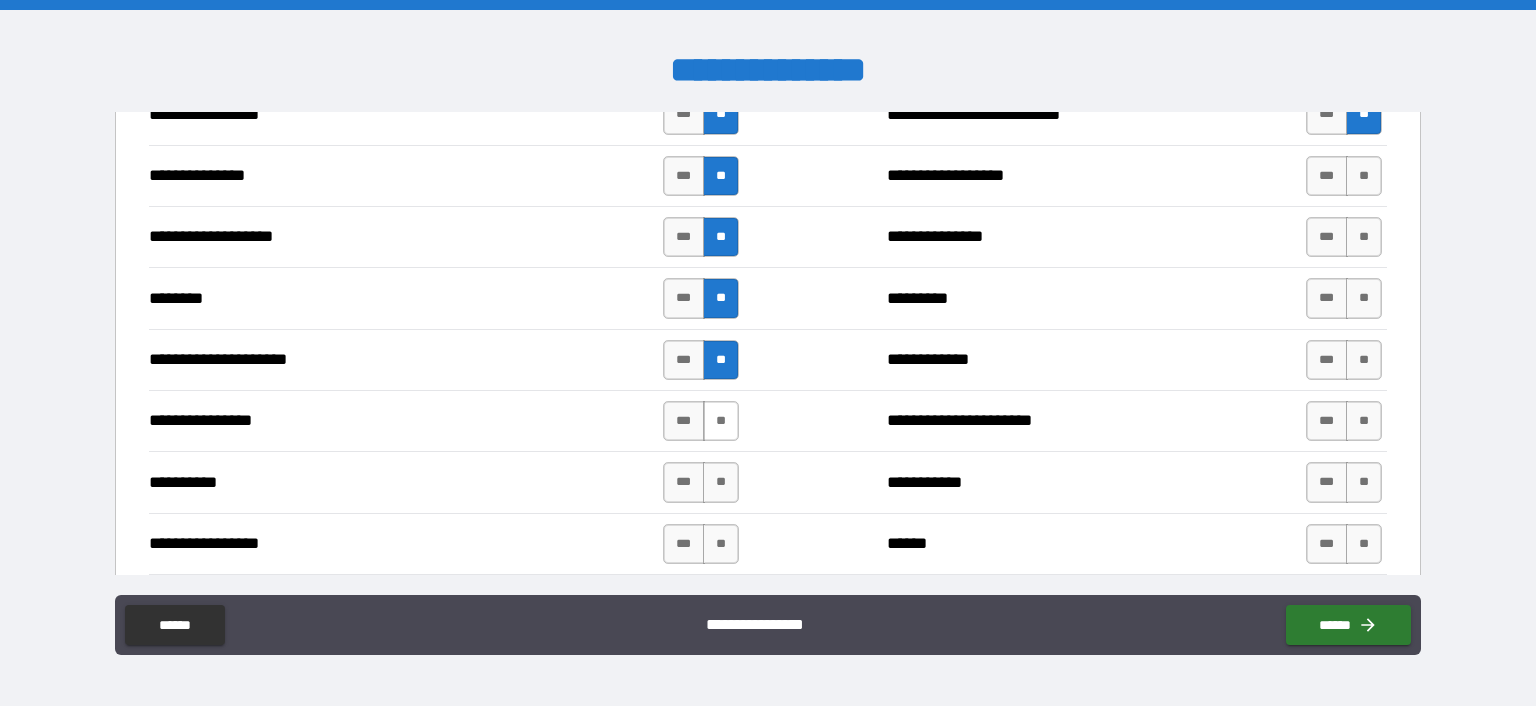 click on "**" at bounding box center (721, 421) 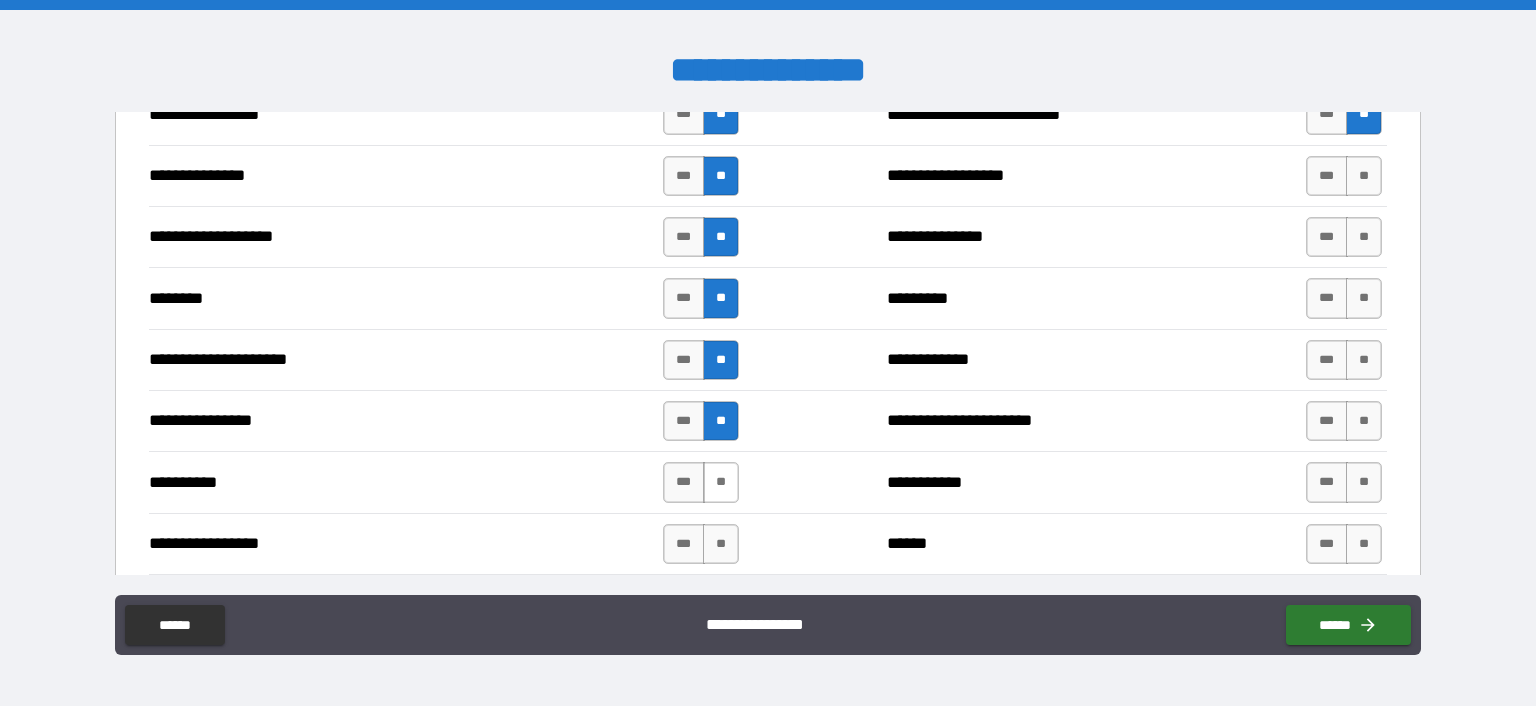 click on "**" at bounding box center [721, 482] 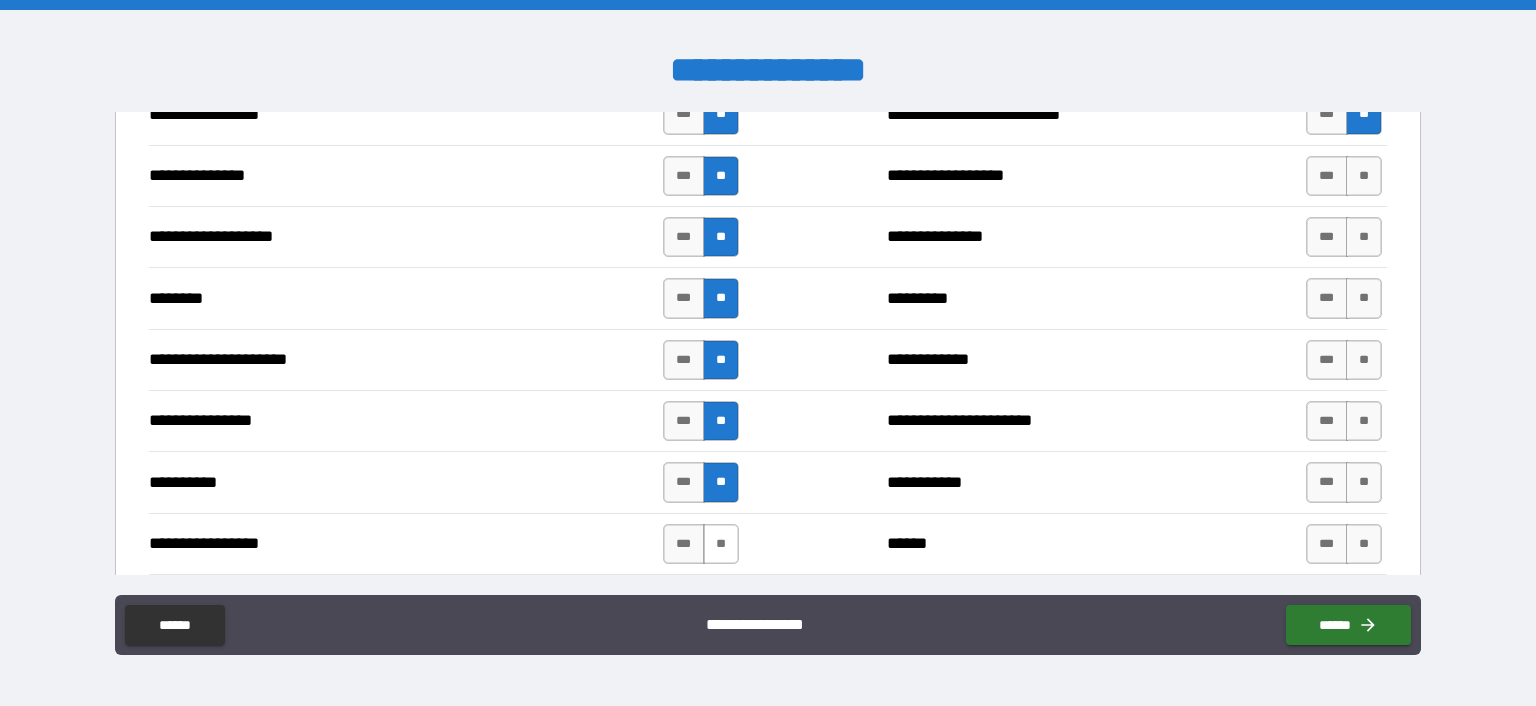 click on "**" at bounding box center [721, 544] 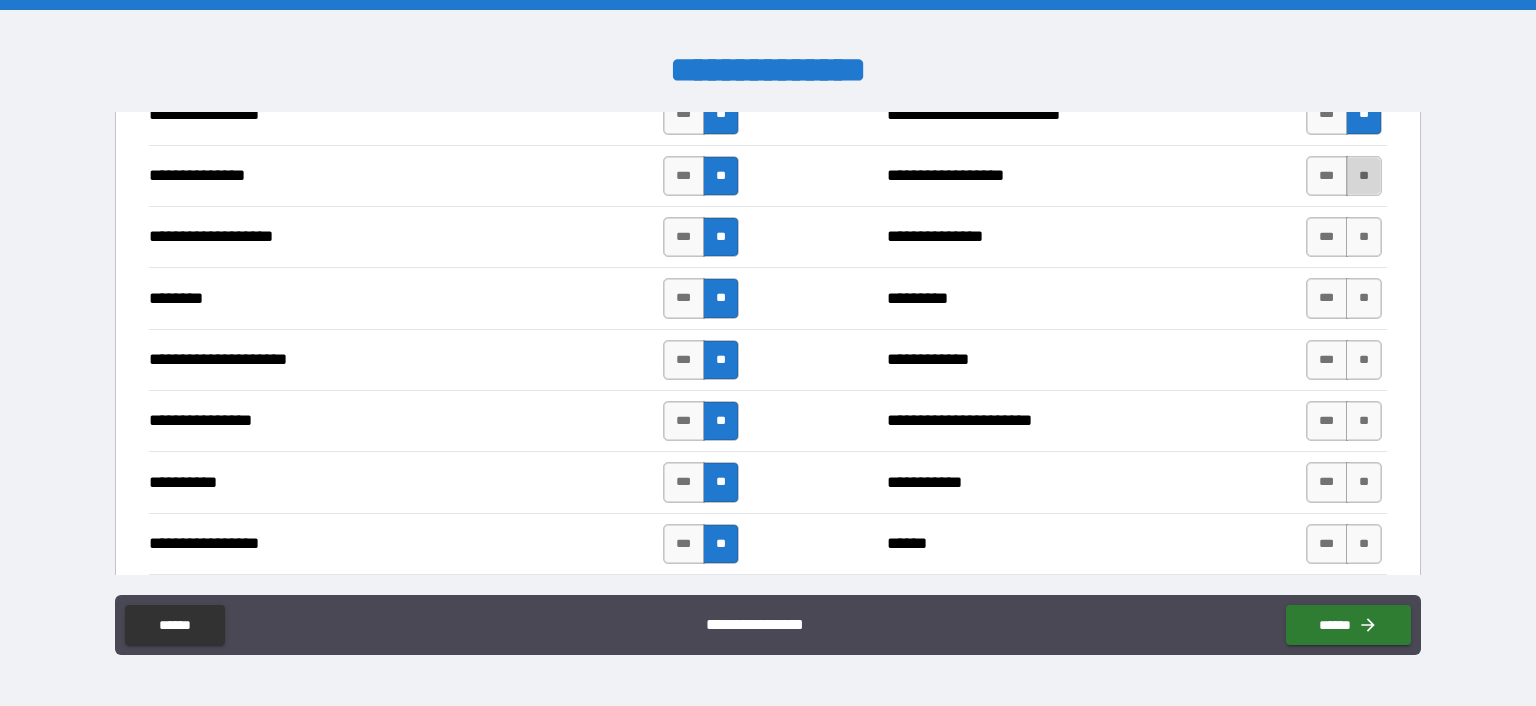 click on "**" at bounding box center (1364, 176) 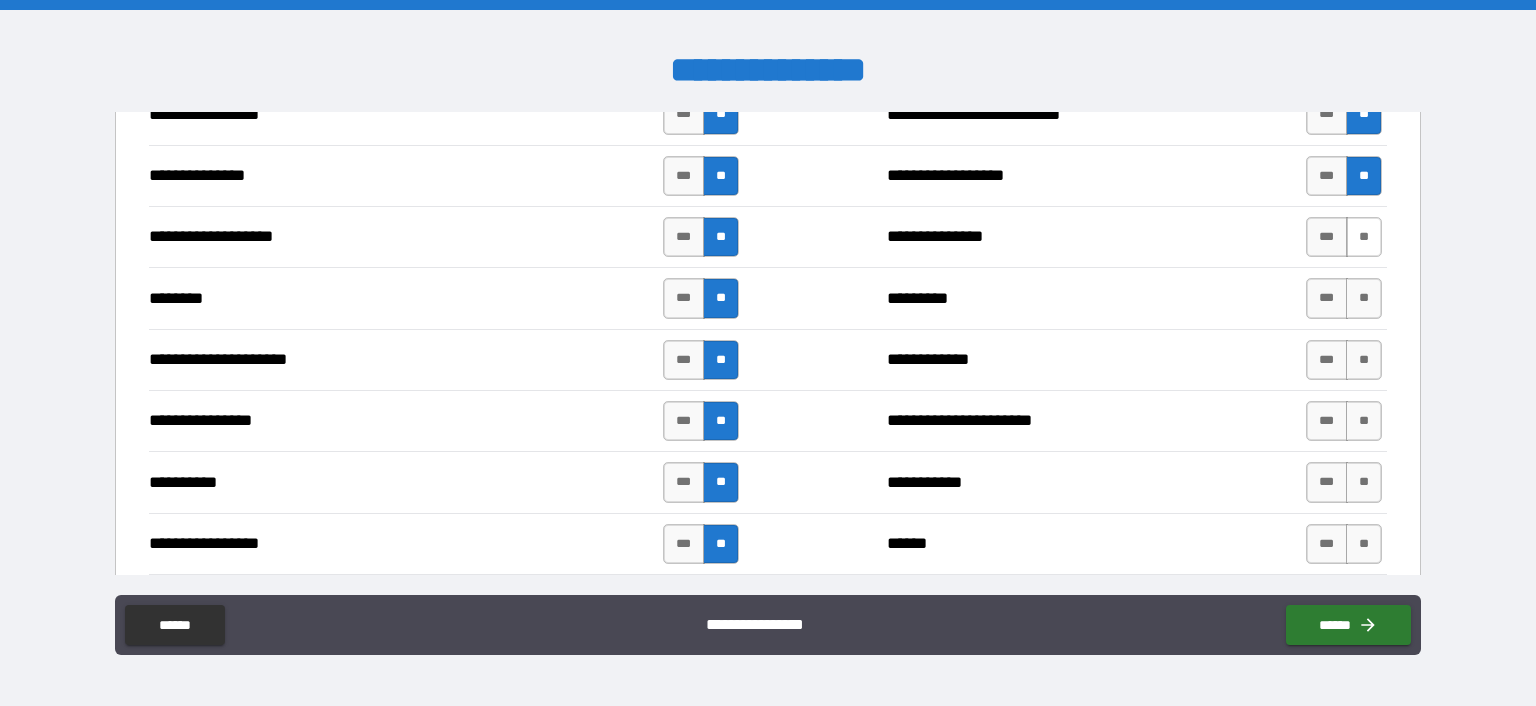 click on "**" at bounding box center (1364, 237) 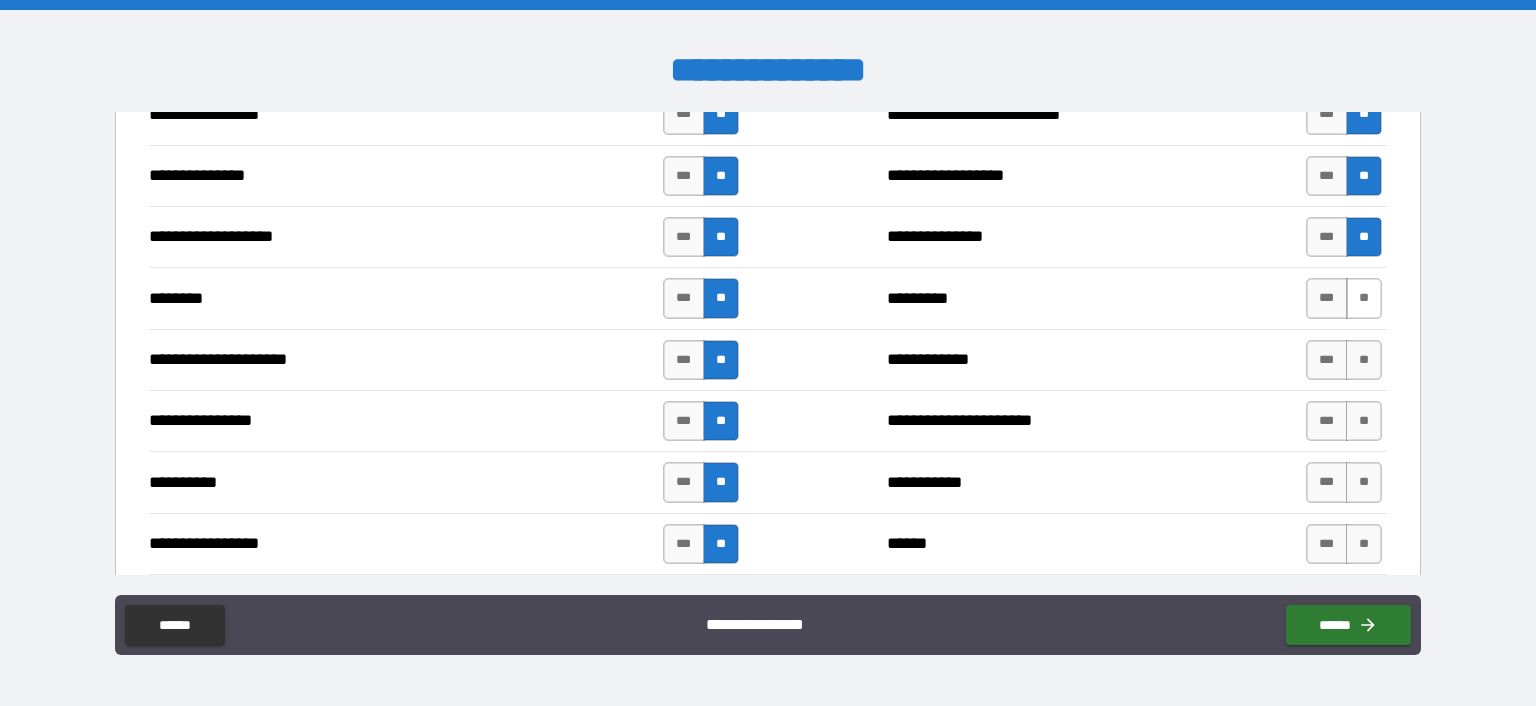 click on "**" at bounding box center [1364, 298] 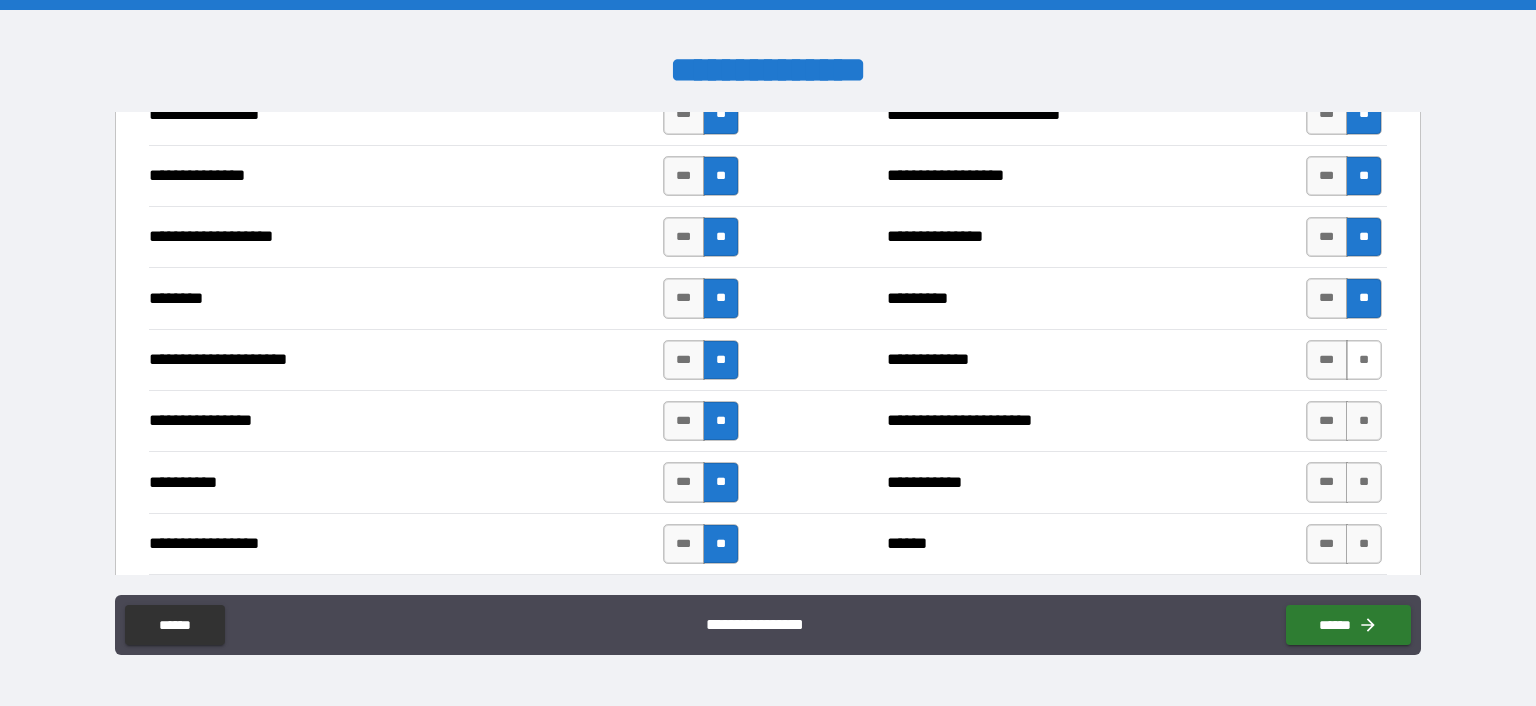 click on "**" at bounding box center (1364, 360) 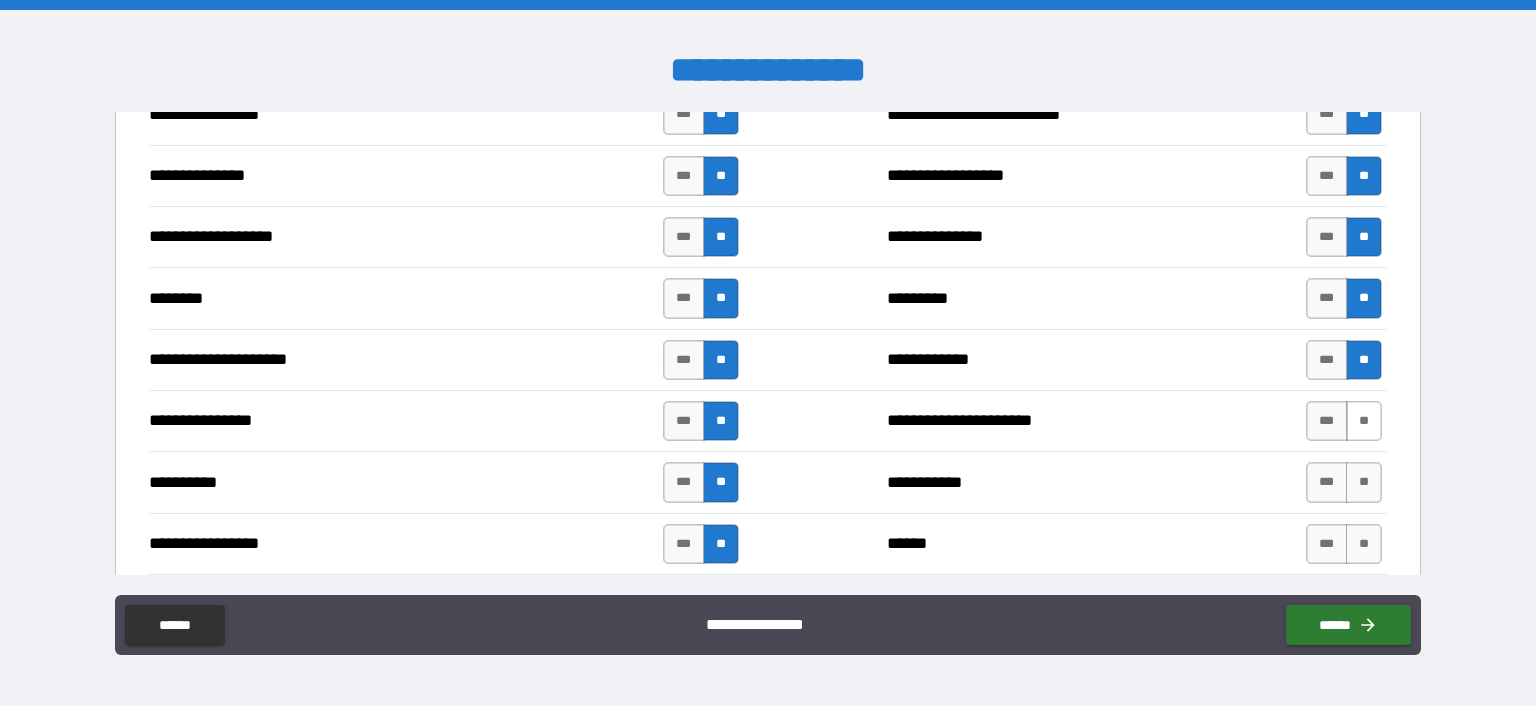 click on "**" at bounding box center (1364, 421) 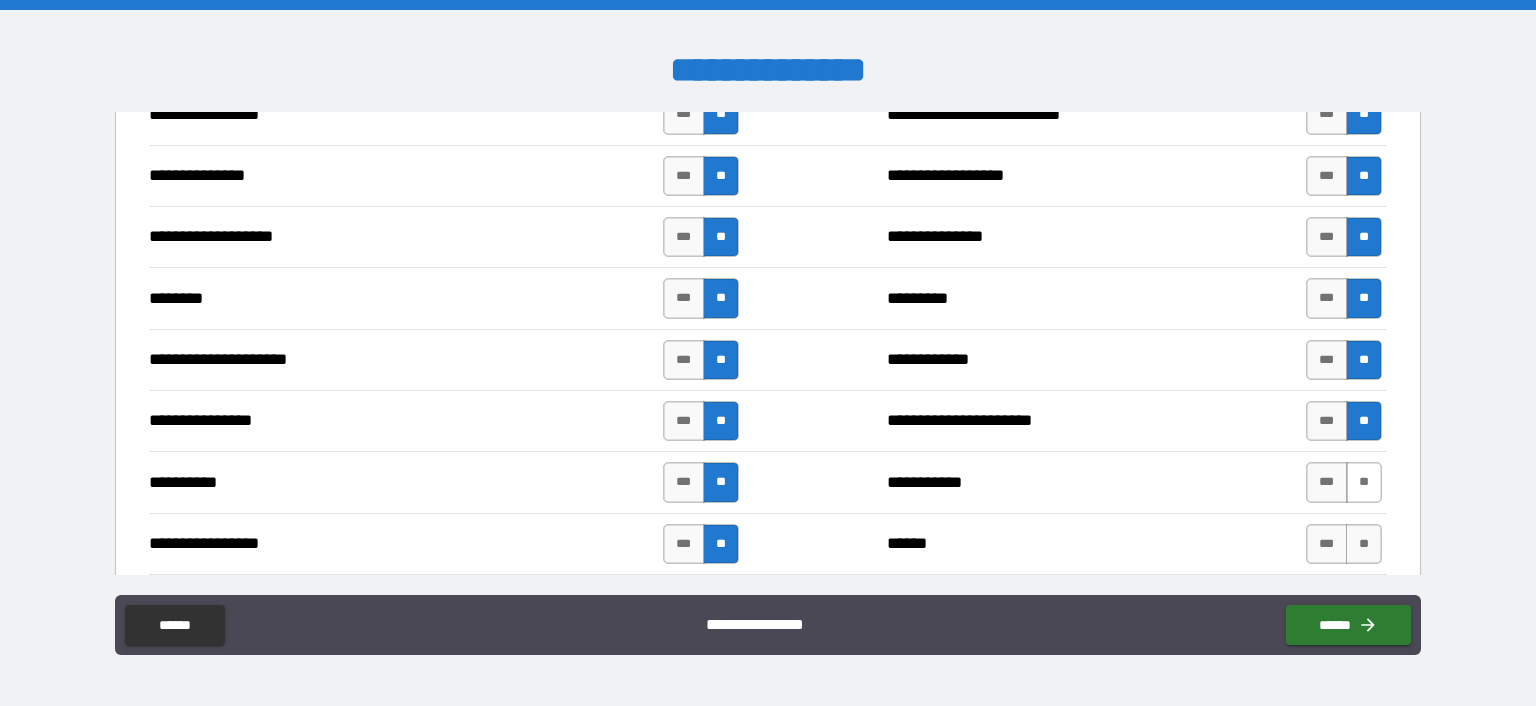 click on "**" at bounding box center [1364, 482] 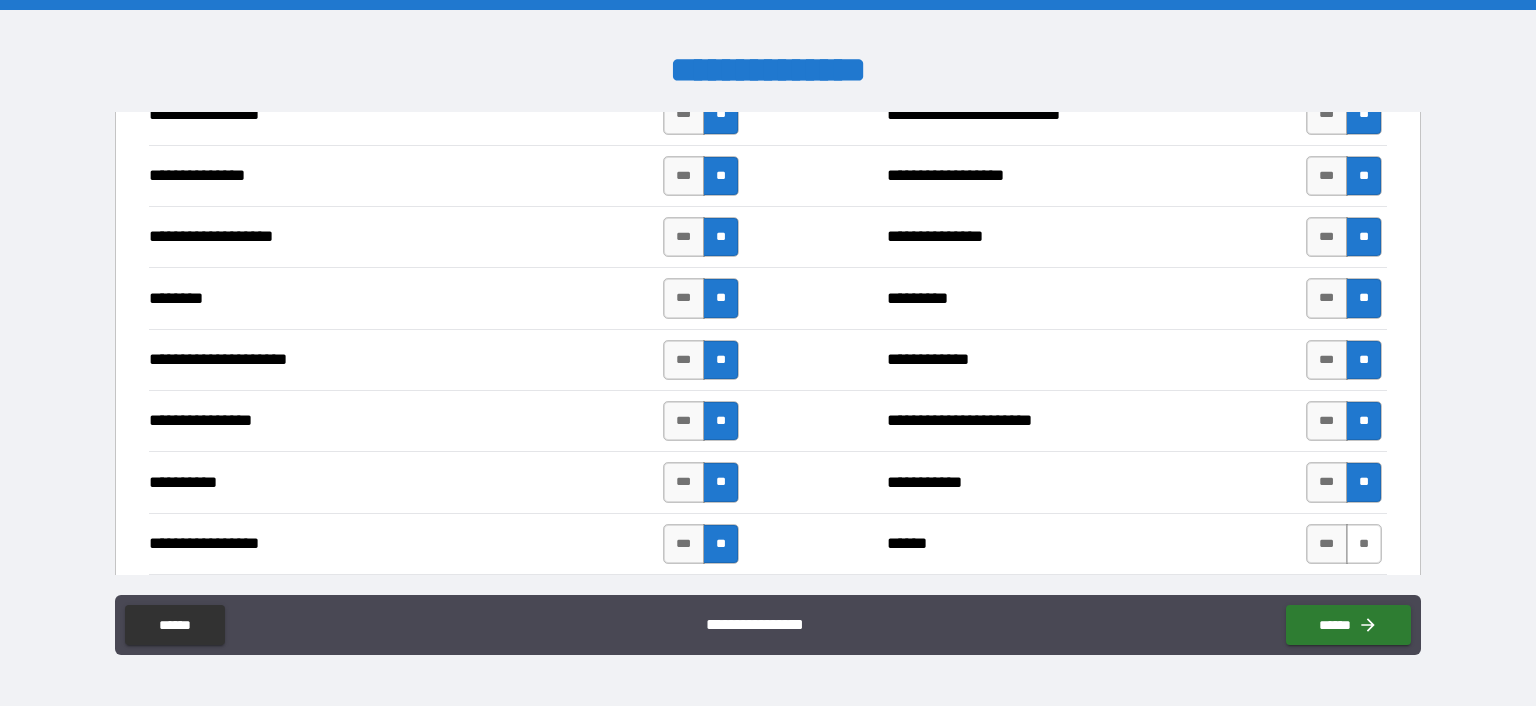 click on "**" at bounding box center (1364, 544) 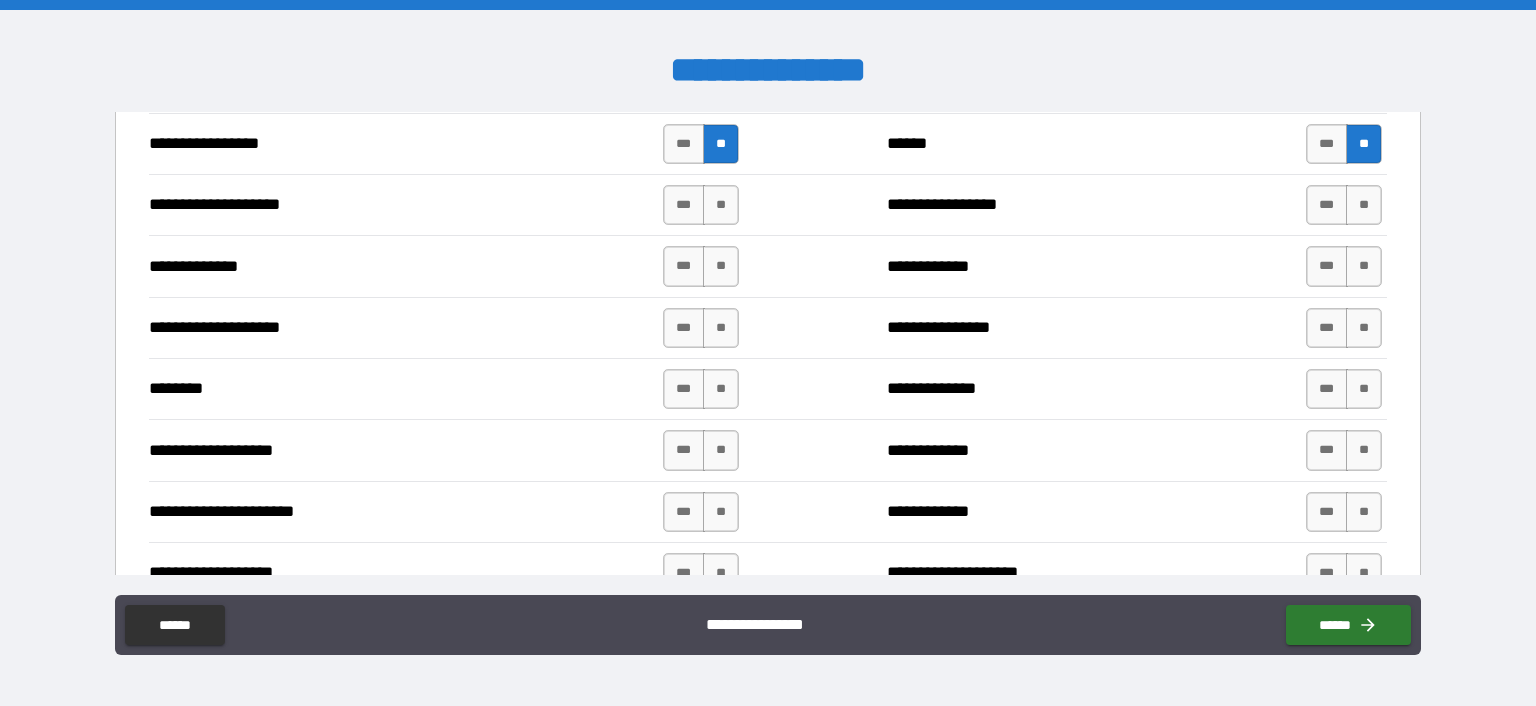 scroll, scrollTop: 2780, scrollLeft: 0, axis: vertical 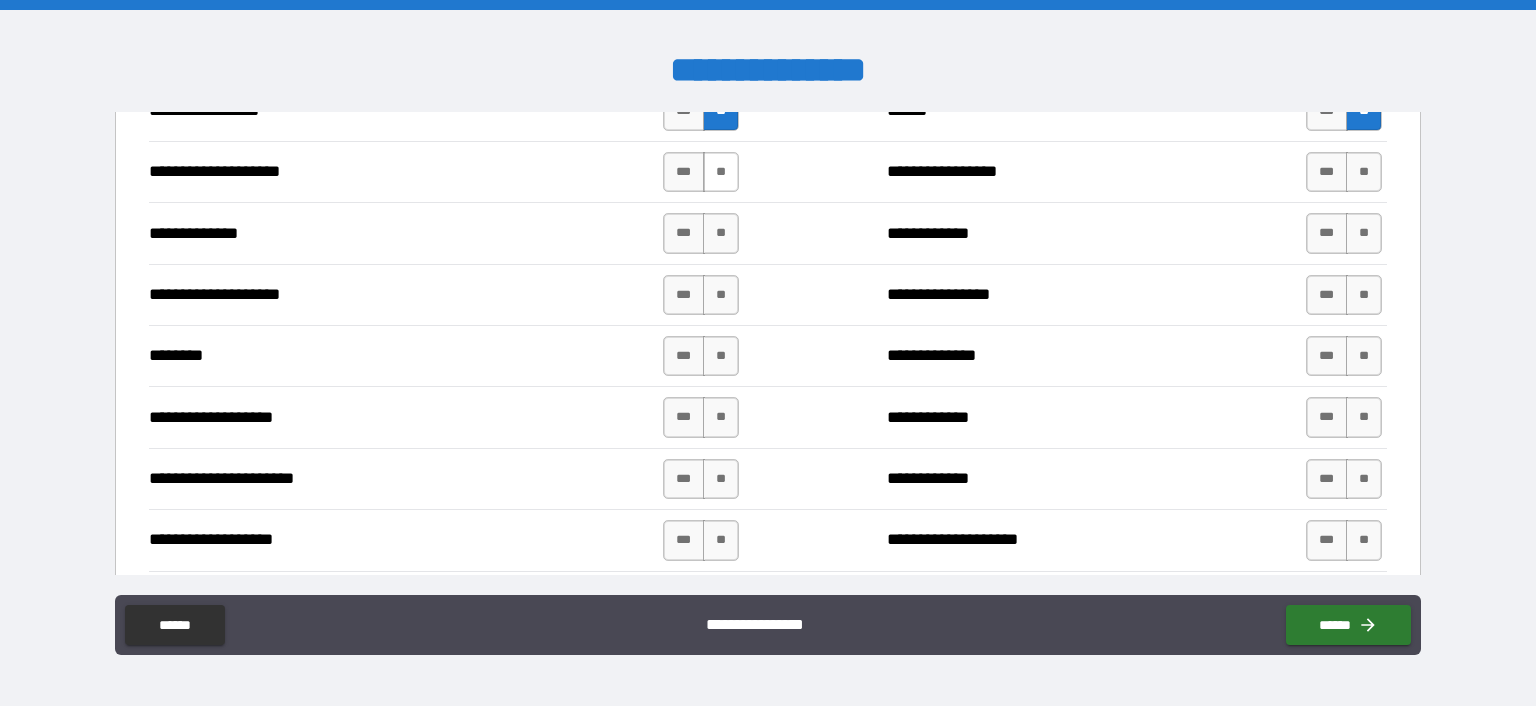 click on "**" at bounding box center (721, 172) 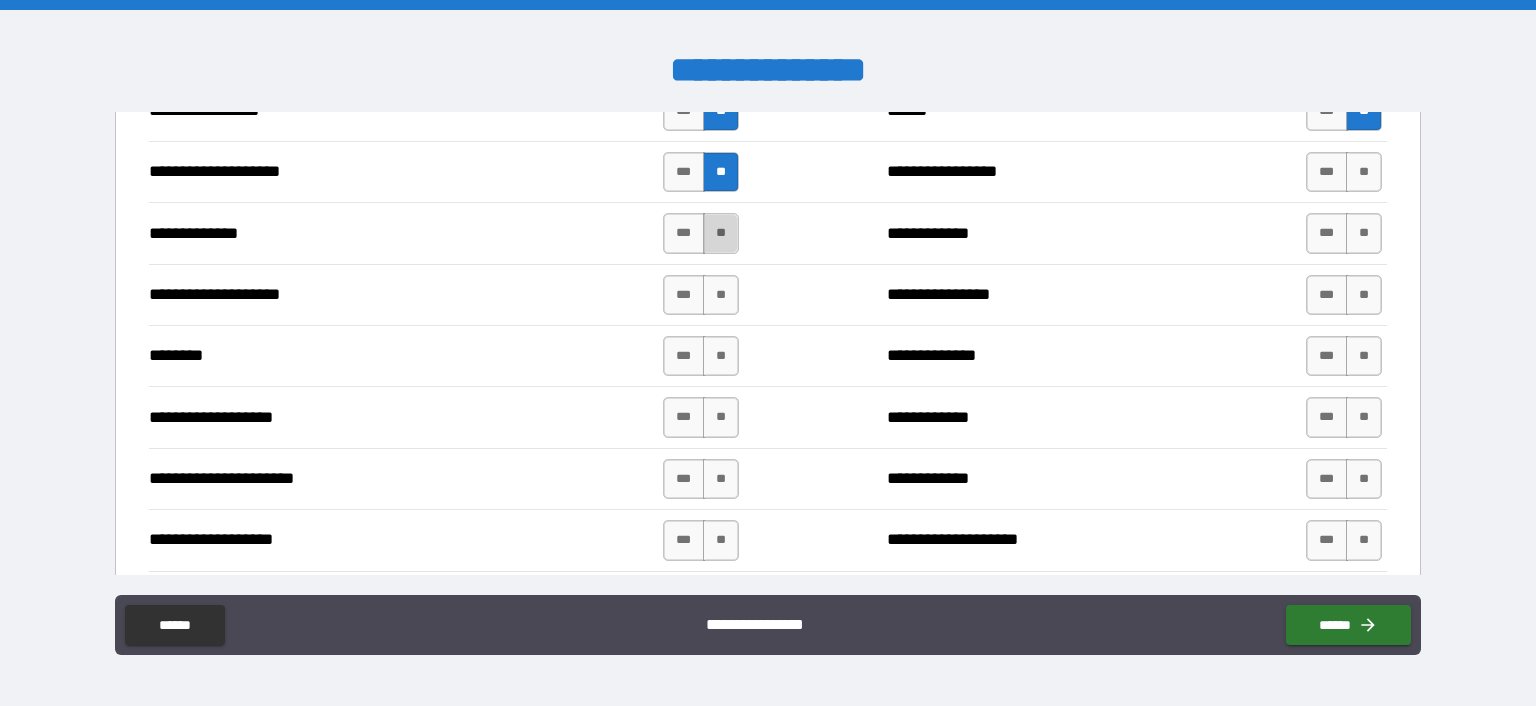 click on "**" at bounding box center (721, 233) 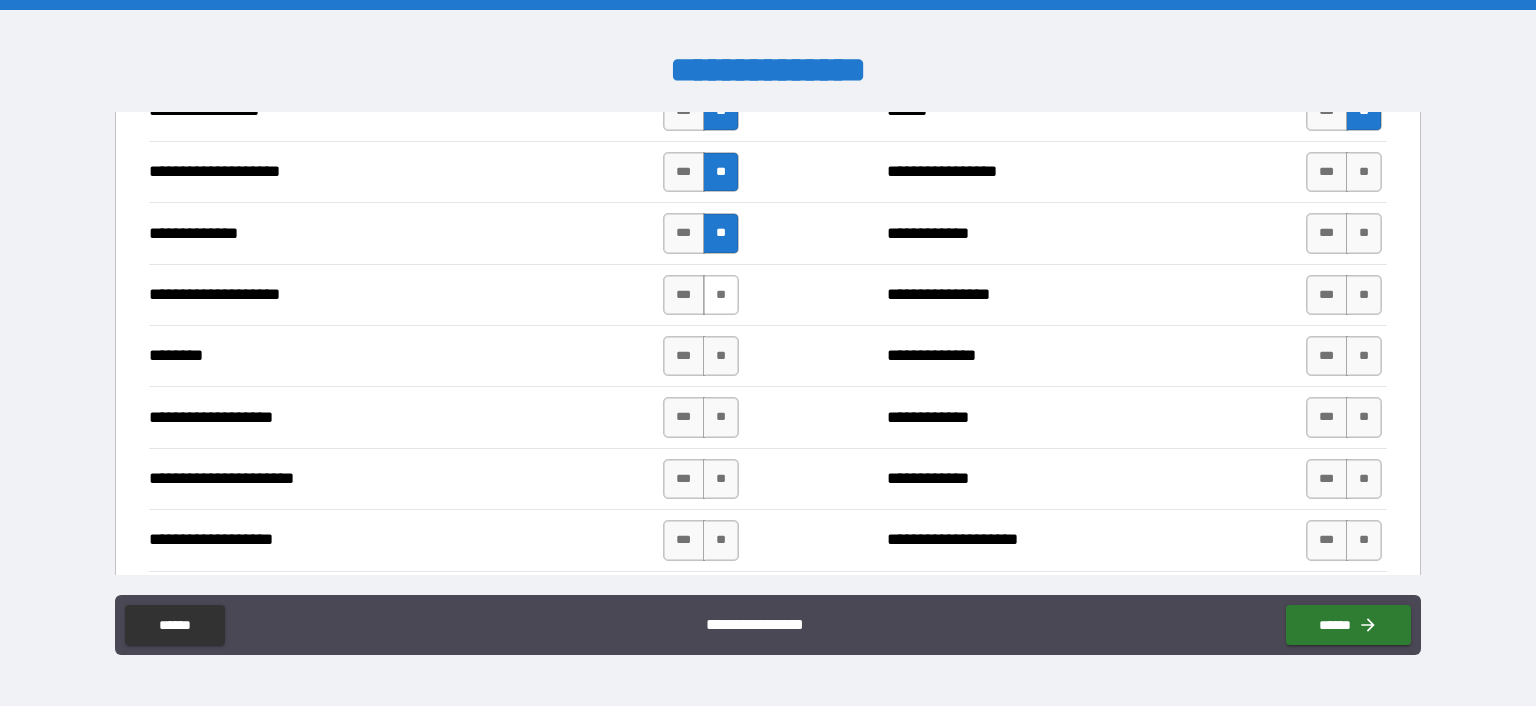 click on "**" at bounding box center [721, 295] 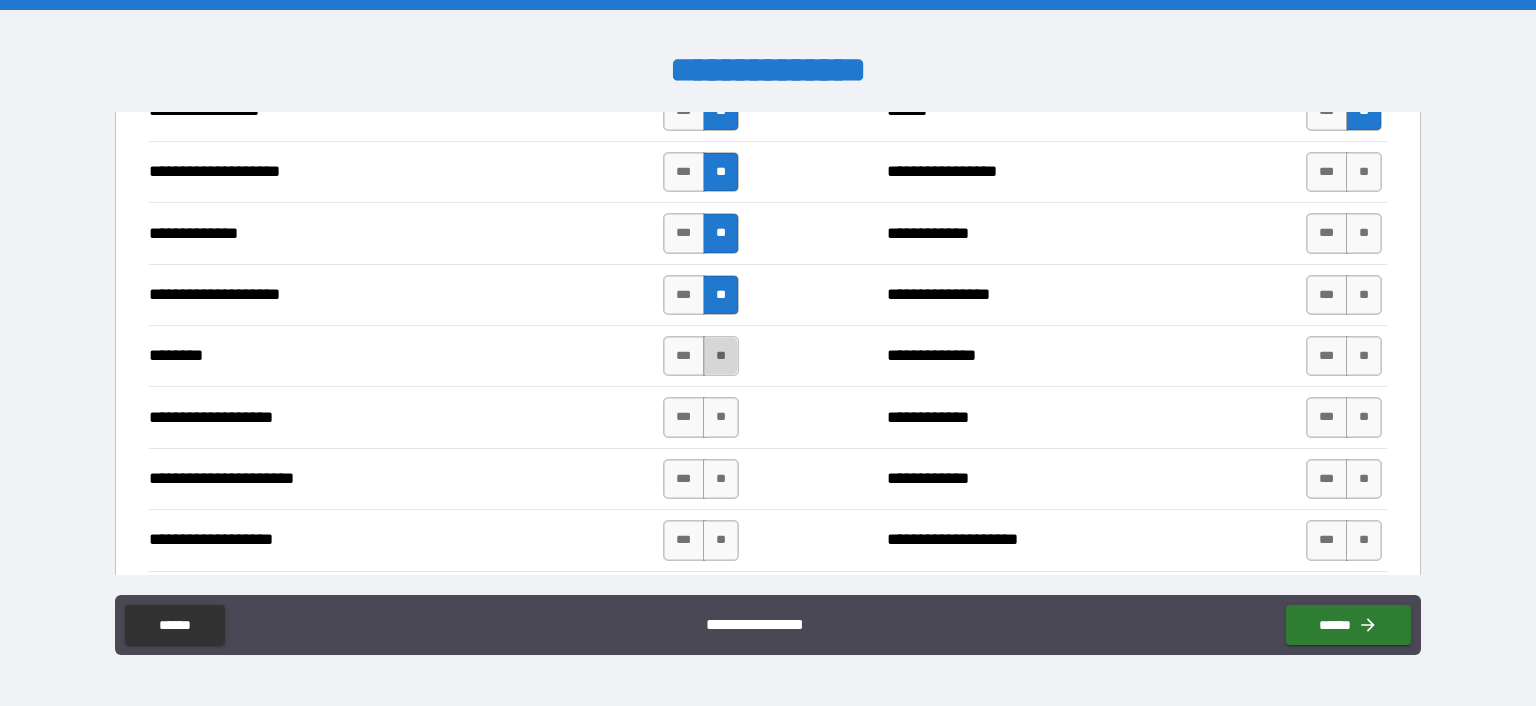 click on "**" at bounding box center [721, 356] 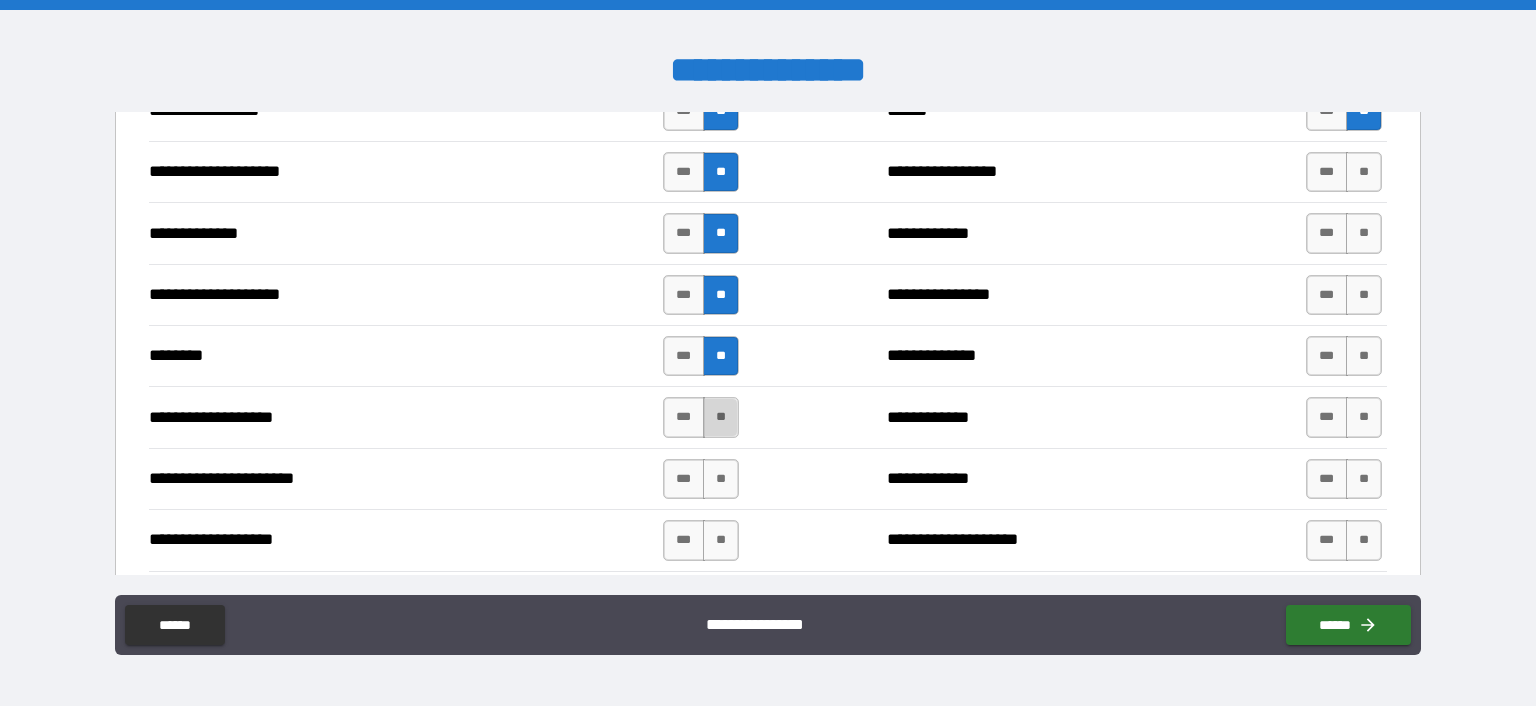 click on "**" at bounding box center [721, 417] 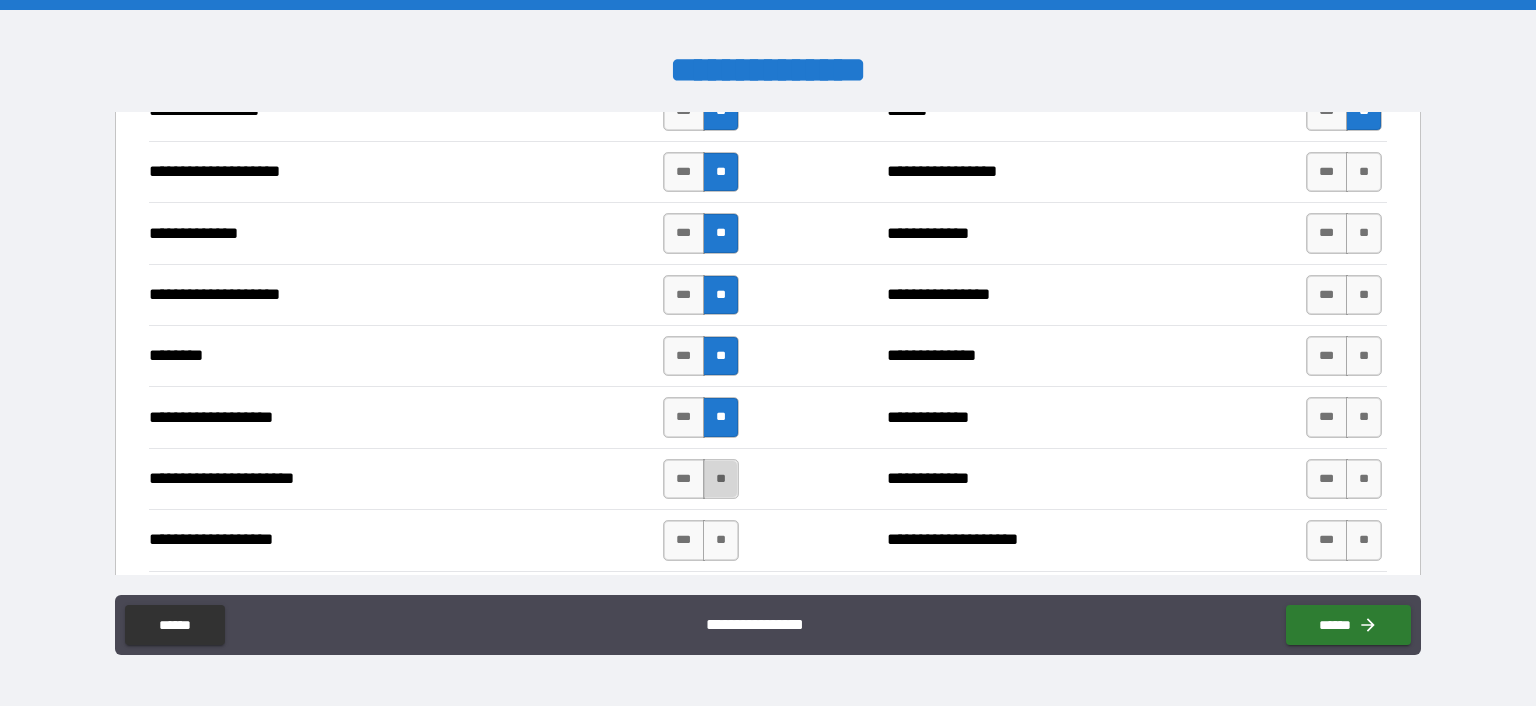 click on "**" at bounding box center (721, 479) 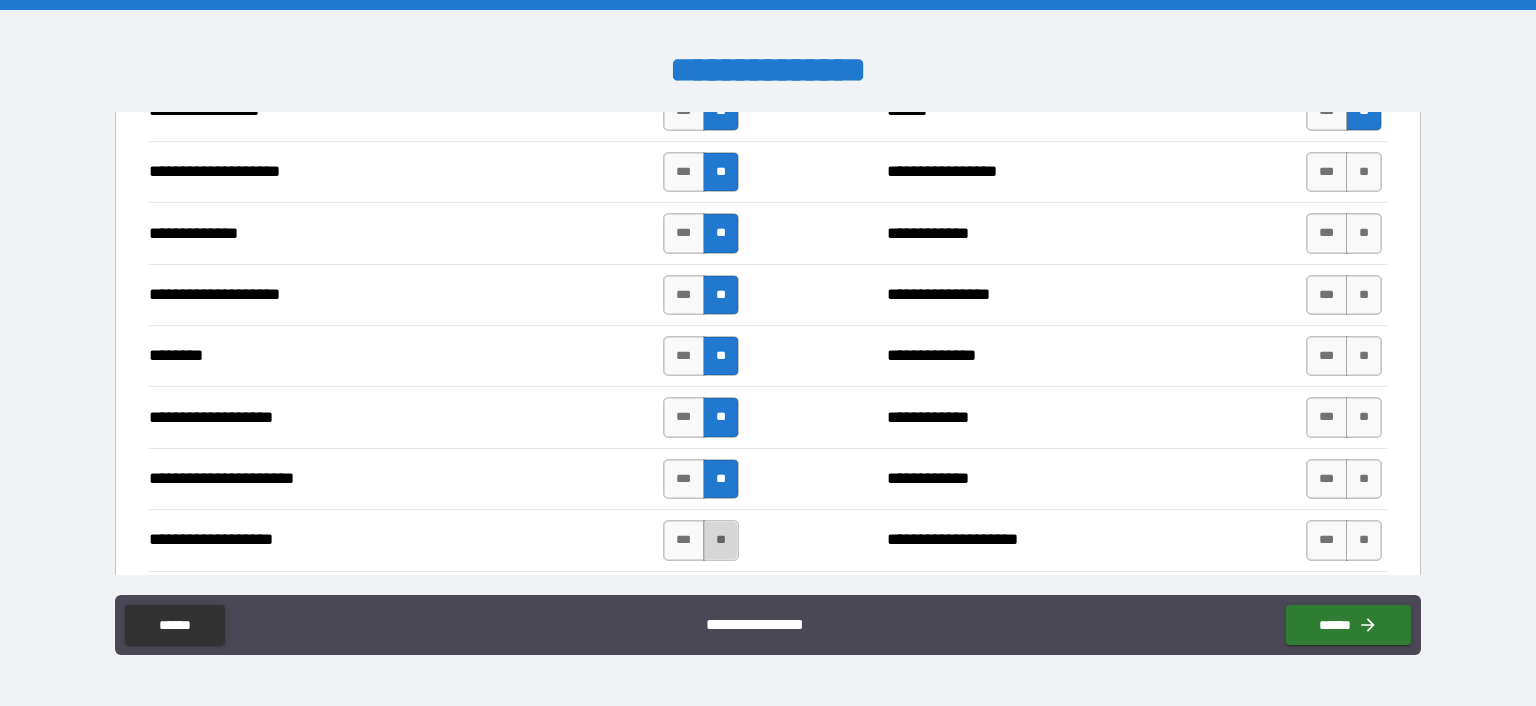 click on "**" at bounding box center [721, 540] 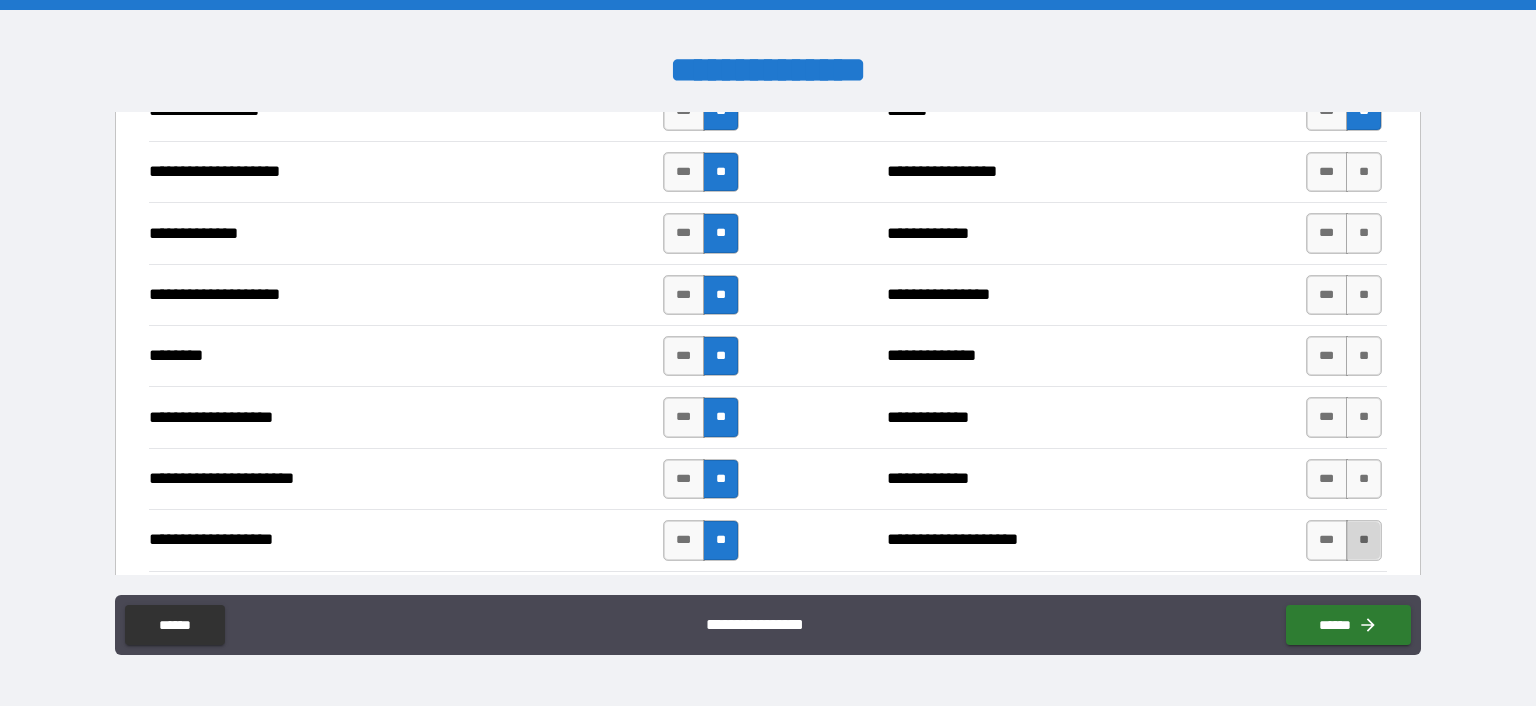 click on "**" at bounding box center (1364, 540) 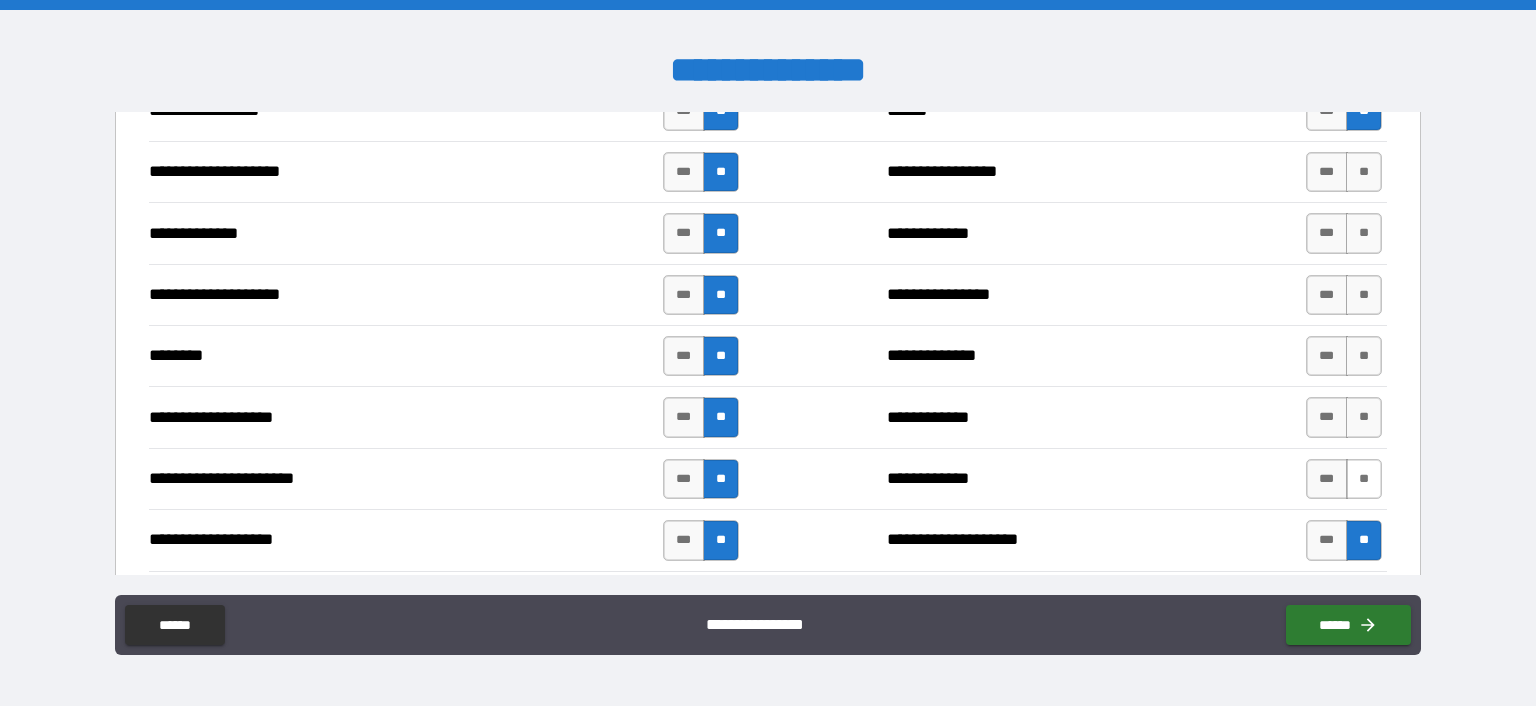 click on "**" at bounding box center [1364, 479] 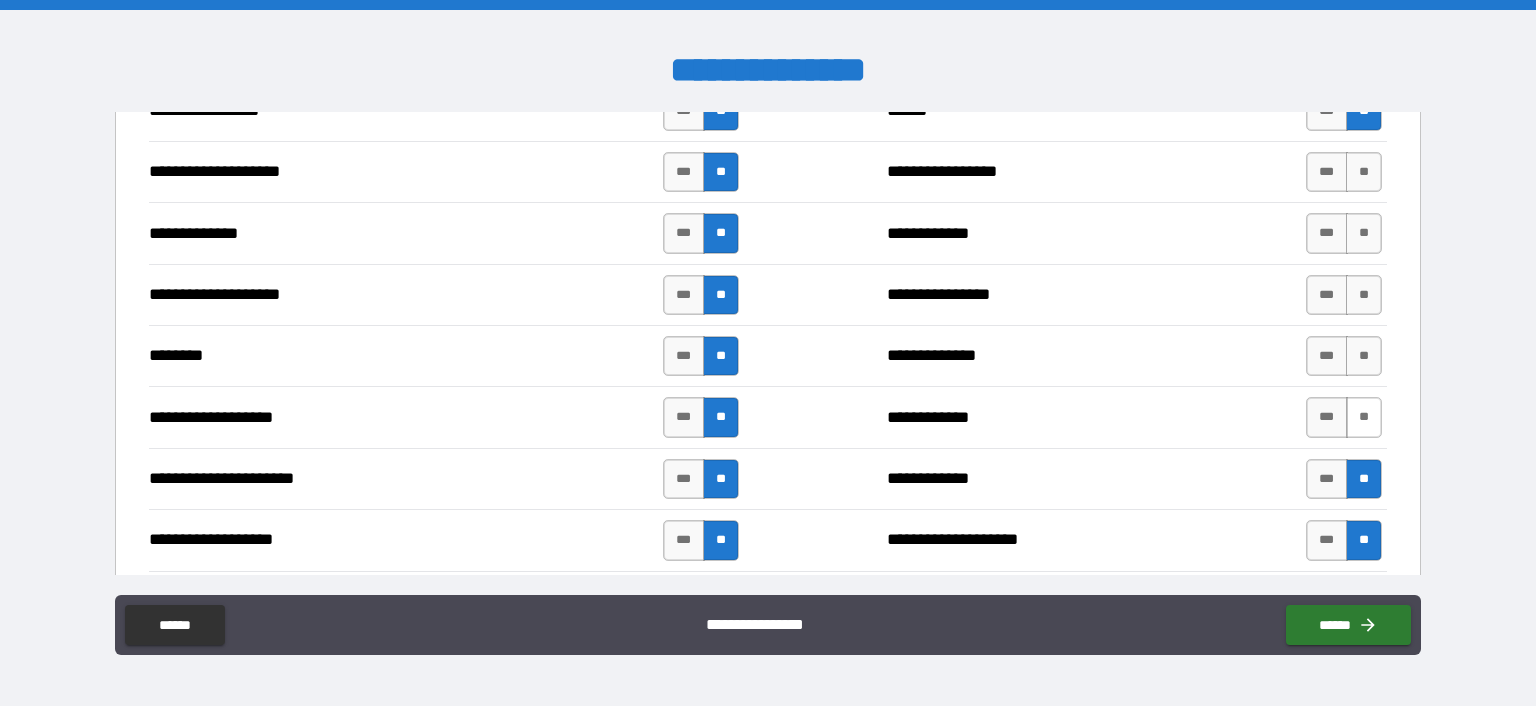click on "**" at bounding box center (1364, 417) 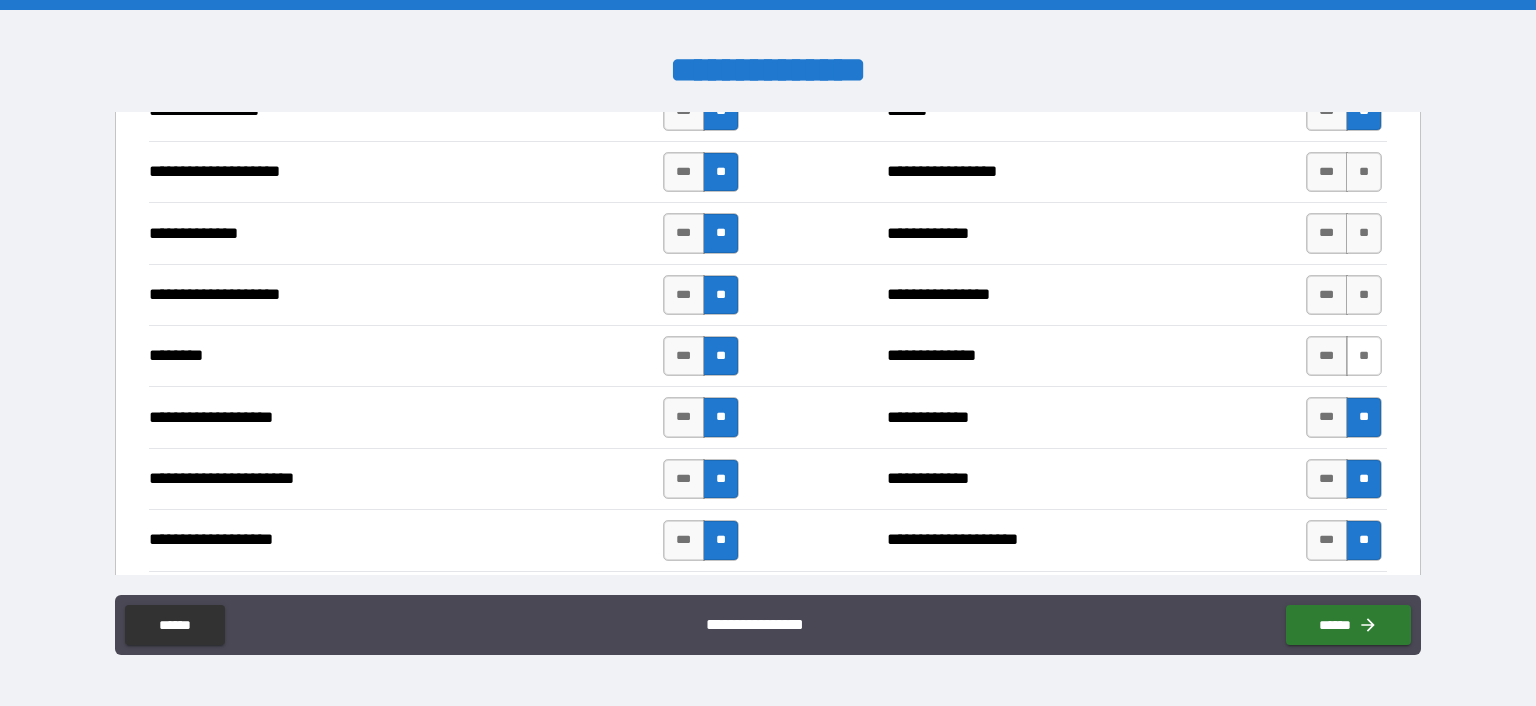 click on "**" at bounding box center (1364, 356) 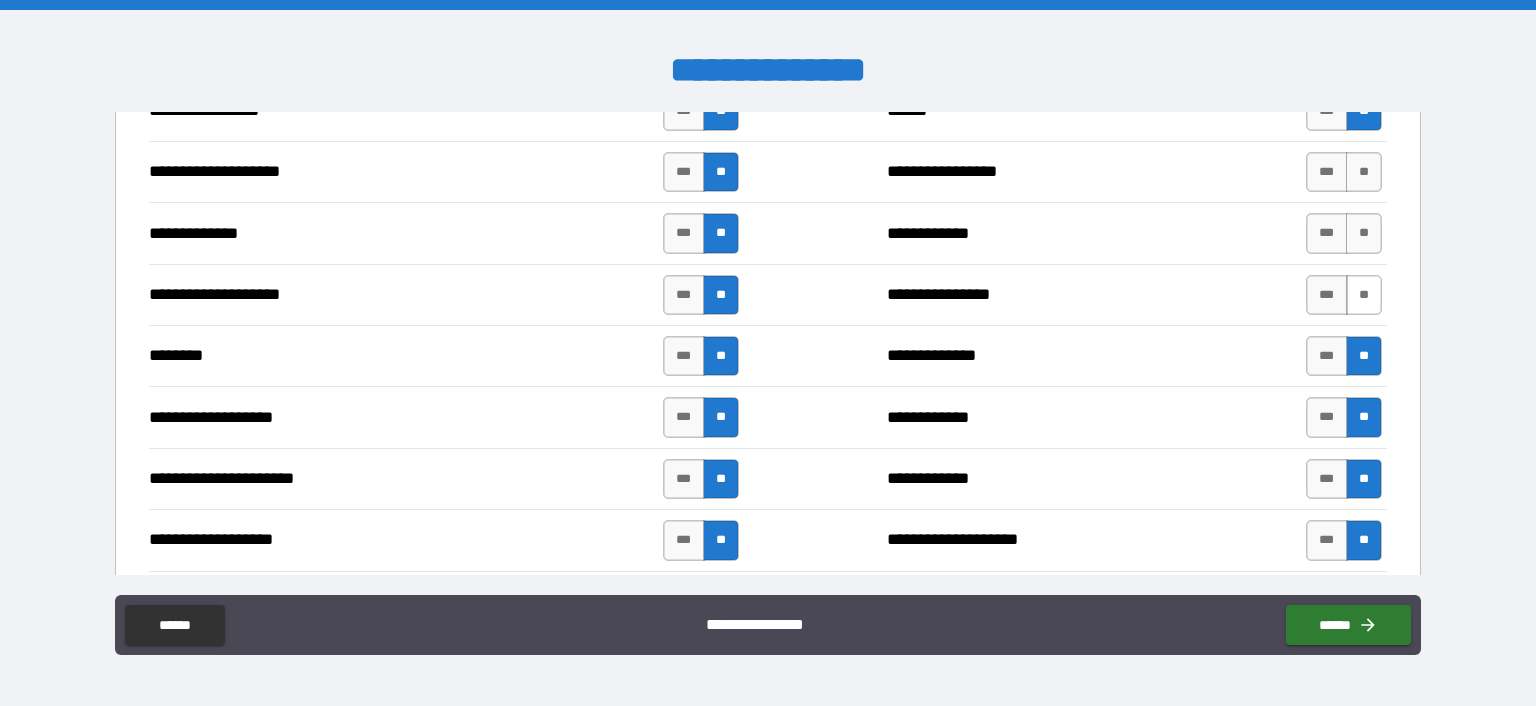click on "**" at bounding box center [1364, 295] 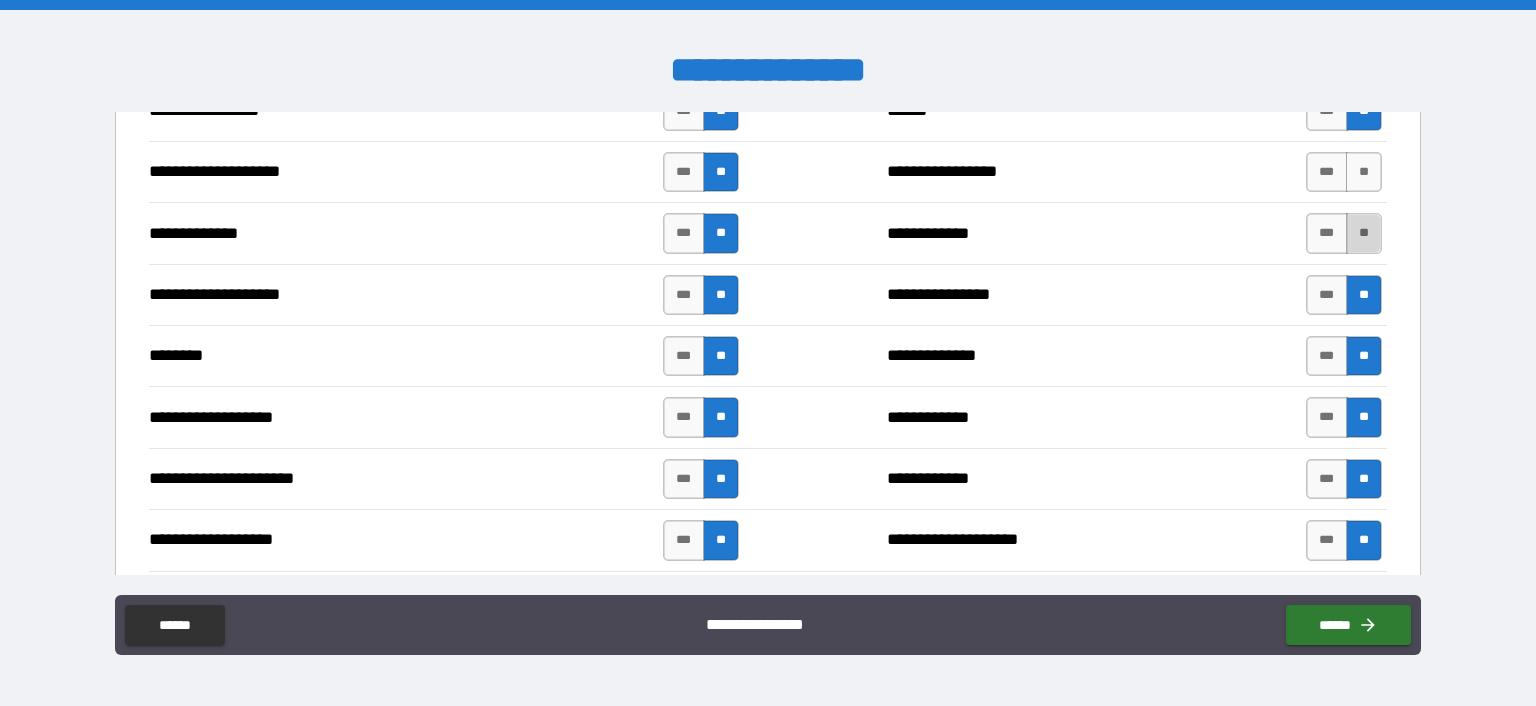 click on "**" at bounding box center [1364, 233] 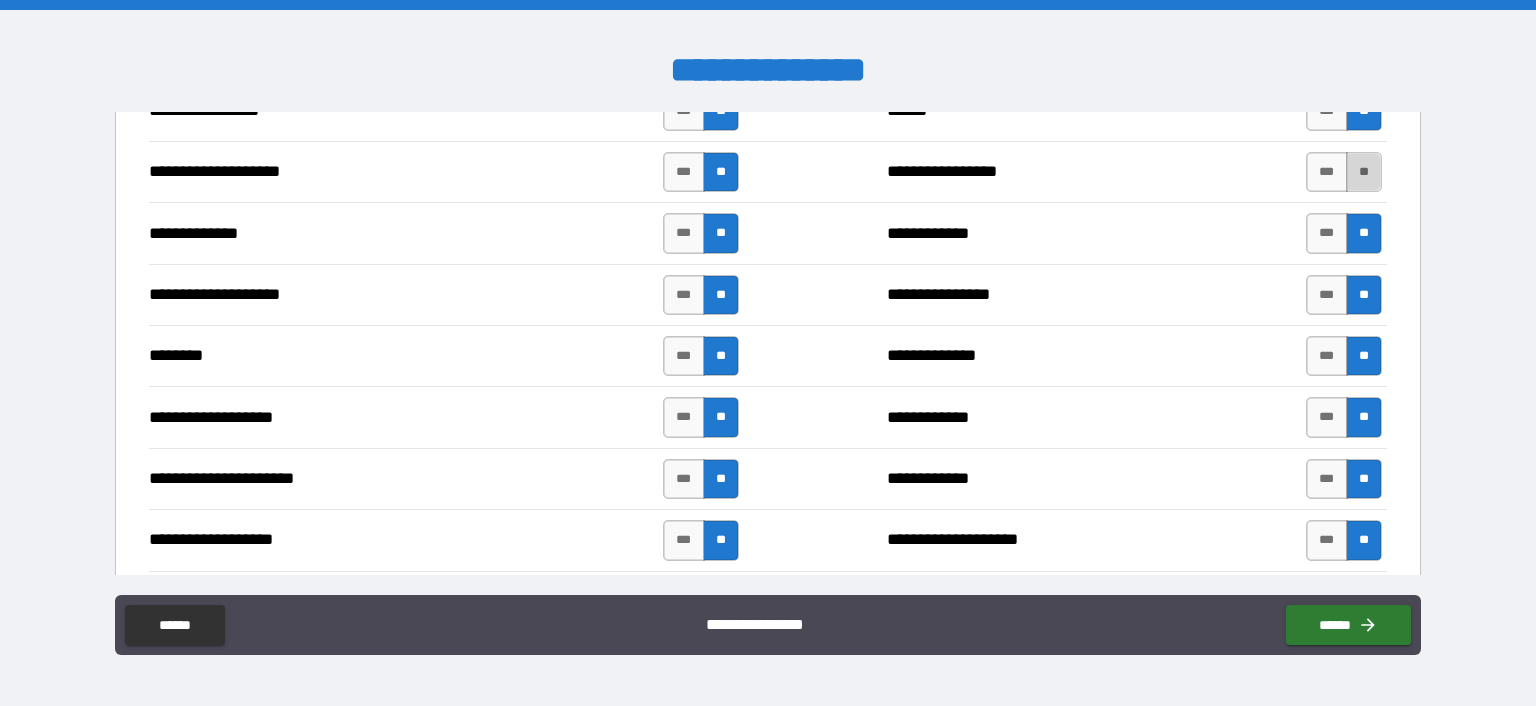click on "**" at bounding box center [1364, 172] 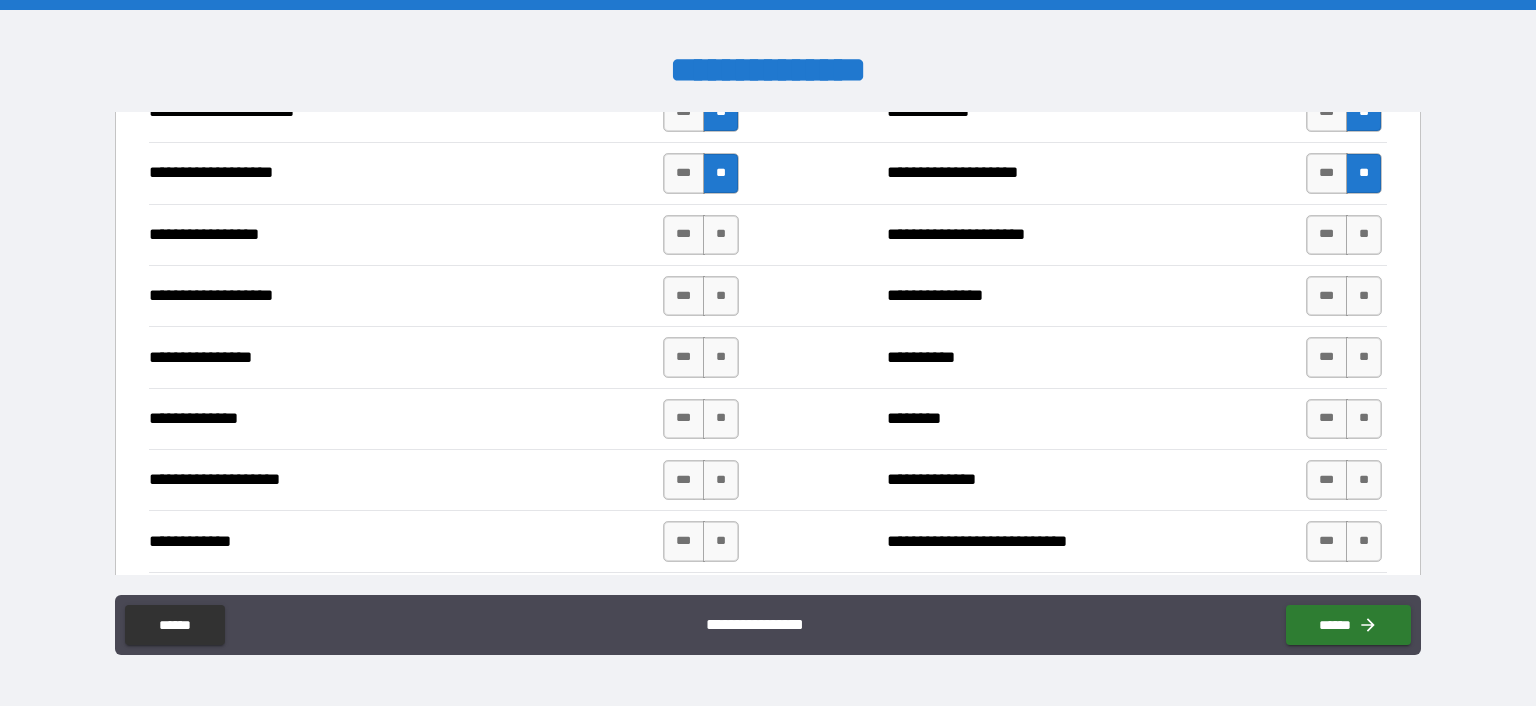scroll, scrollTop: 3180, scrollLeft: 0, axis: vertical 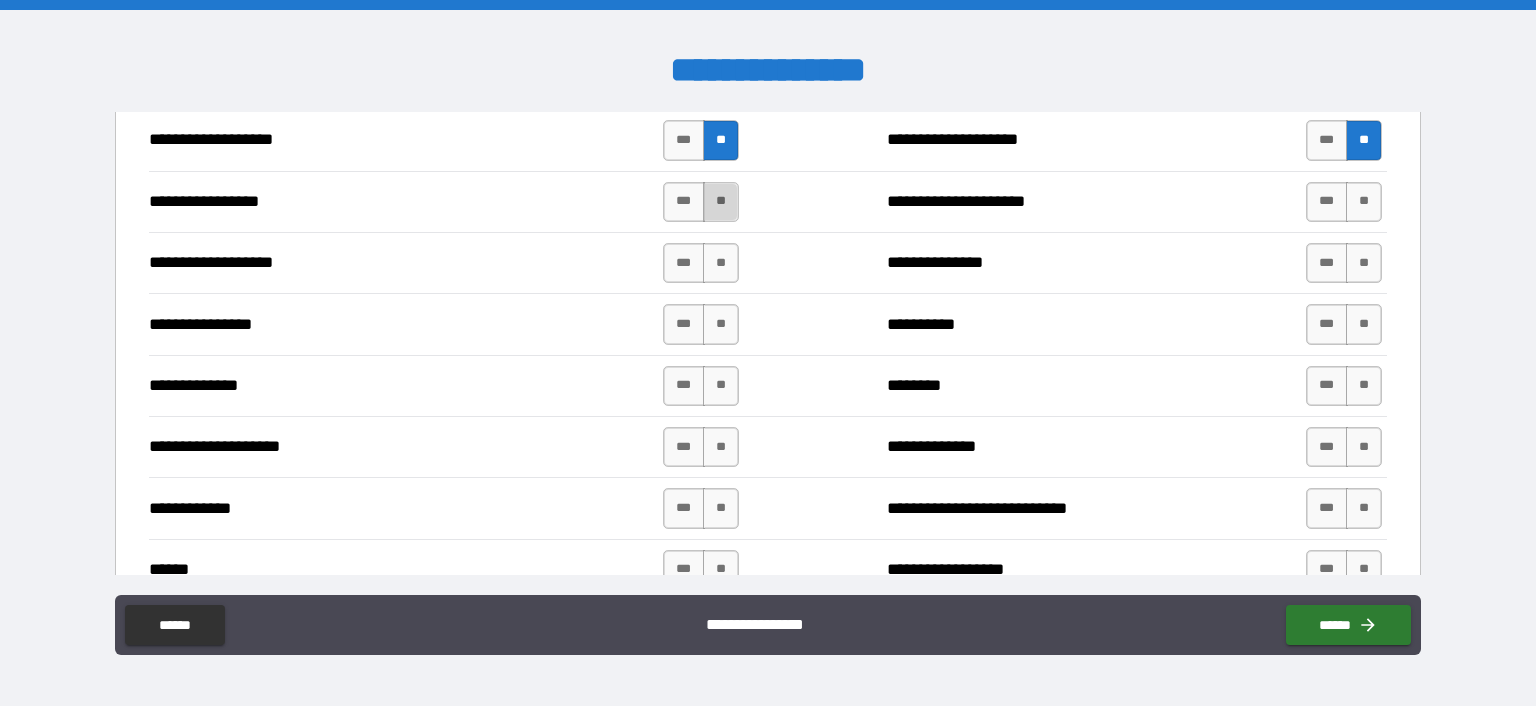 click on "**" at bounding box center (721, 202) 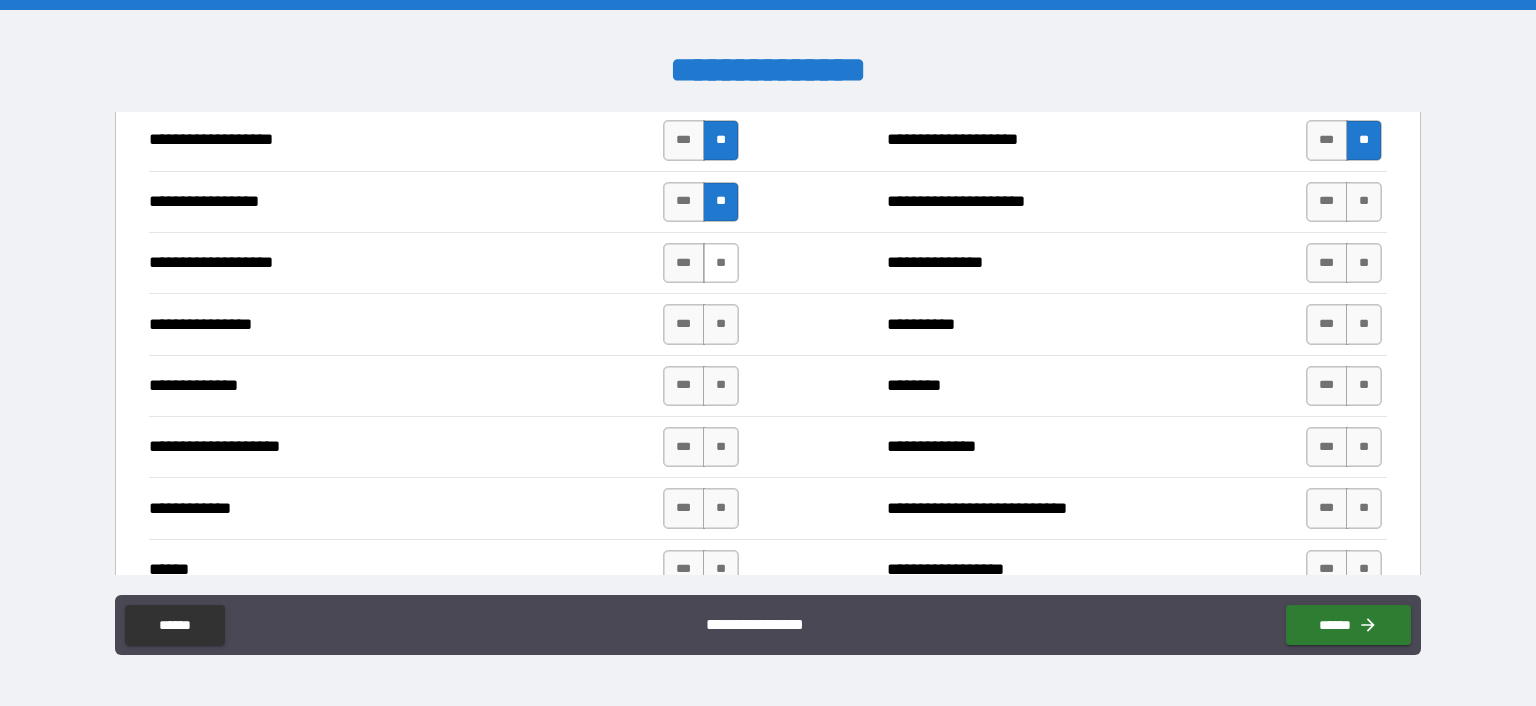 click on "**" at bounding box center [721, 263] 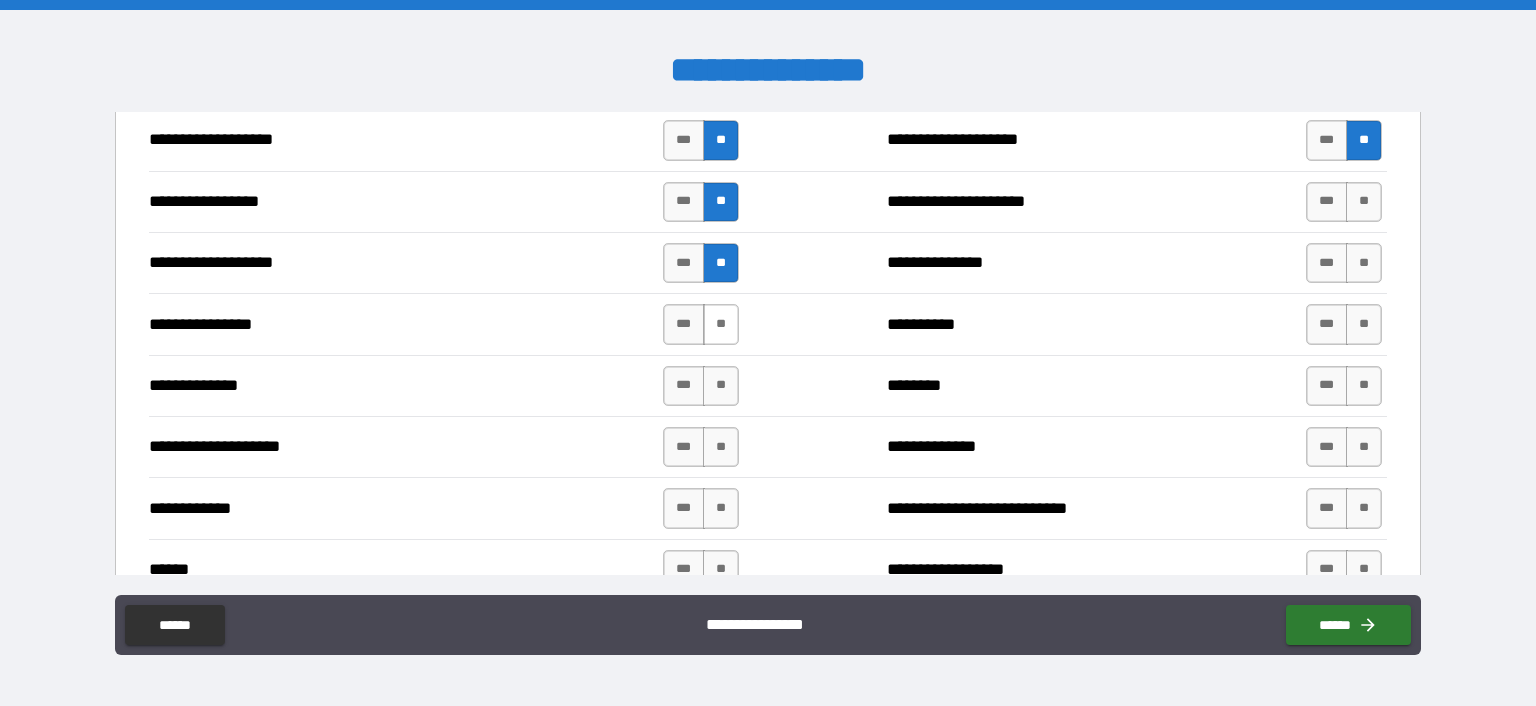 click on "**" at bounding box center (721, 324) 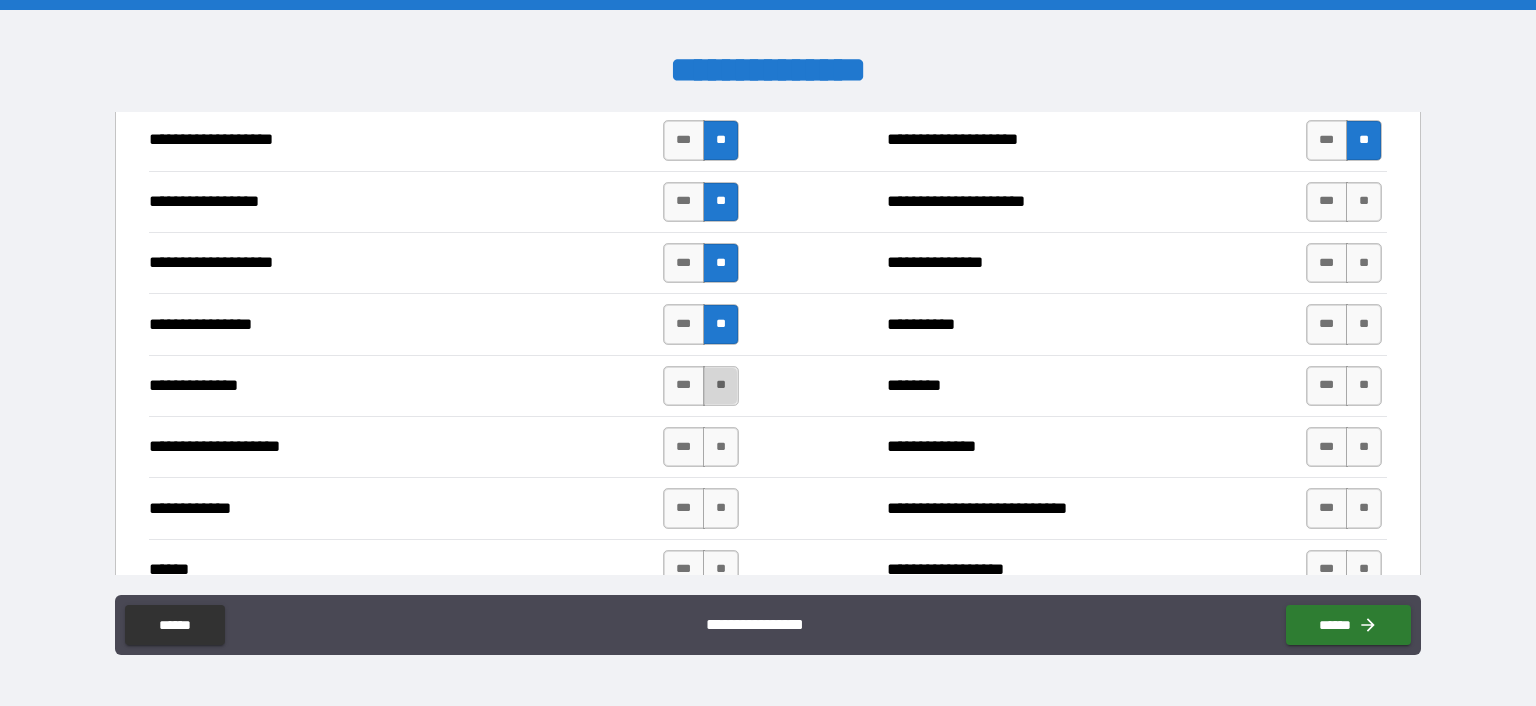 click on "**" at bounding box center (721, 386) 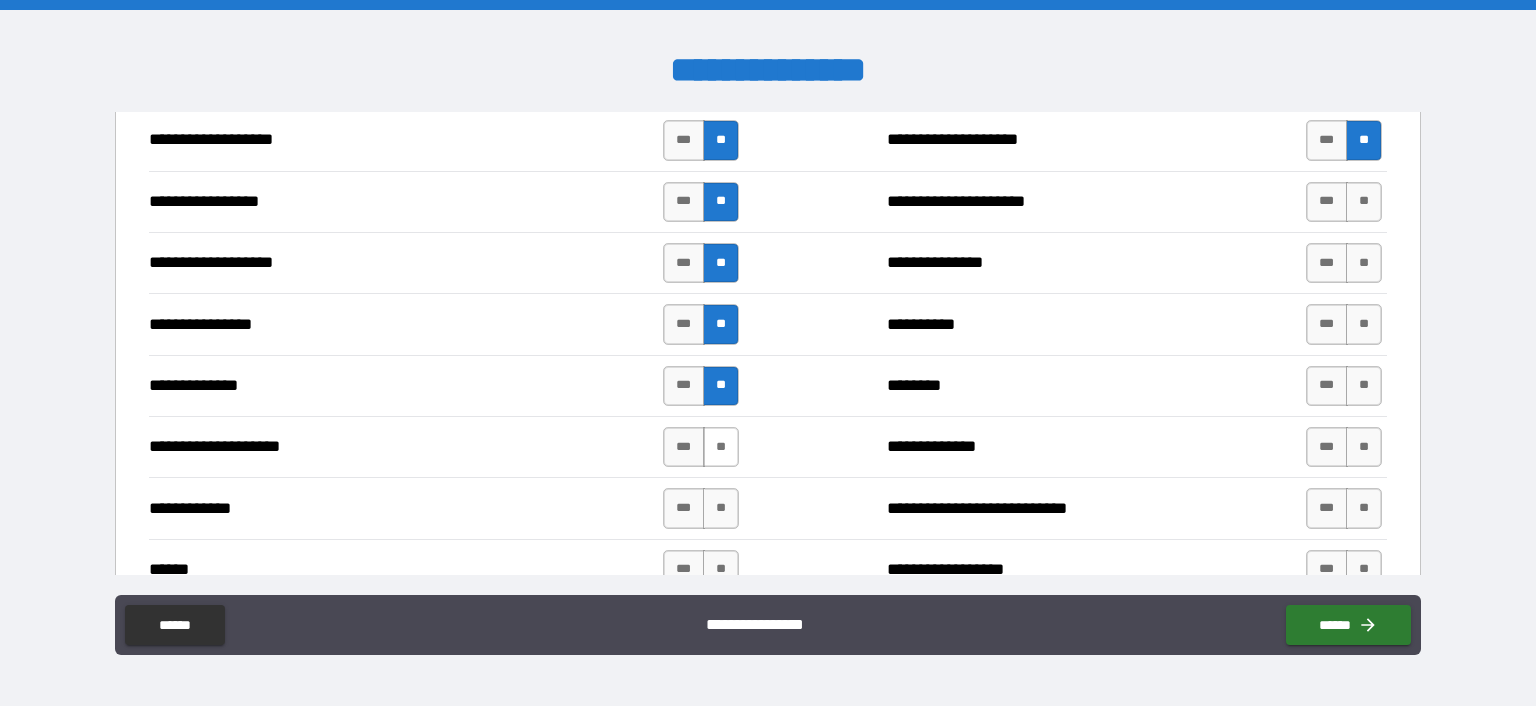 click on "**" at bounding box center [721, 447] 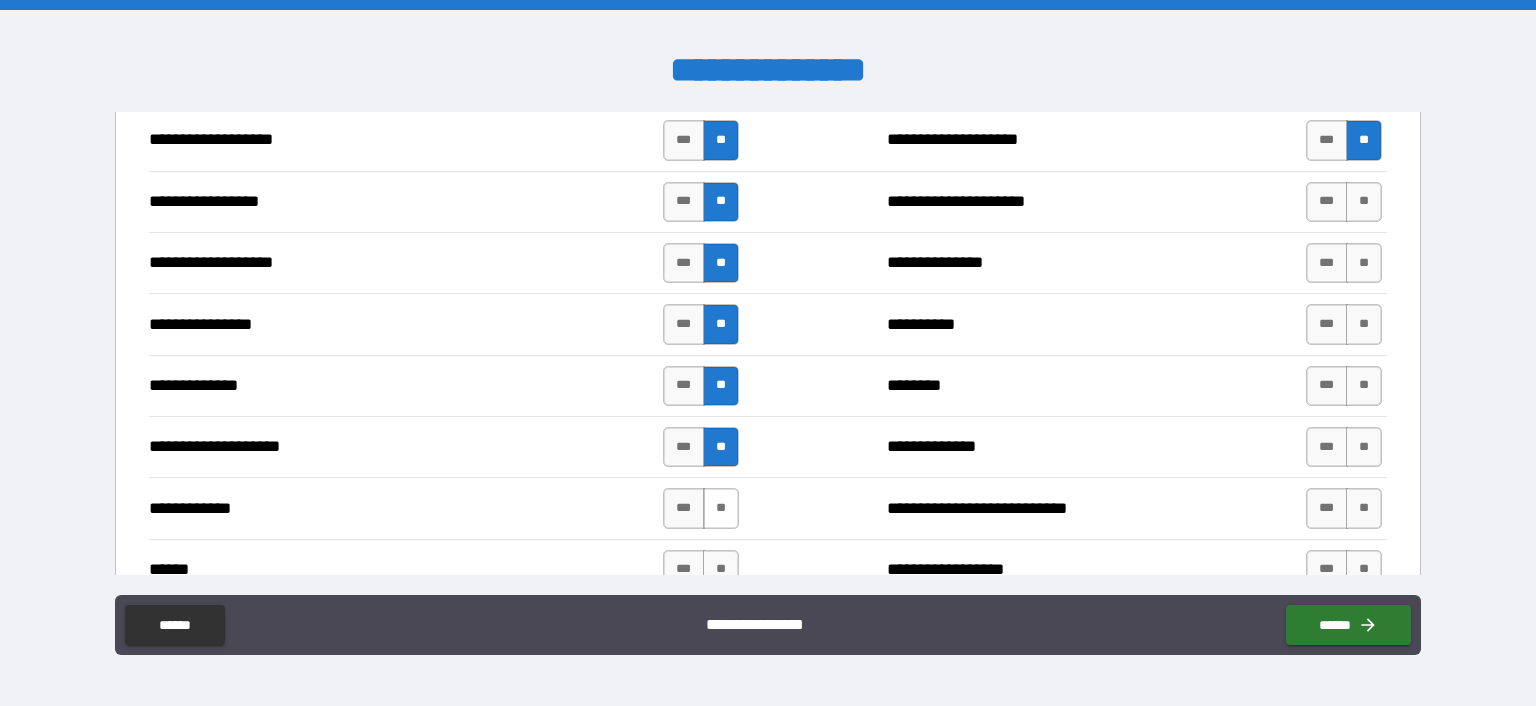 click on "**" at bounding box center (721, 508) 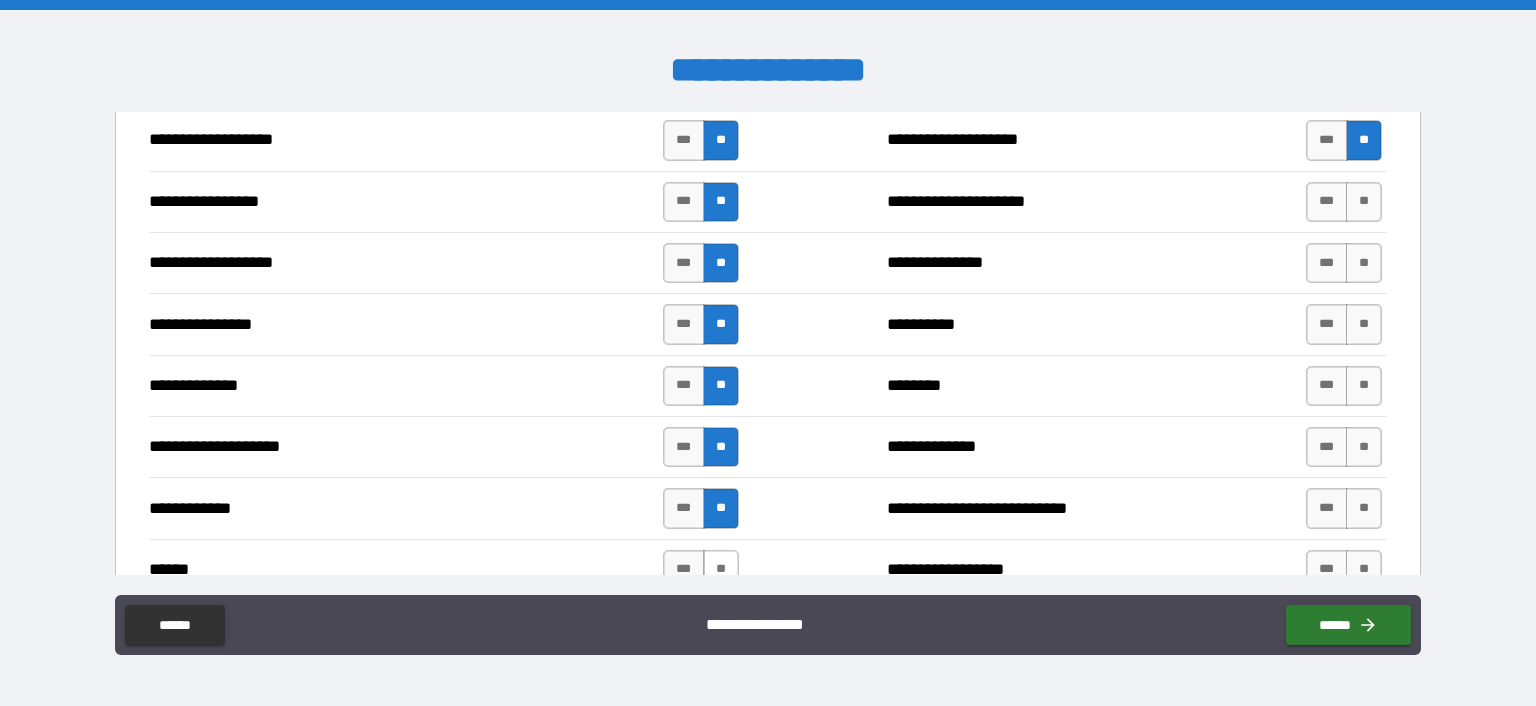 click on "**" at bounding box center [721, 570] 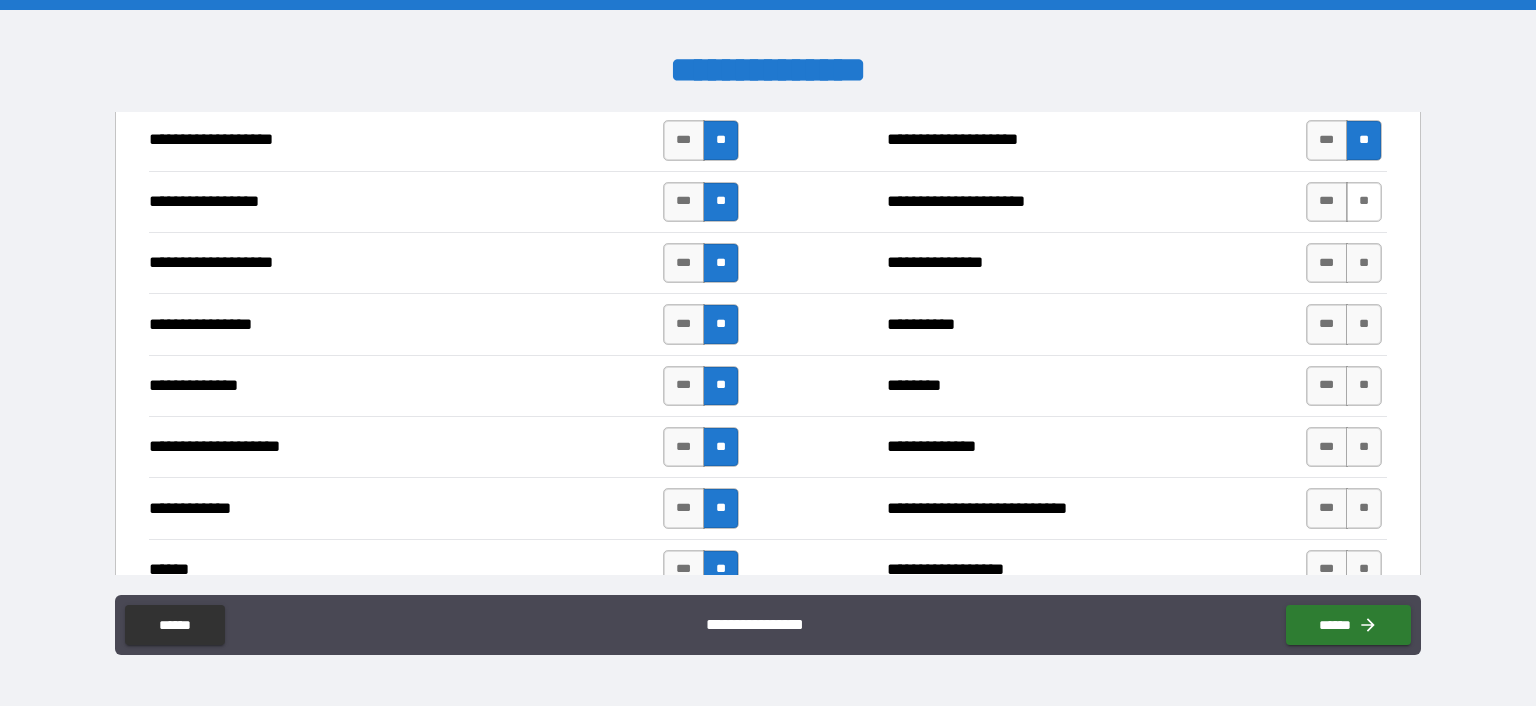 click on "**" at bounding box center [1364, 202] 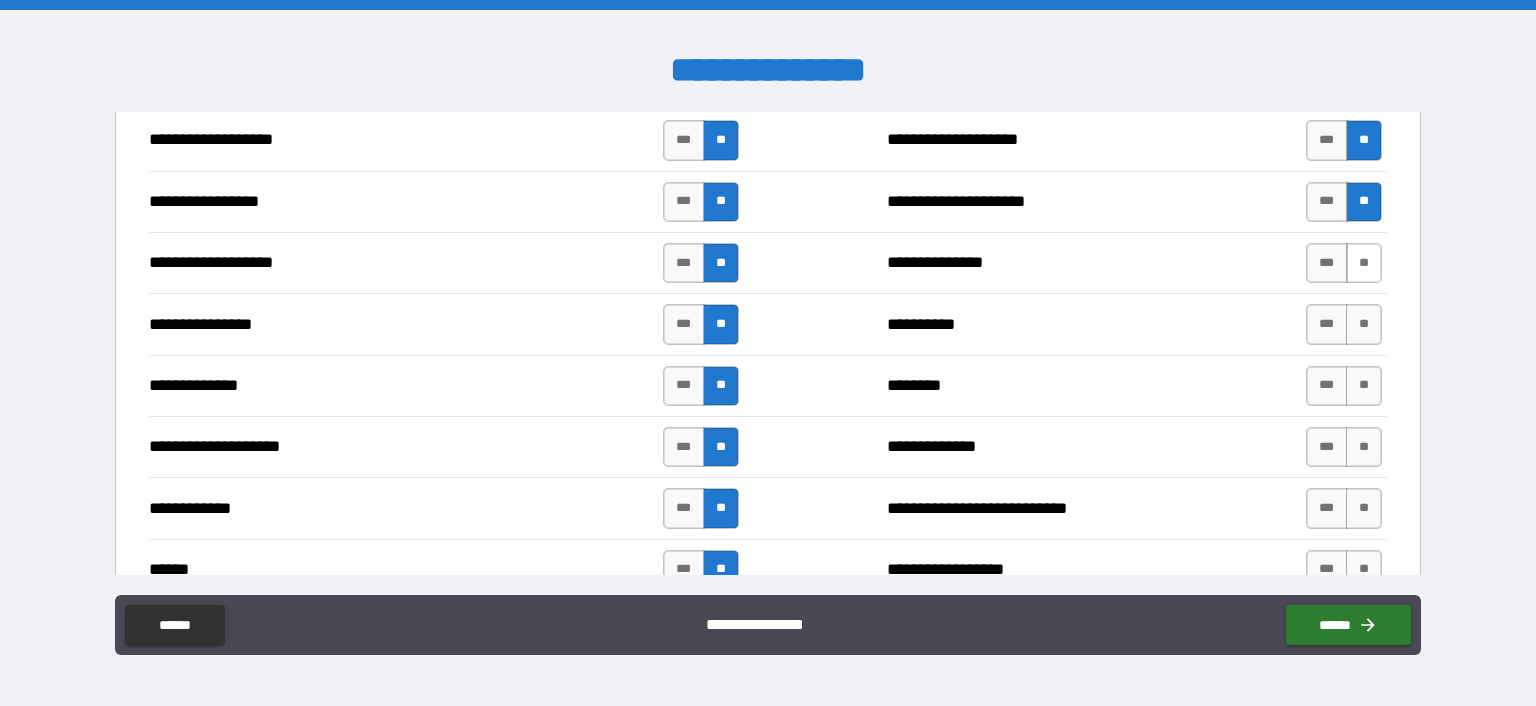 click on "**" at bounding box center (1364, 263) 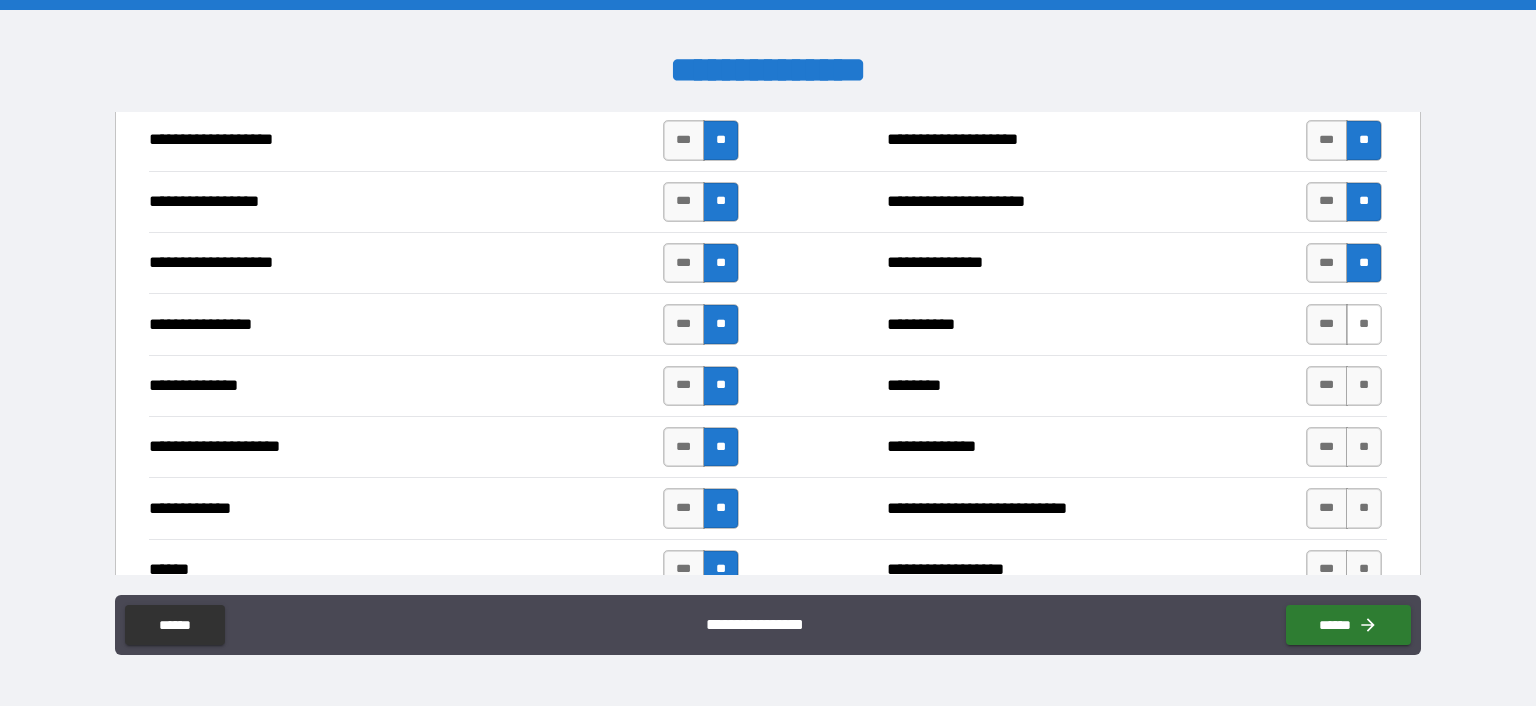 click on "**" at bounding box center (1364, 324) 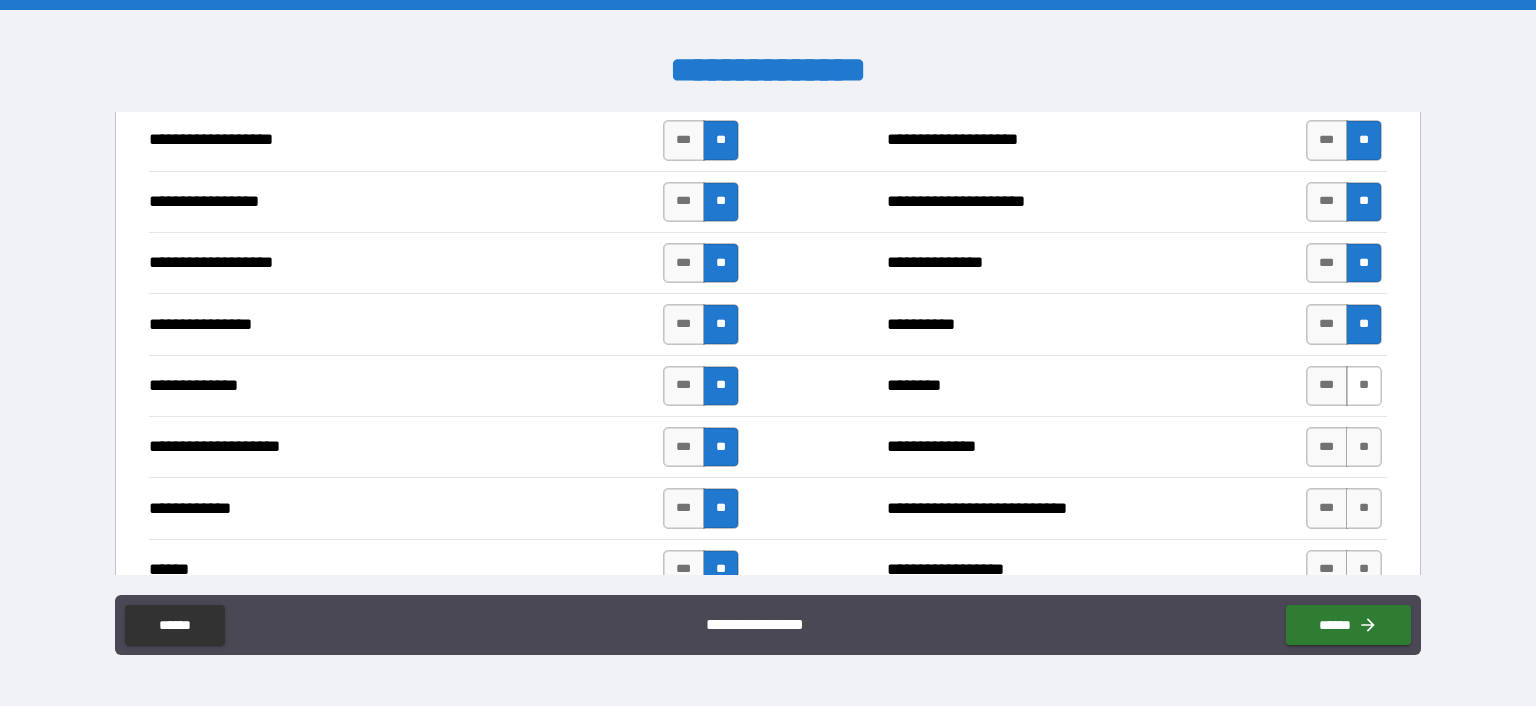 click on "**" at bounding box center (1364, 386) 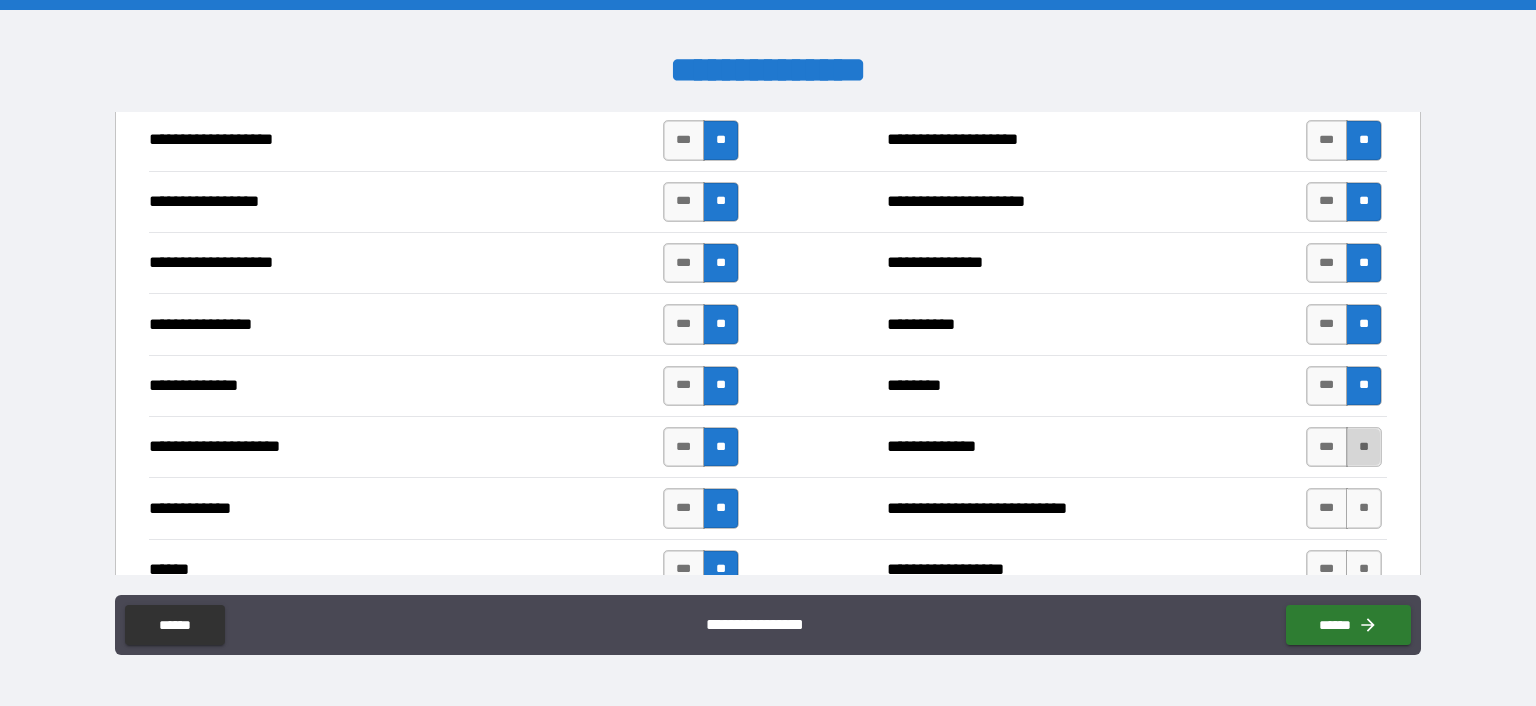 click on "**" at bounding box center (1364, 447) 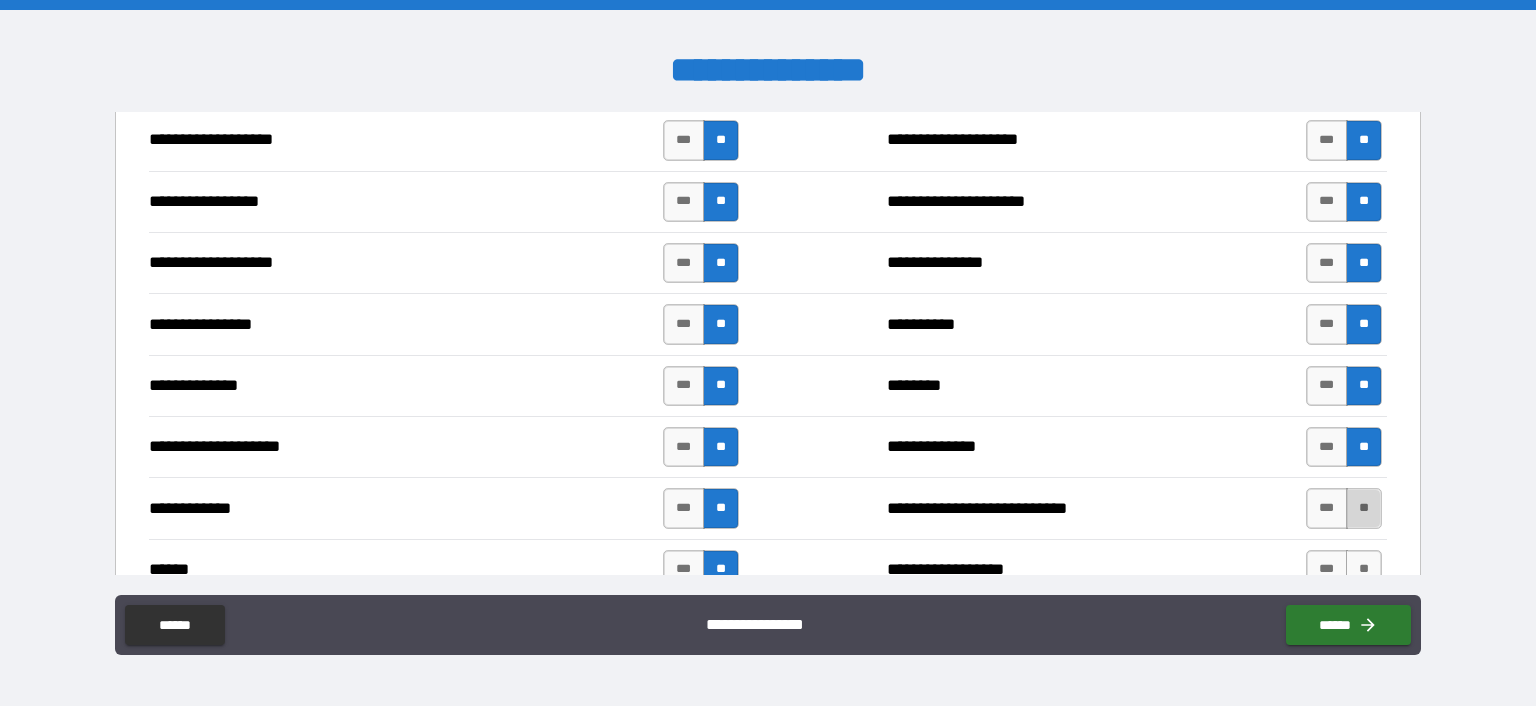 click on "**" at bounding box center [1364, 508] 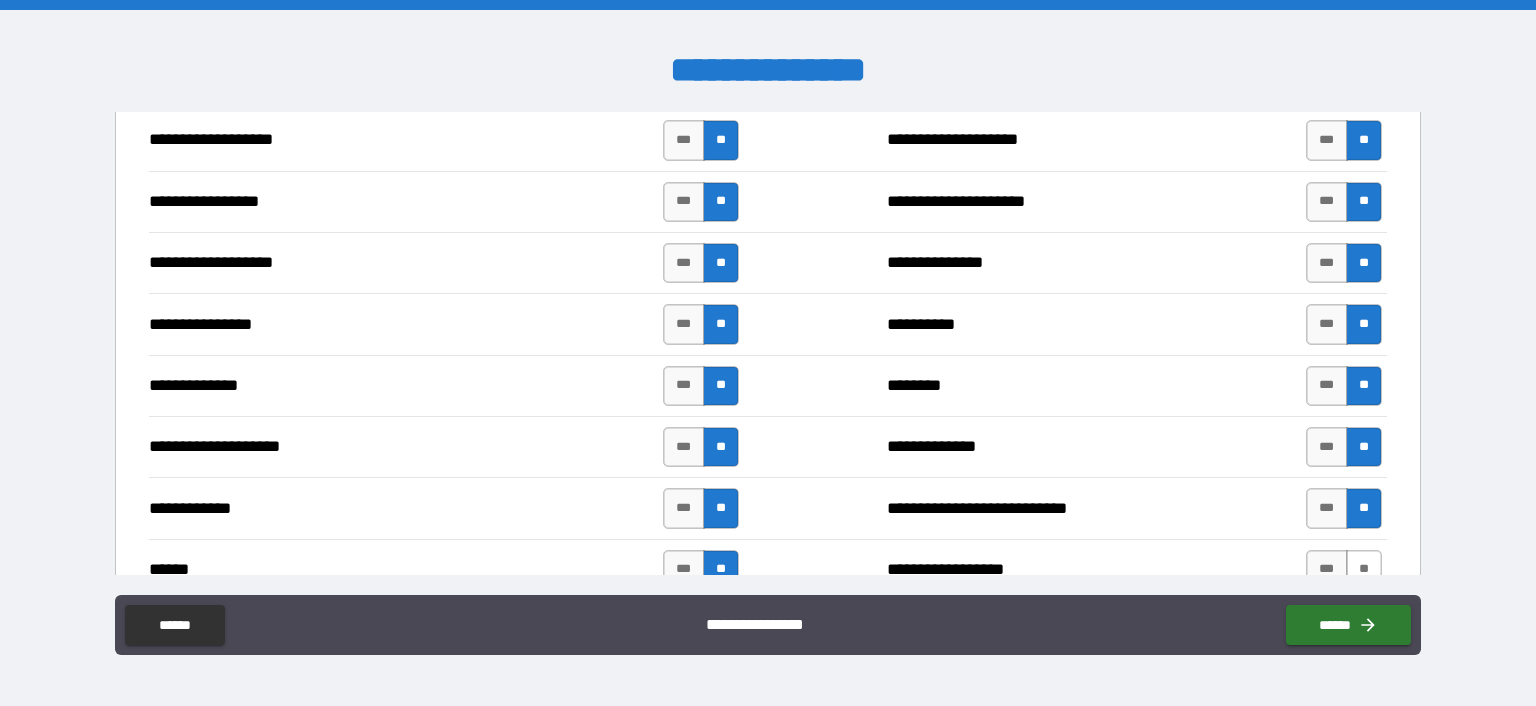 click on "**" at bounding box center [1364, 570] 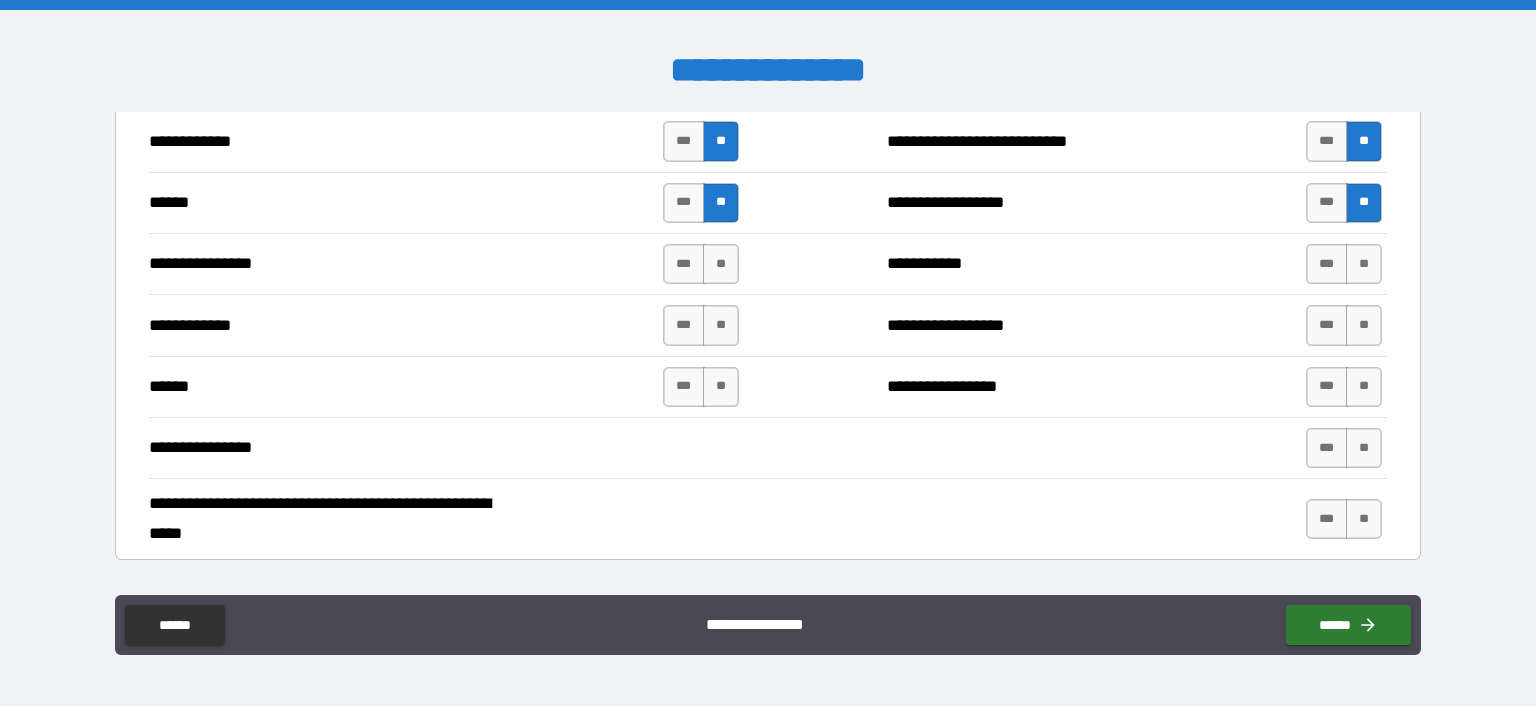 scroll, scrollTop: 3580, scrollLeft: 0, axis: vertical 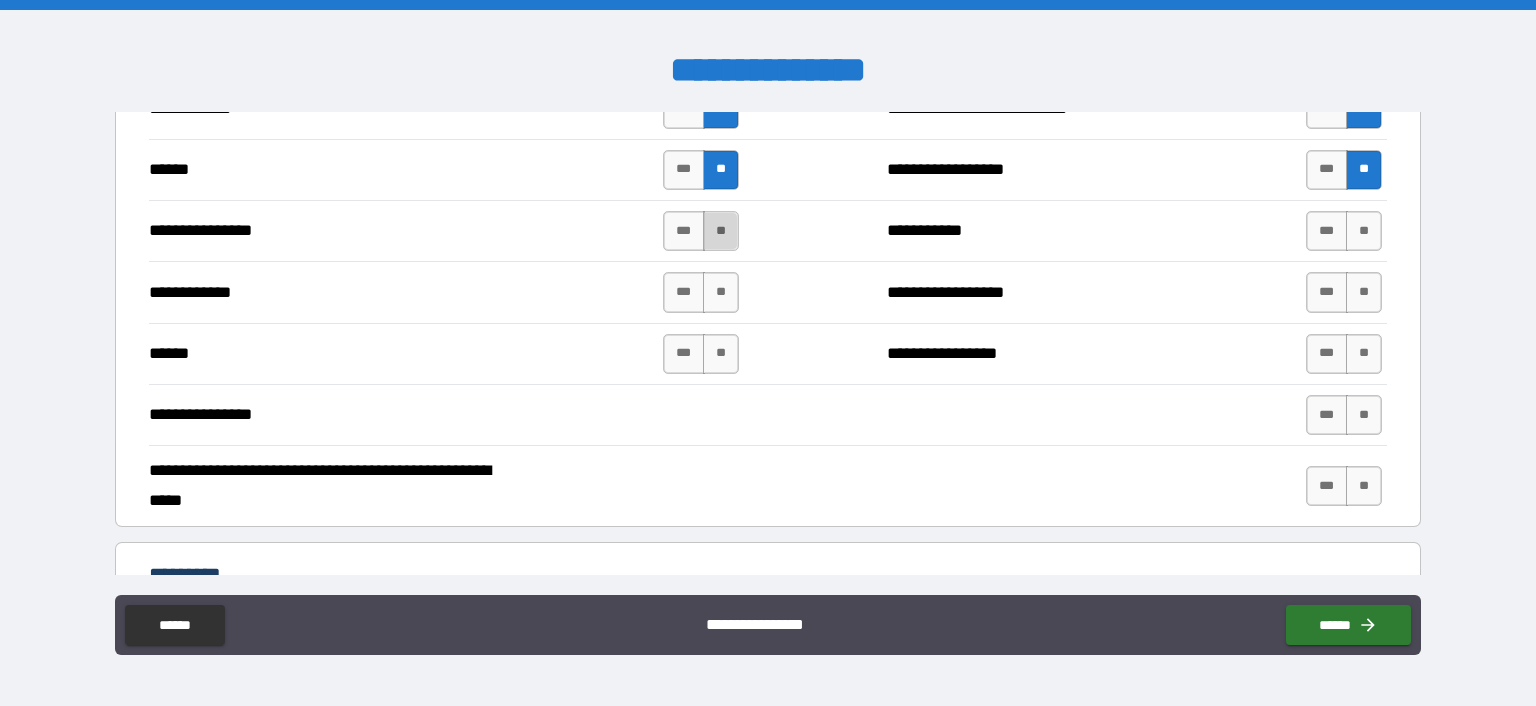 click on "**" at bounding box center [721, 231] 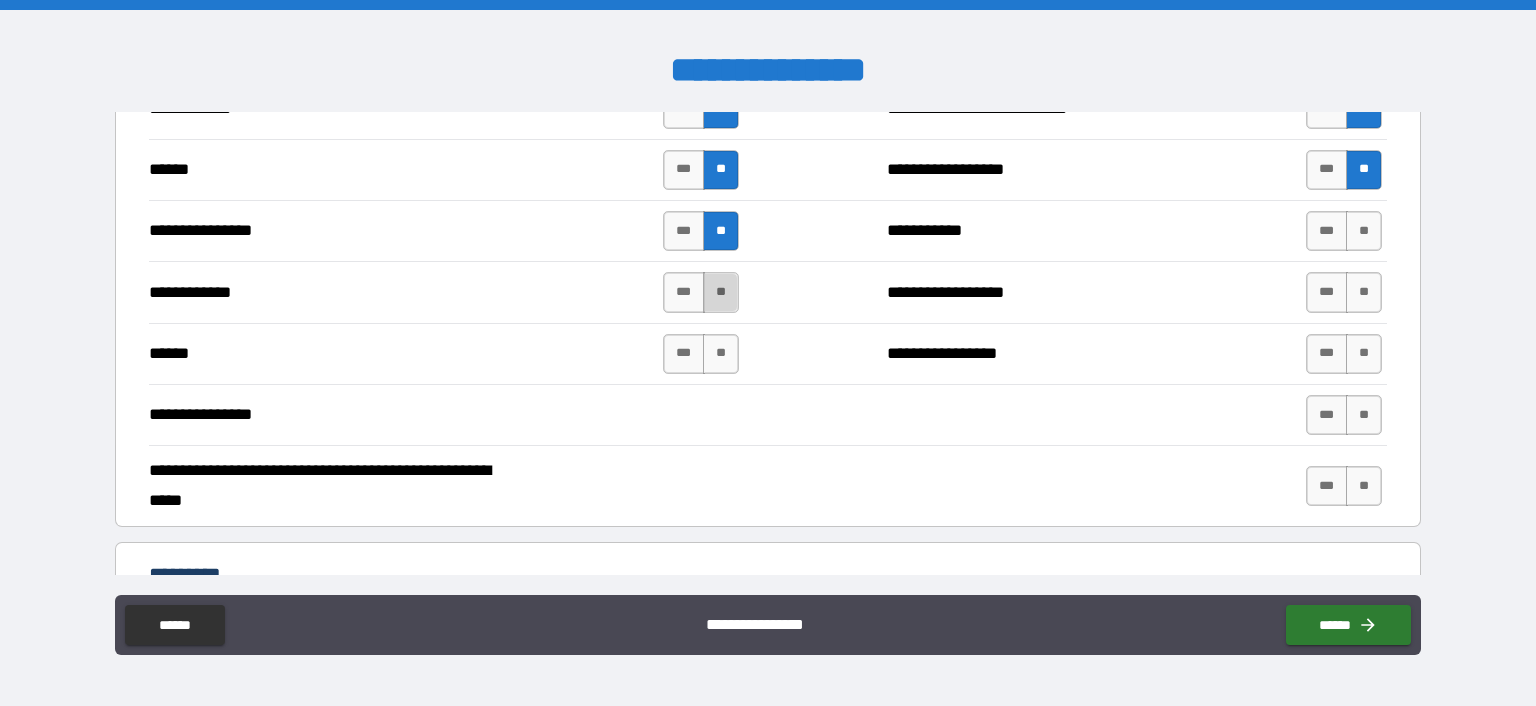 click on "**" at bounding box center [721, 292] 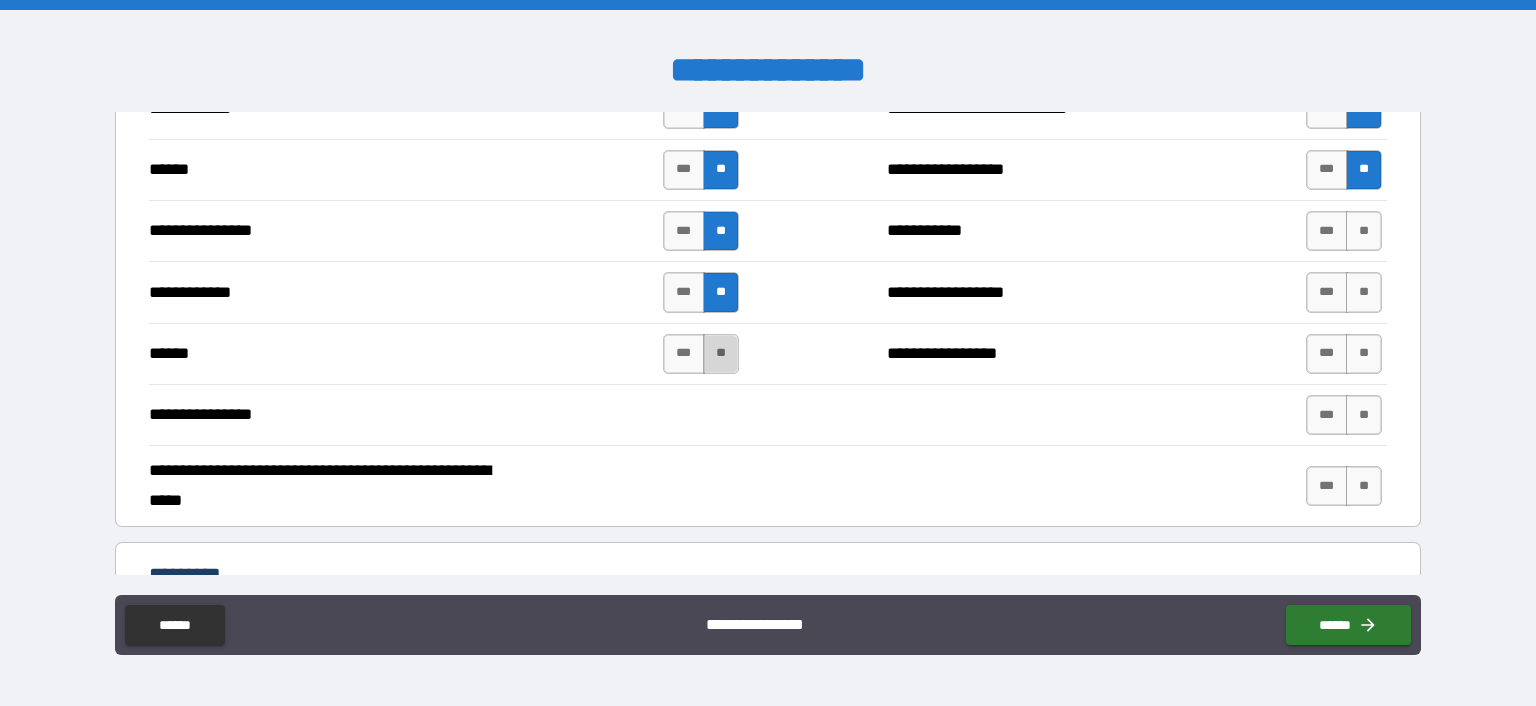click on "**" at bounding box center [721, 354] 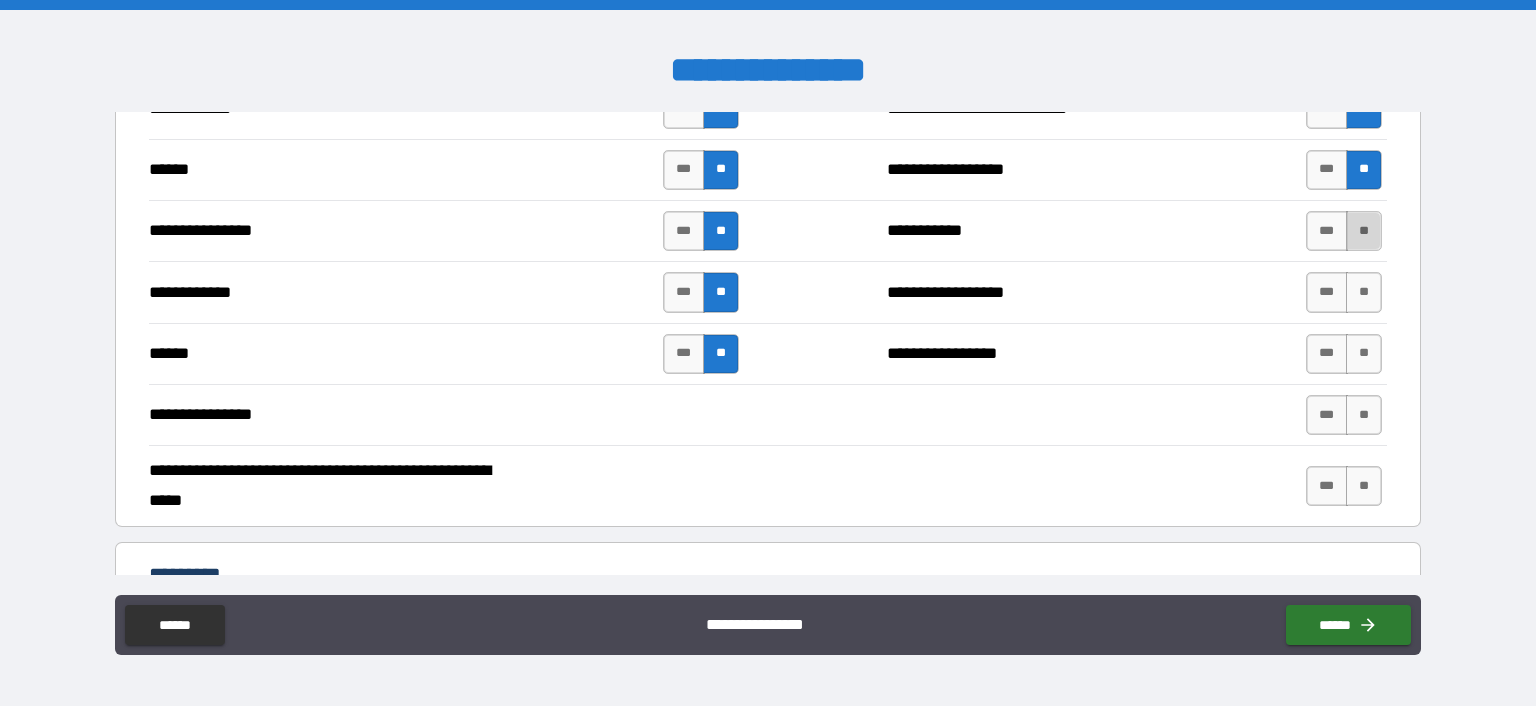 click on "**" at bounding box center [1364, 231] 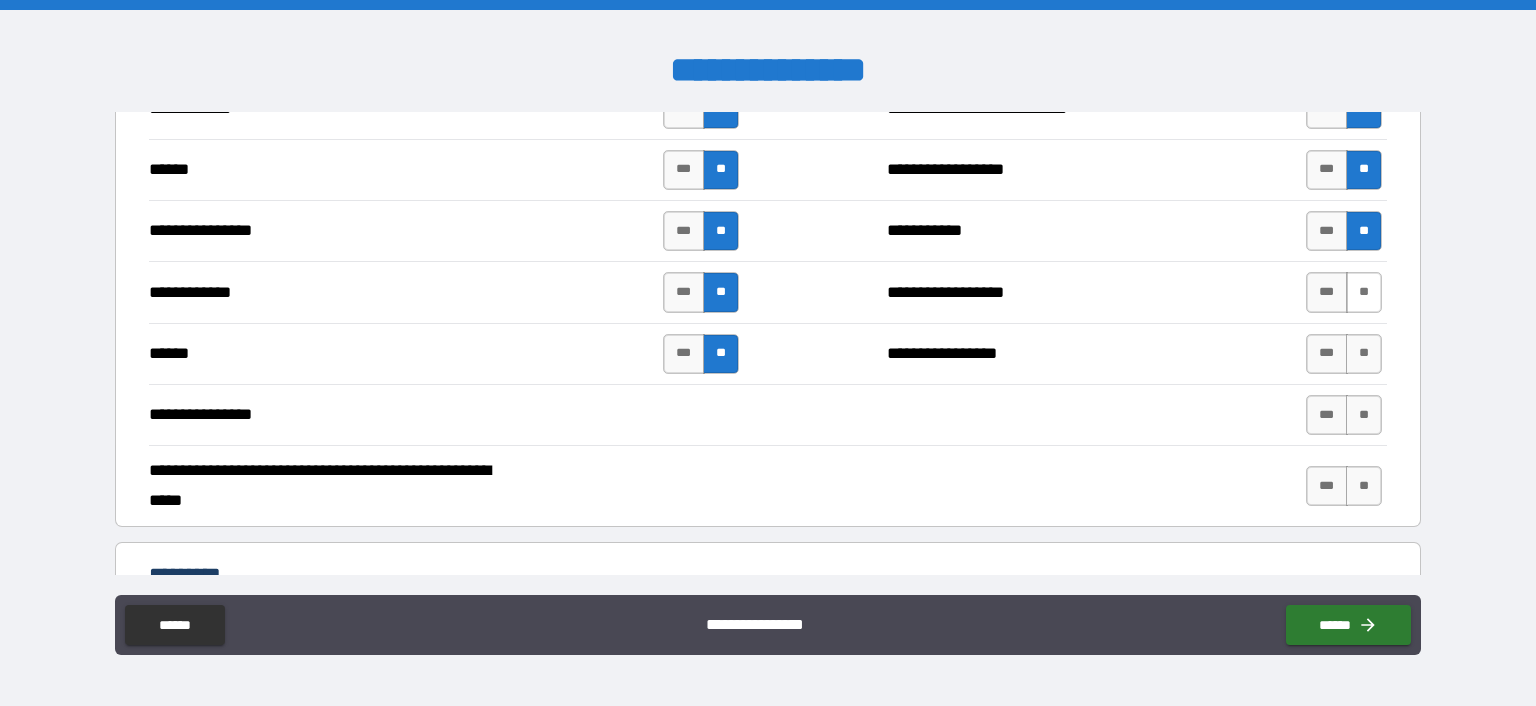 click on "**" at bounding box center (1364, 292) 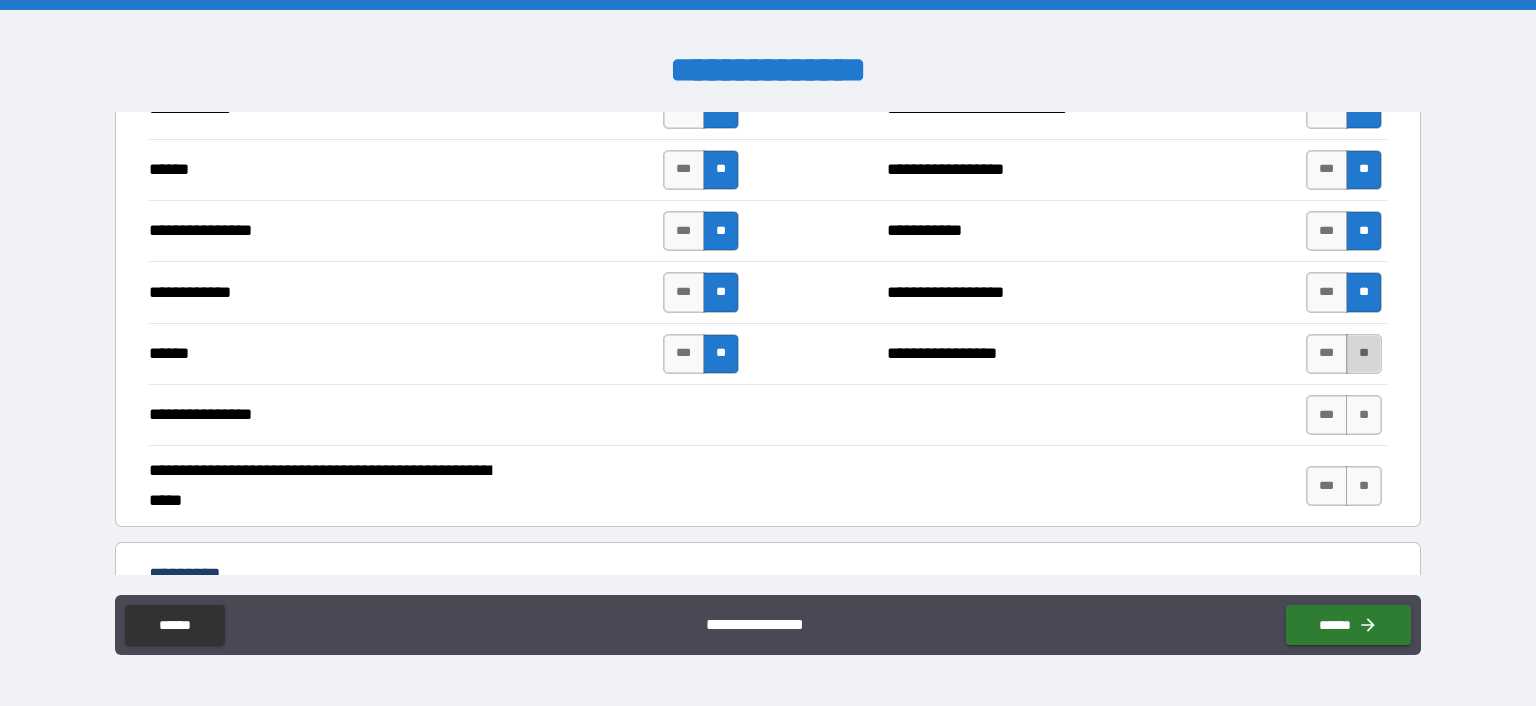 click on "**" at bounding box center (1364, 354) 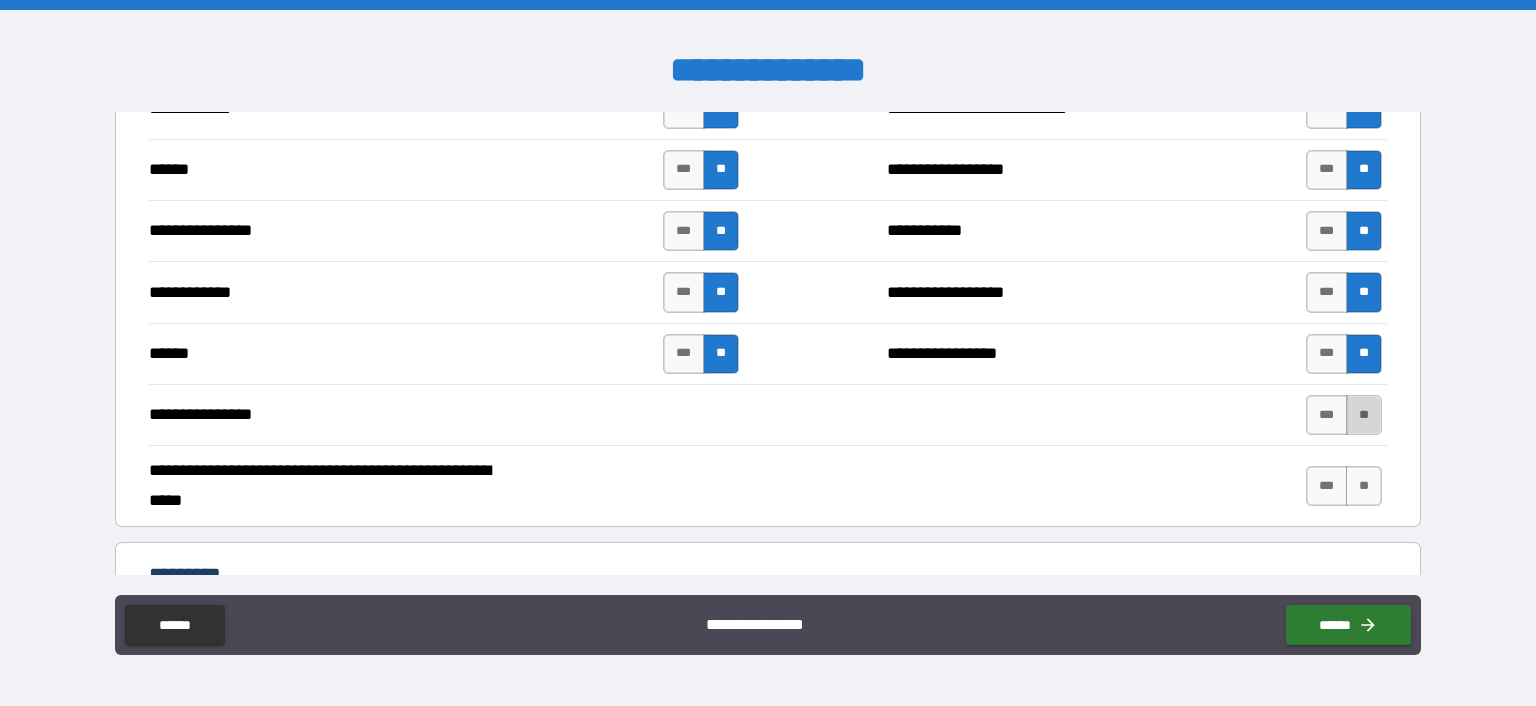 click on "**" at bounding box center [1364, 415] 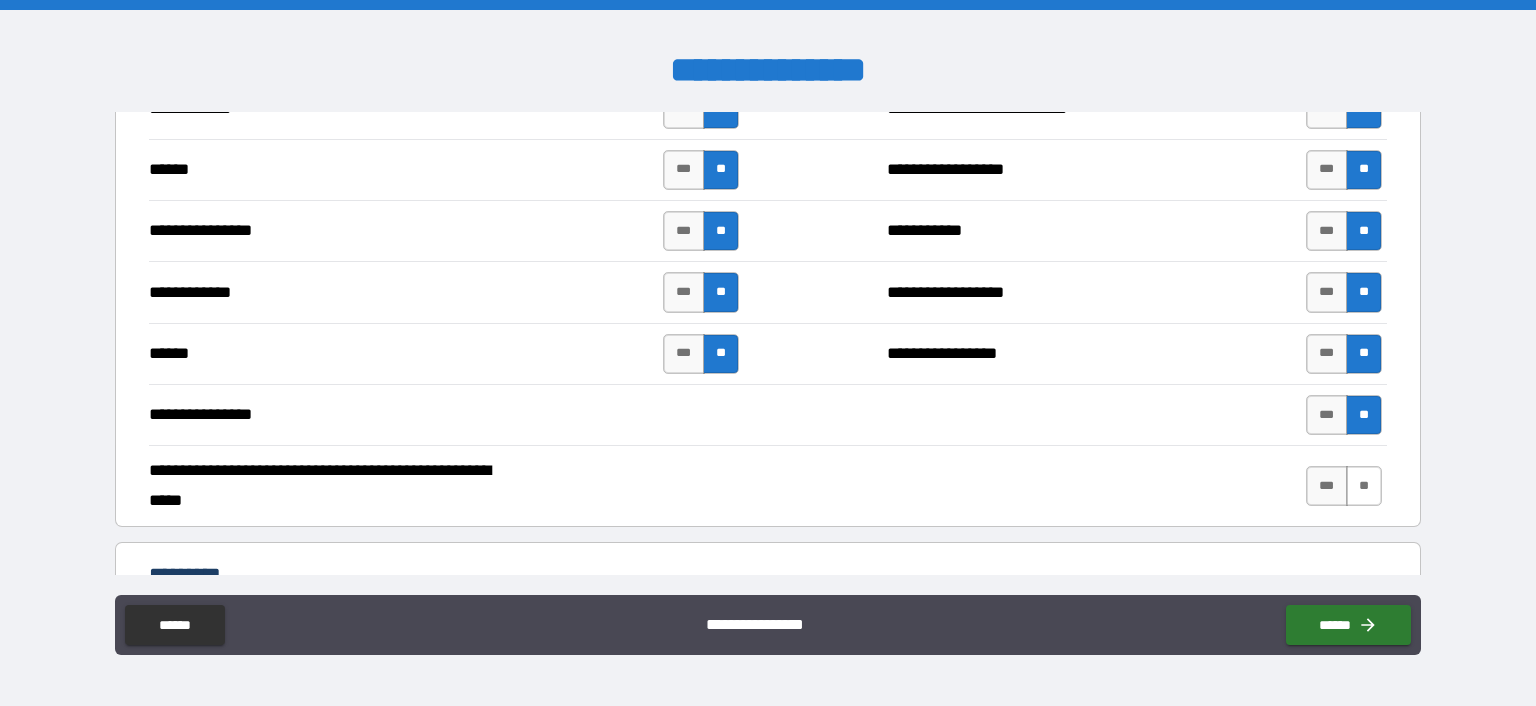 click on "**" at bounding box center [1364, 486] 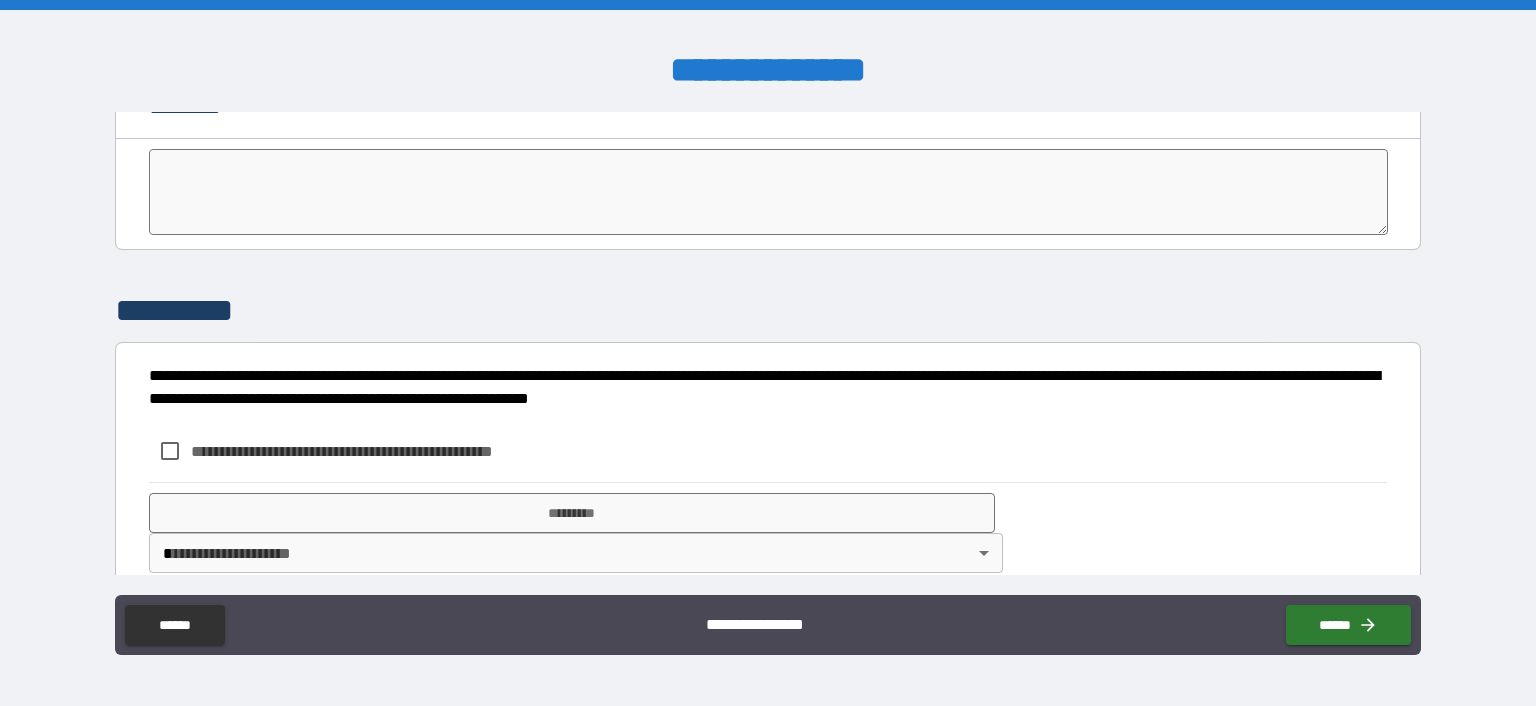 scroll, scrollTop: 4061, scrollLeft: 0, axis: vertical 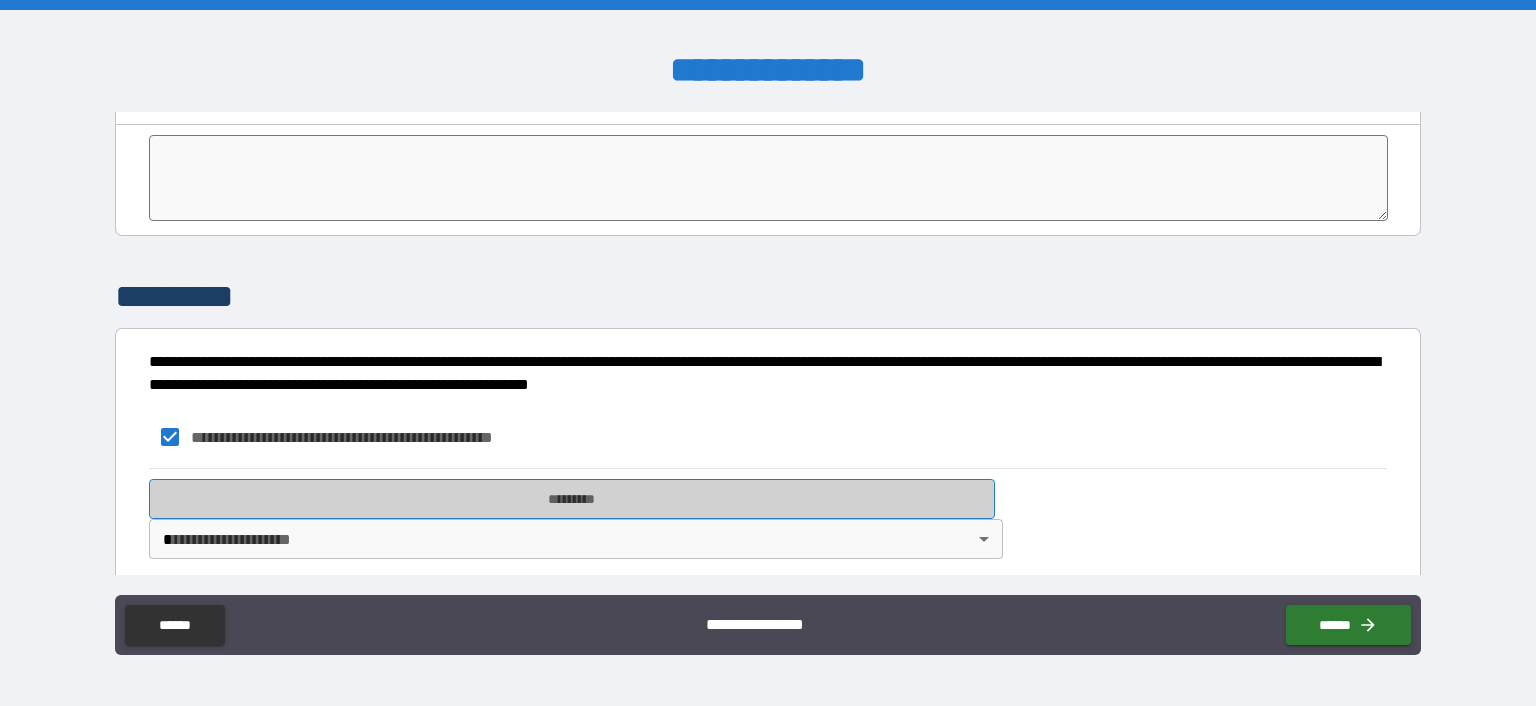 click on "*********" at bounding box center [572, 499] 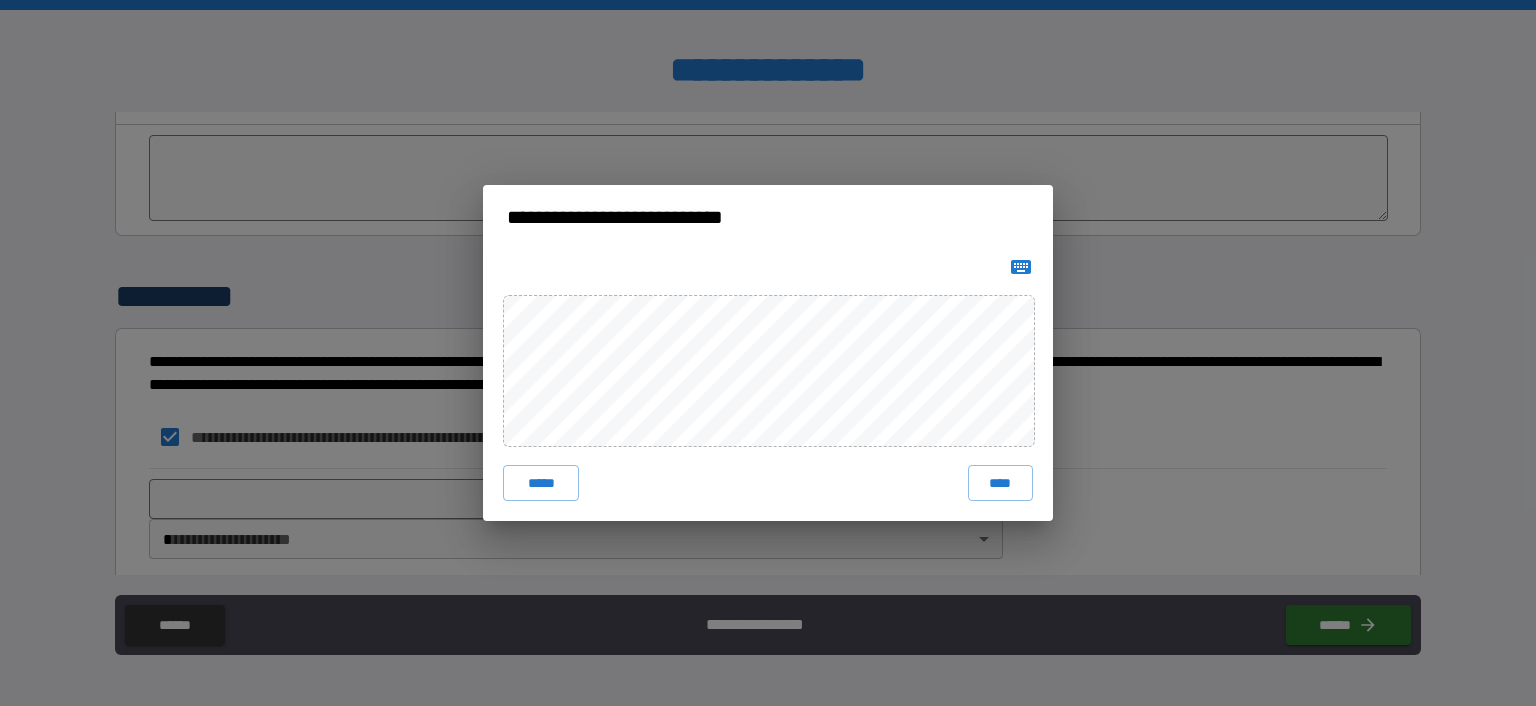 click on "***** ****" at bounding box center (768, 385) 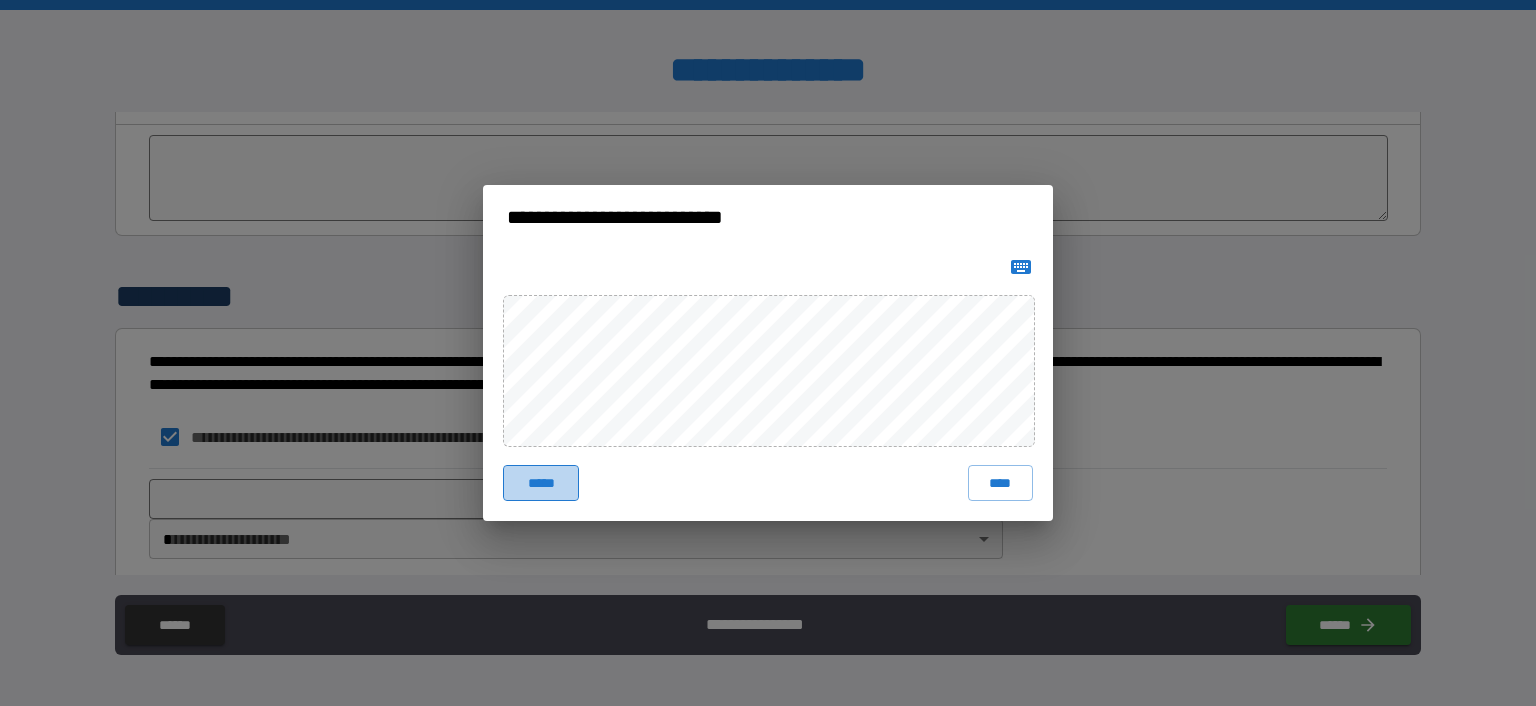 click on "*****" at bounding box center (541, 483) 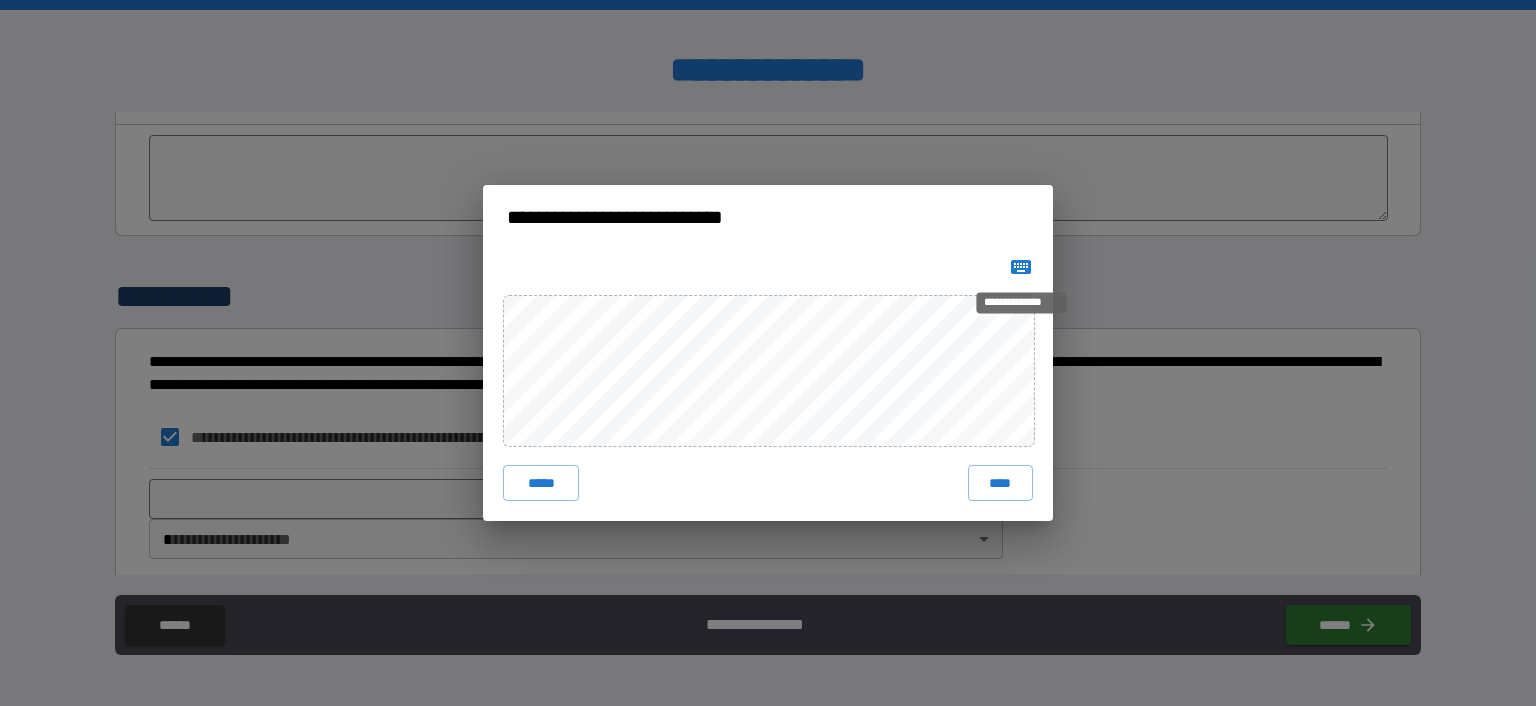 click 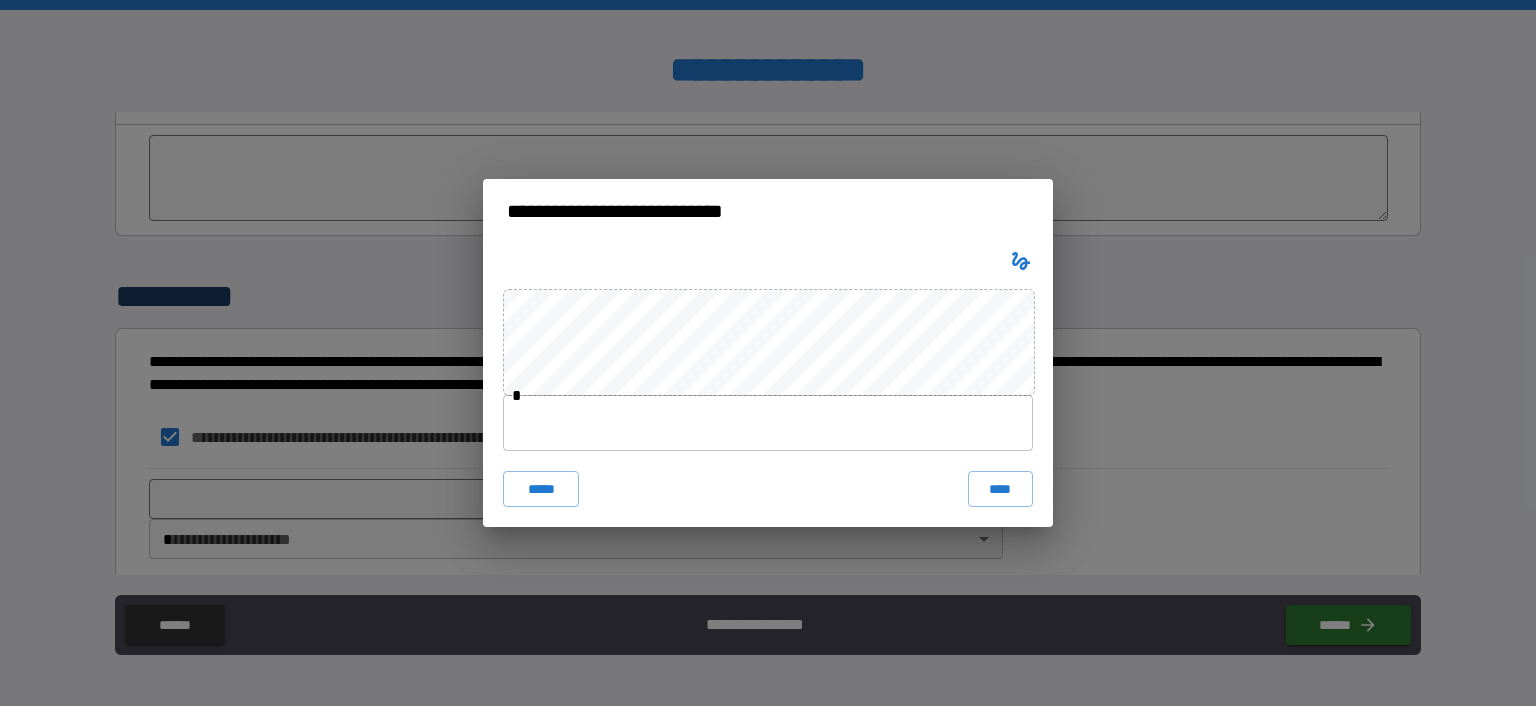 type 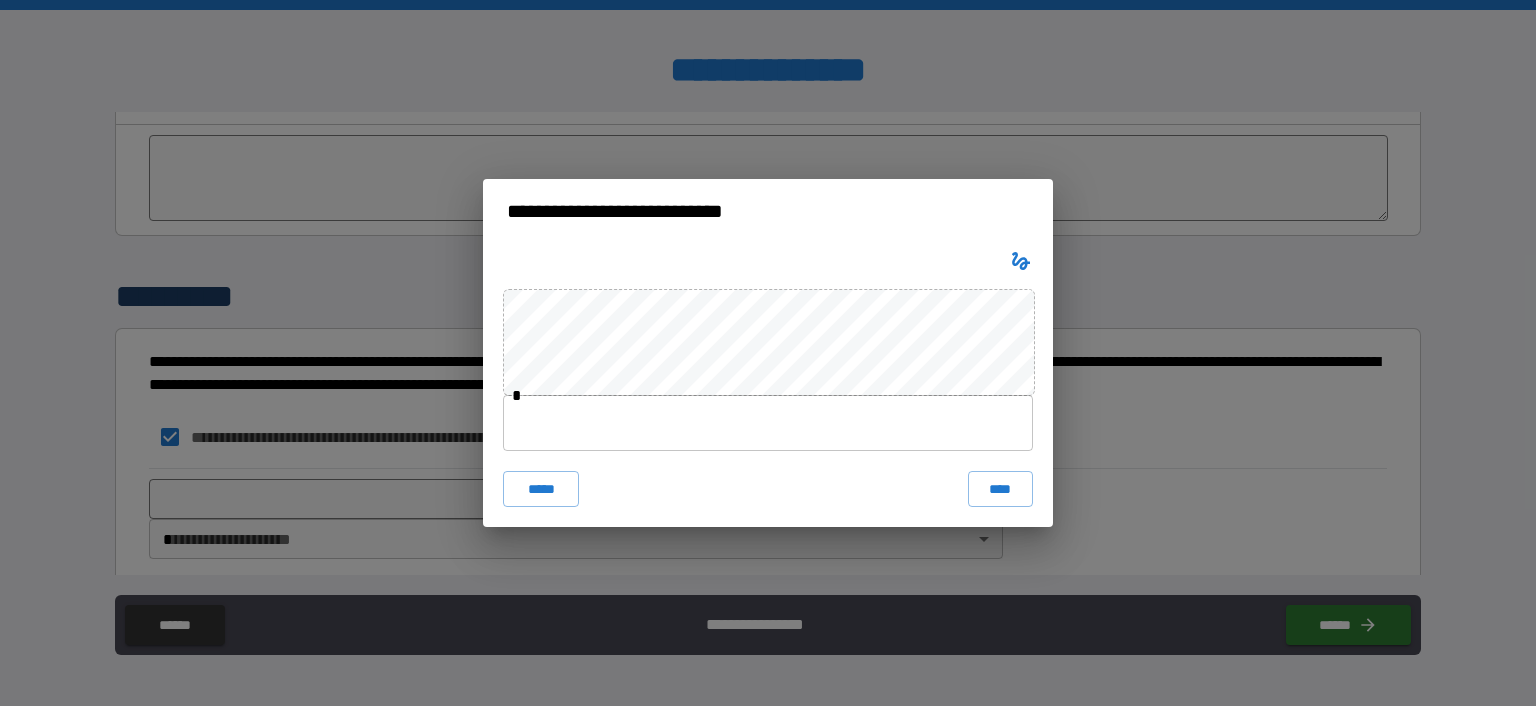 click on "****" at bounding box center (1000, 489) 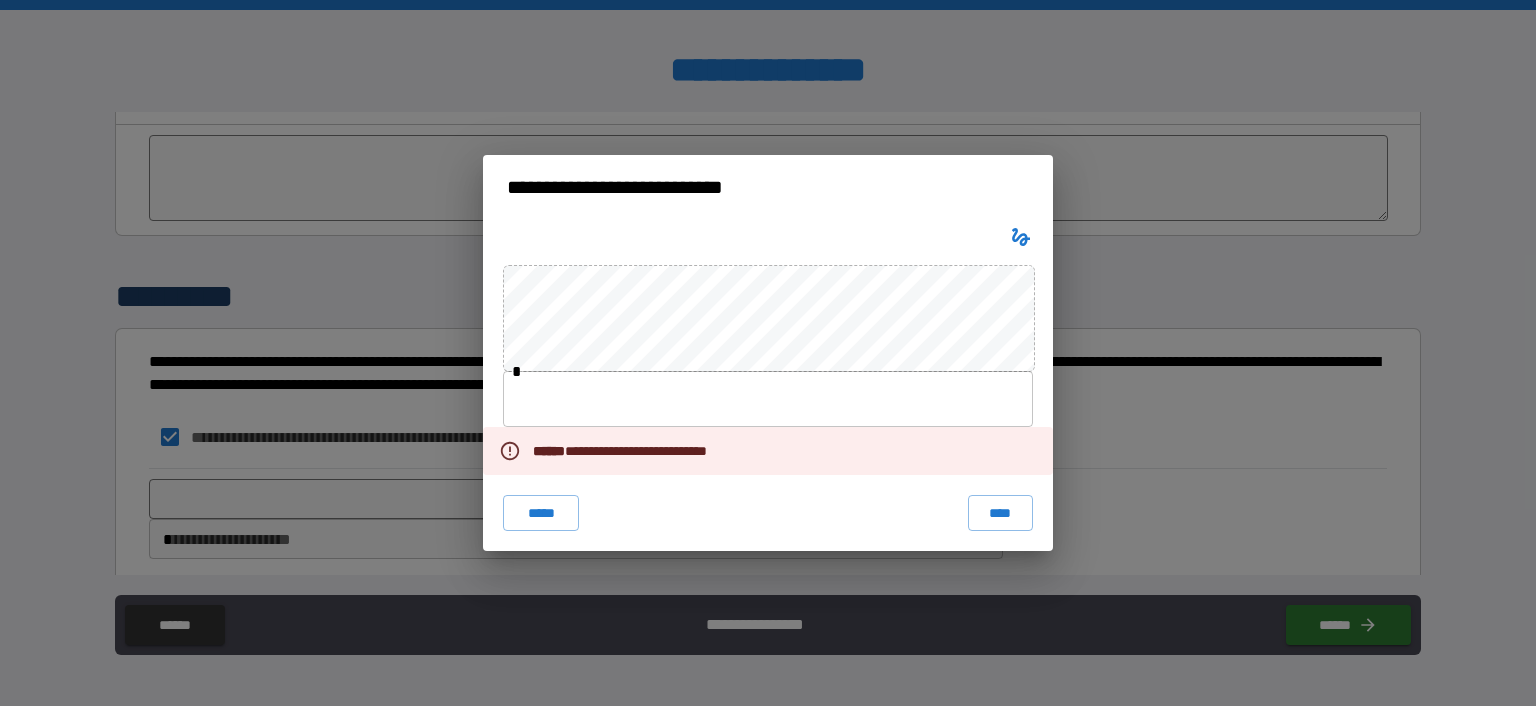 type 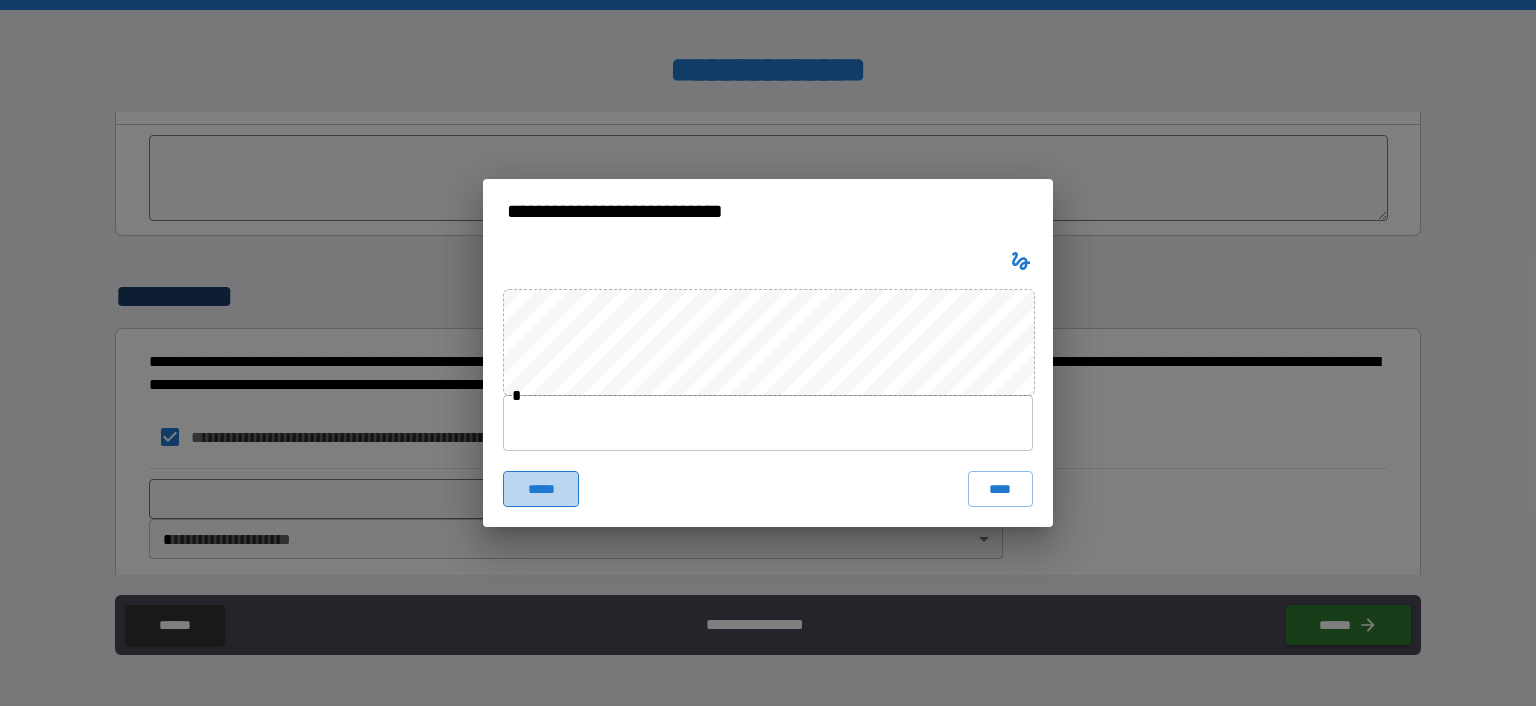 click on "*****" at bounding box center [541, 489] 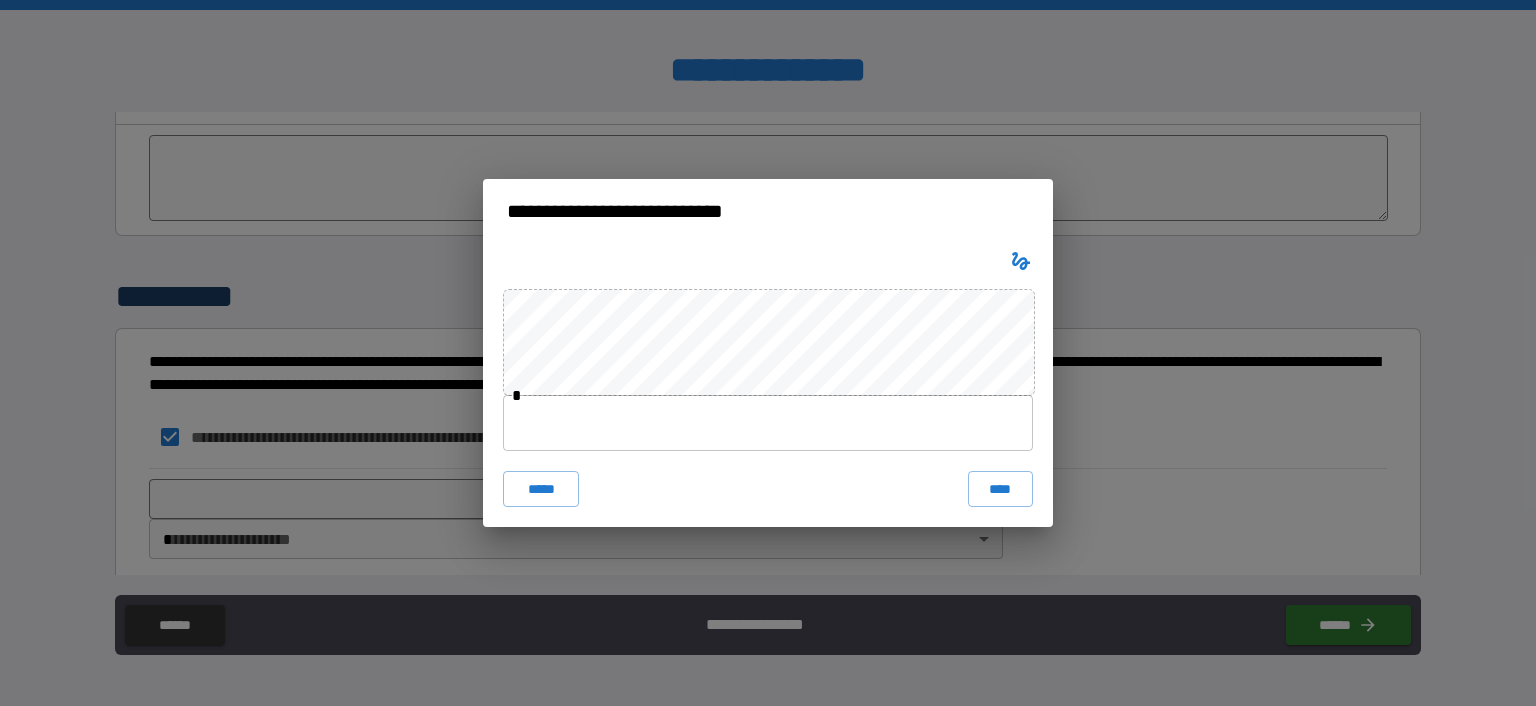 type 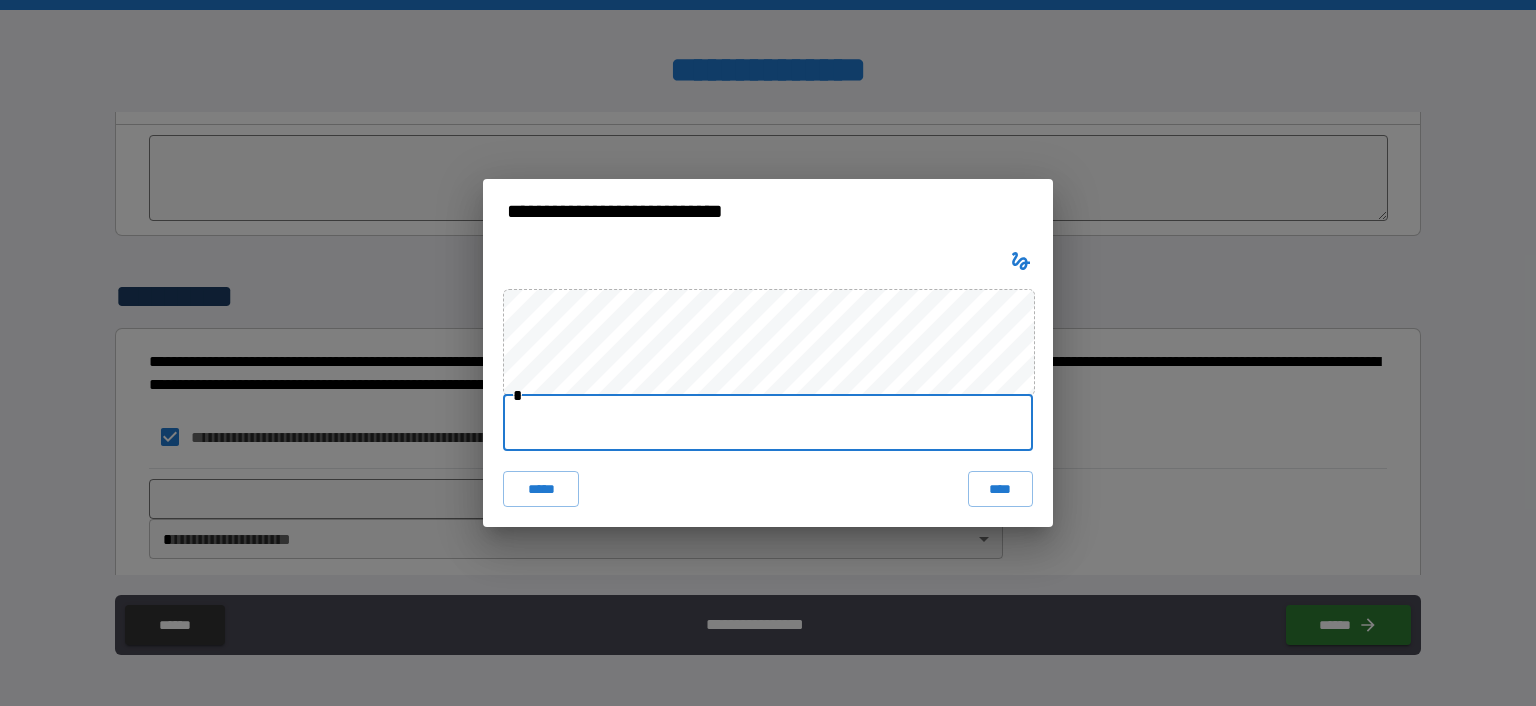 type on "**********" 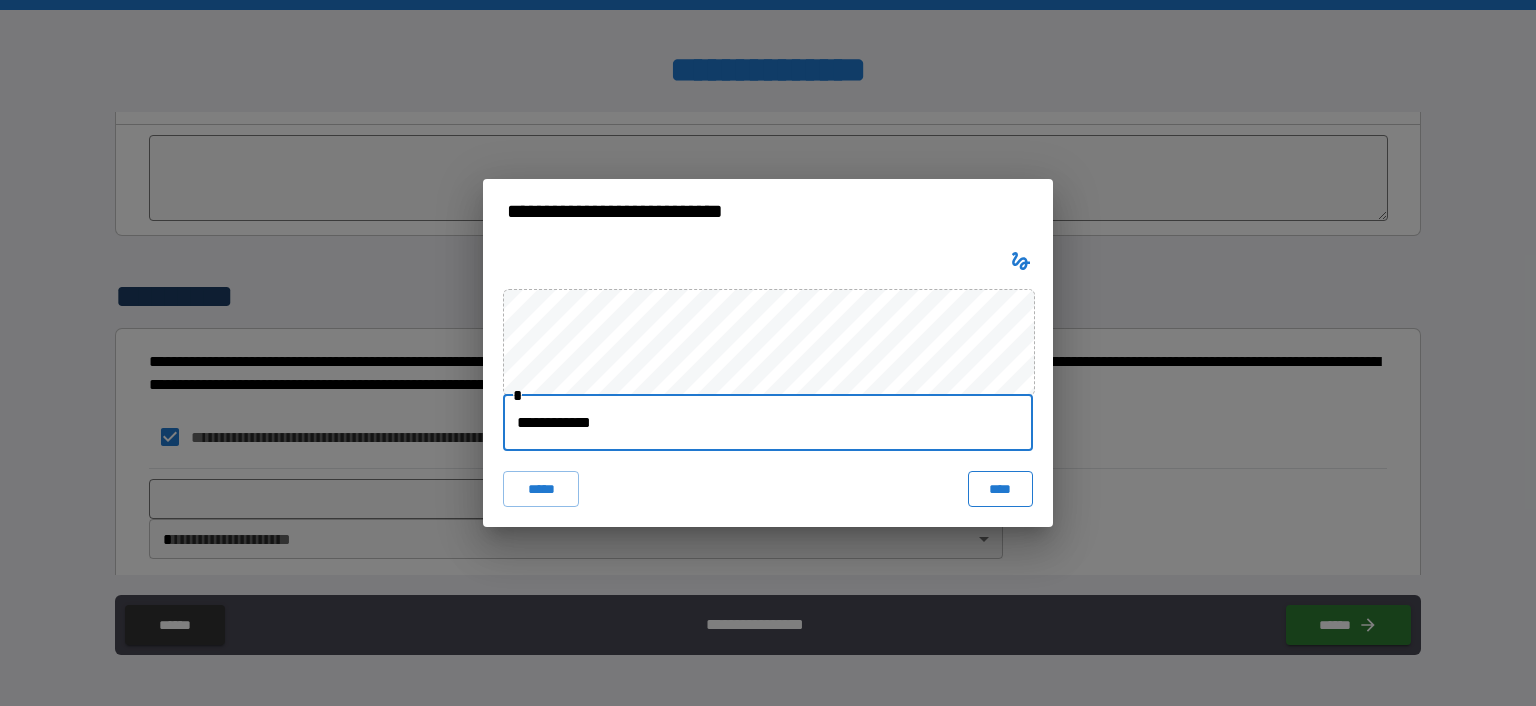 click on "****" at bounding box center [1000, 489] 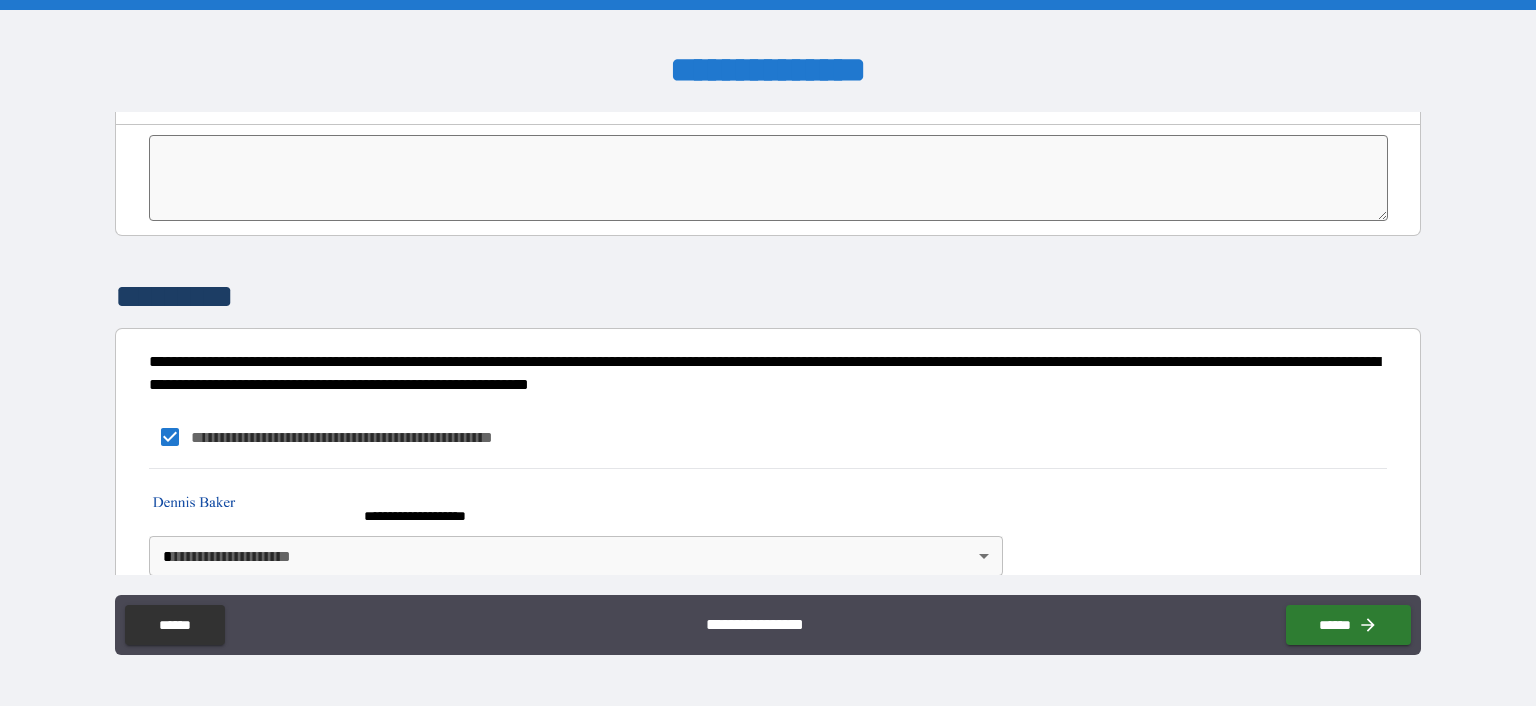 scroll, scrollTop: 4079, scrollLeft: 0, axis: vertical 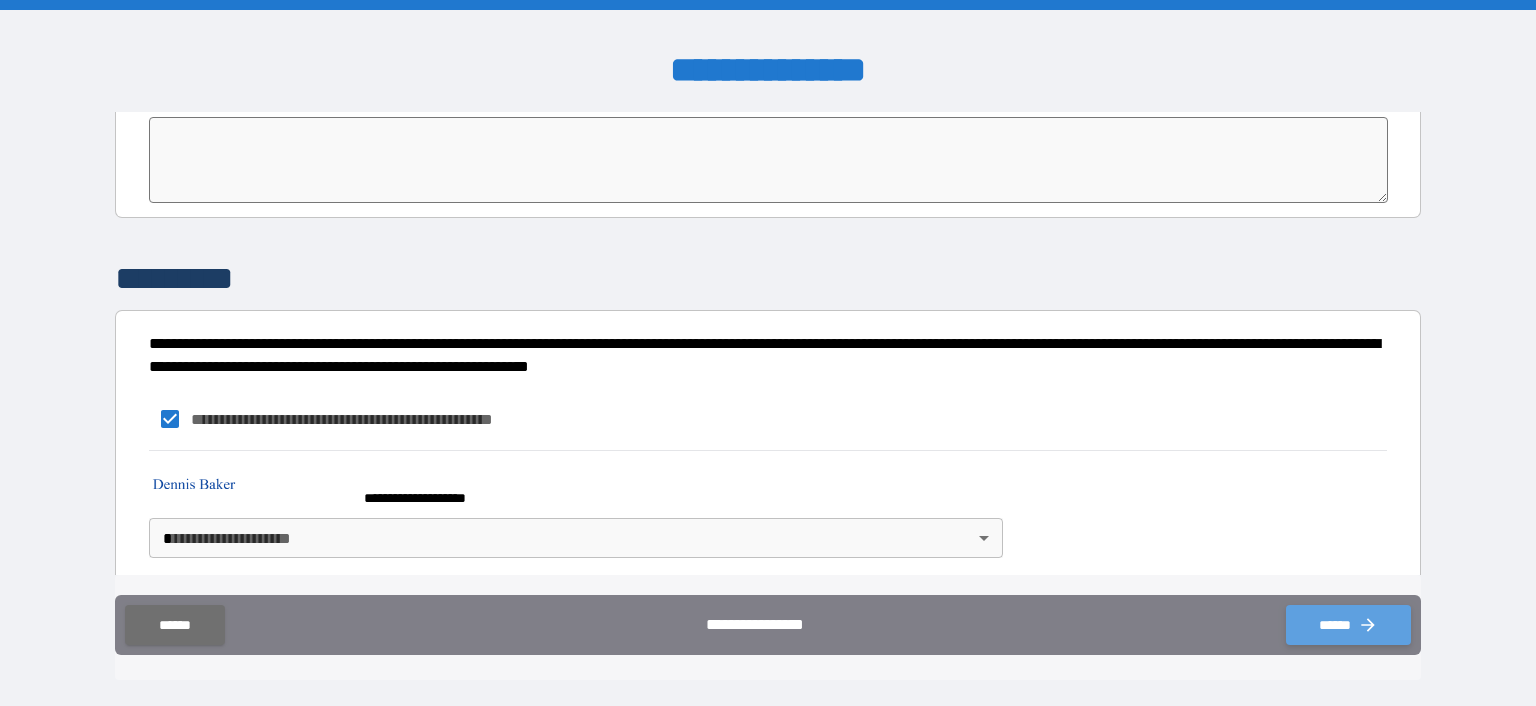 click on "******" at bounding box center (1348, 625) 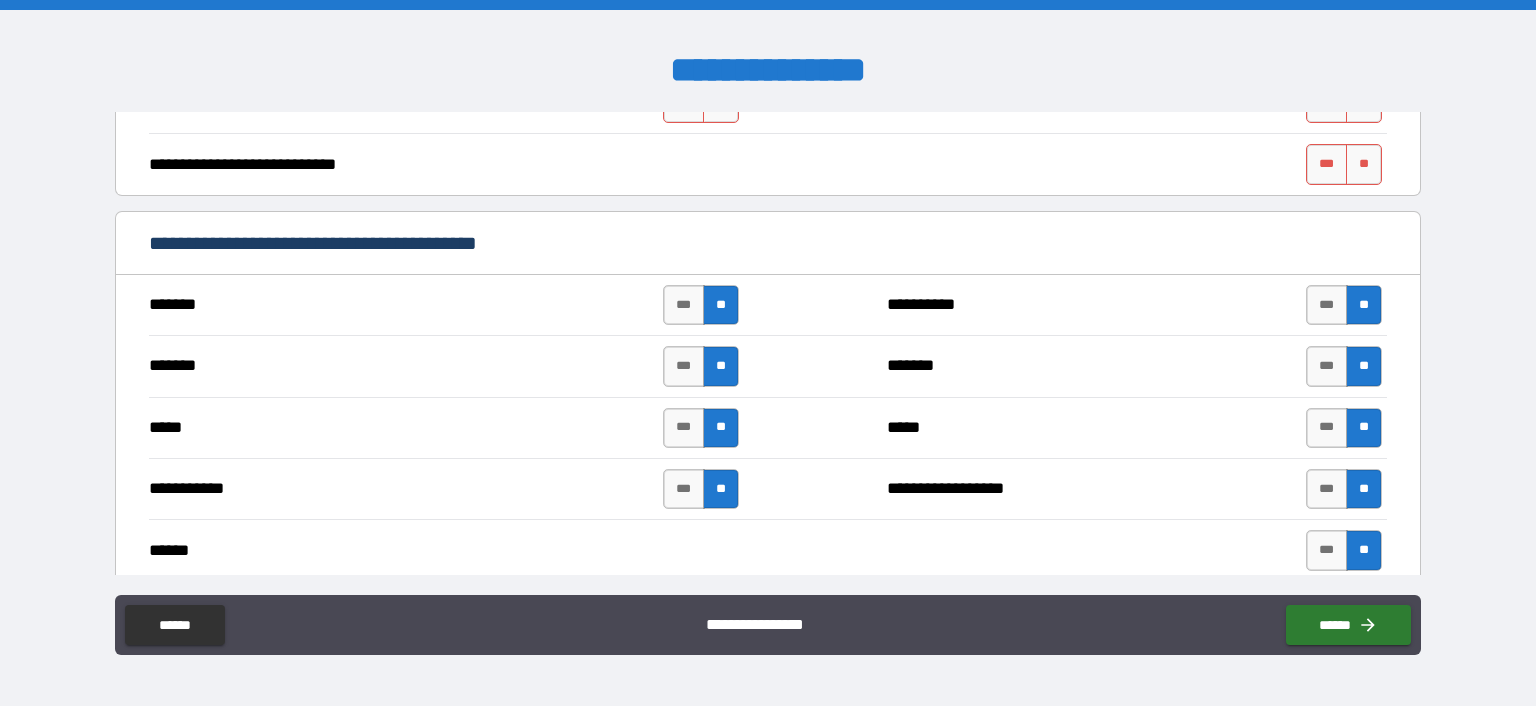 scroll, scrollTop: 579, scrollLeft: 0, axis: vertical 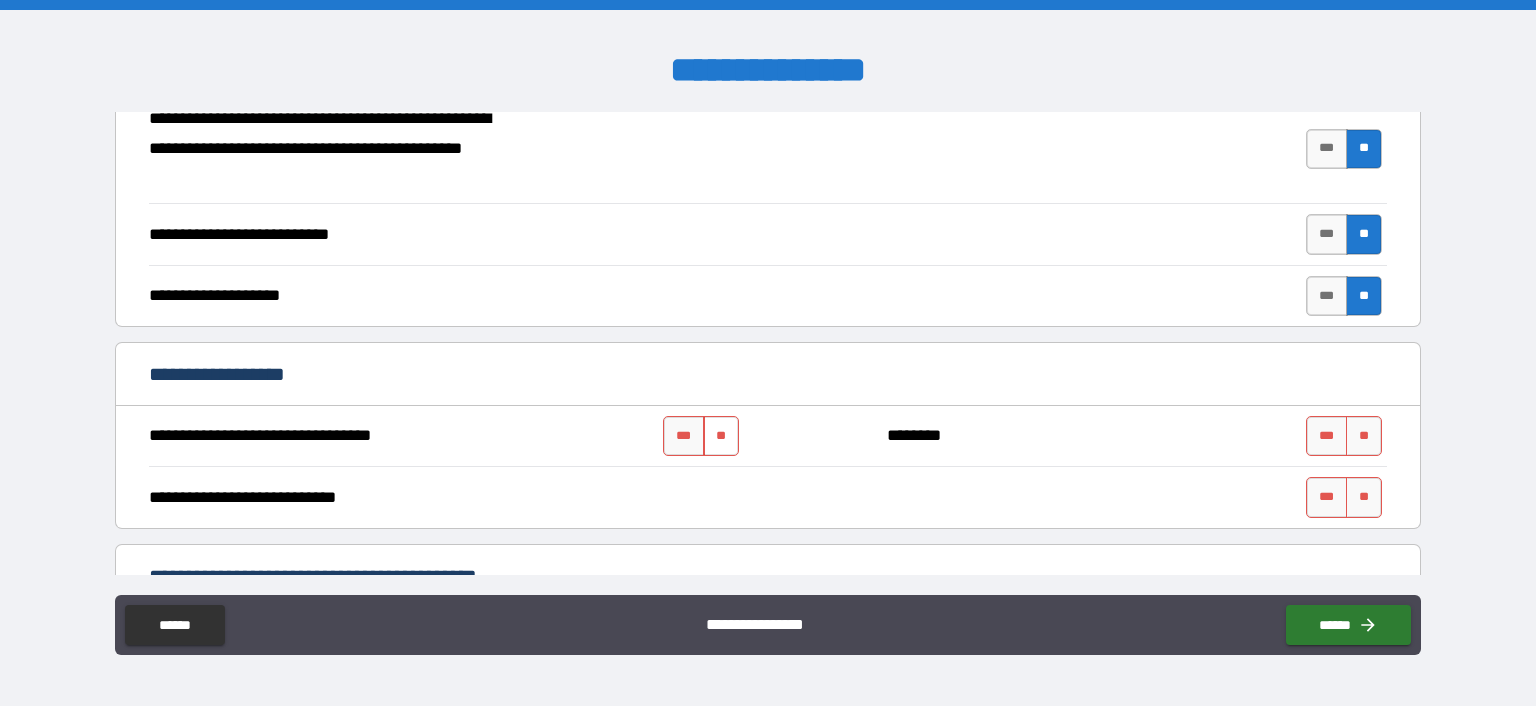 click on "**" at bounding box center [721, 436] 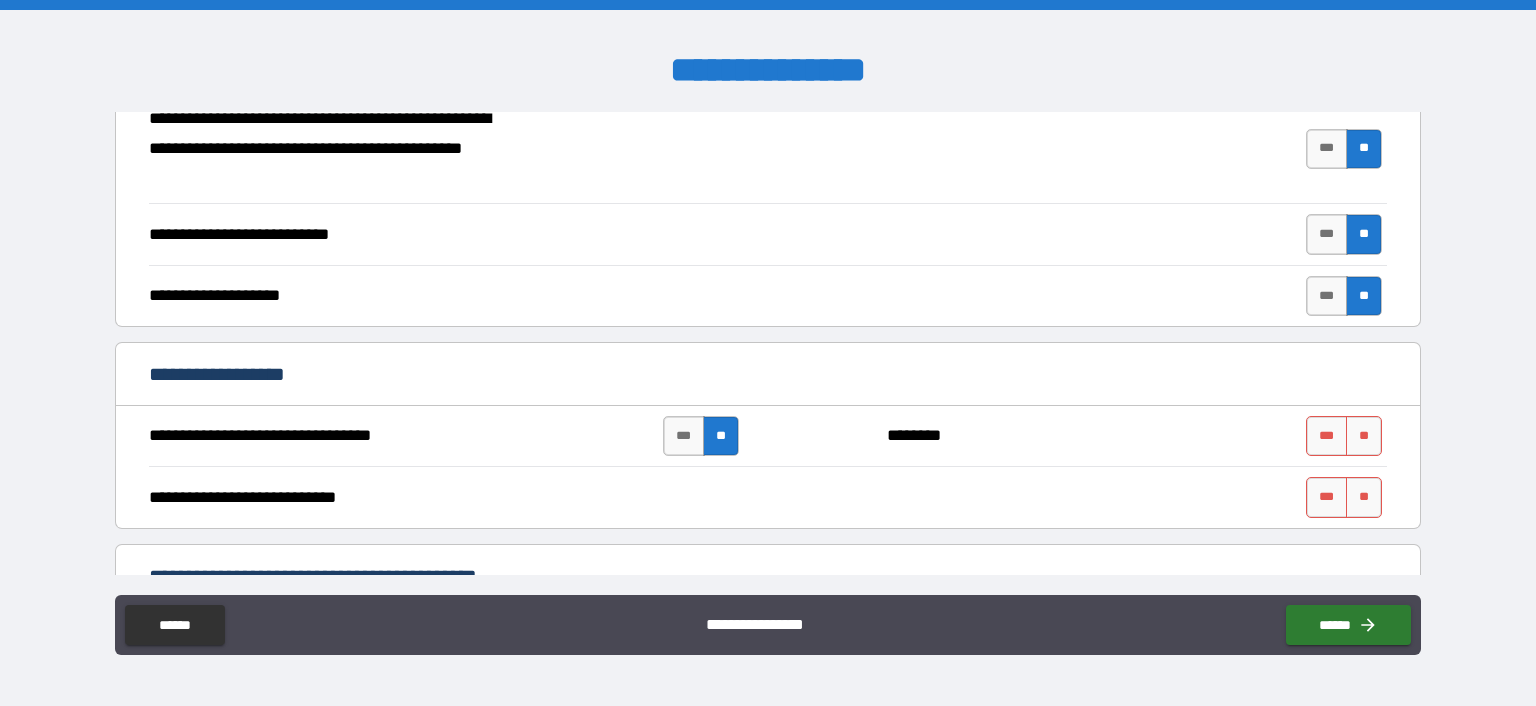 drag, startPoint x: 1349, startPoint y: 441, endPoint x: 1342, endPoint y: 460, distance: 20.248457 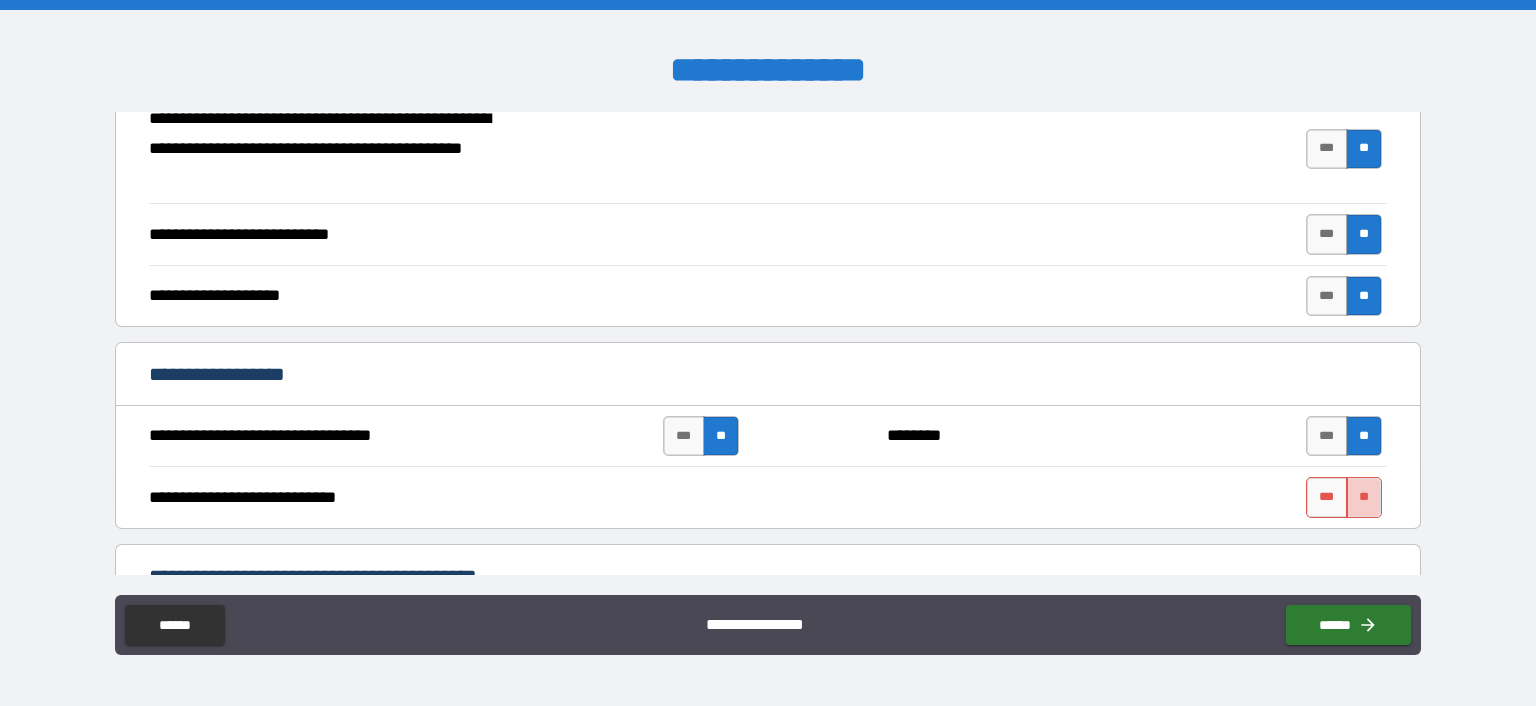 click on "**" at bounding box center (1364, 497) 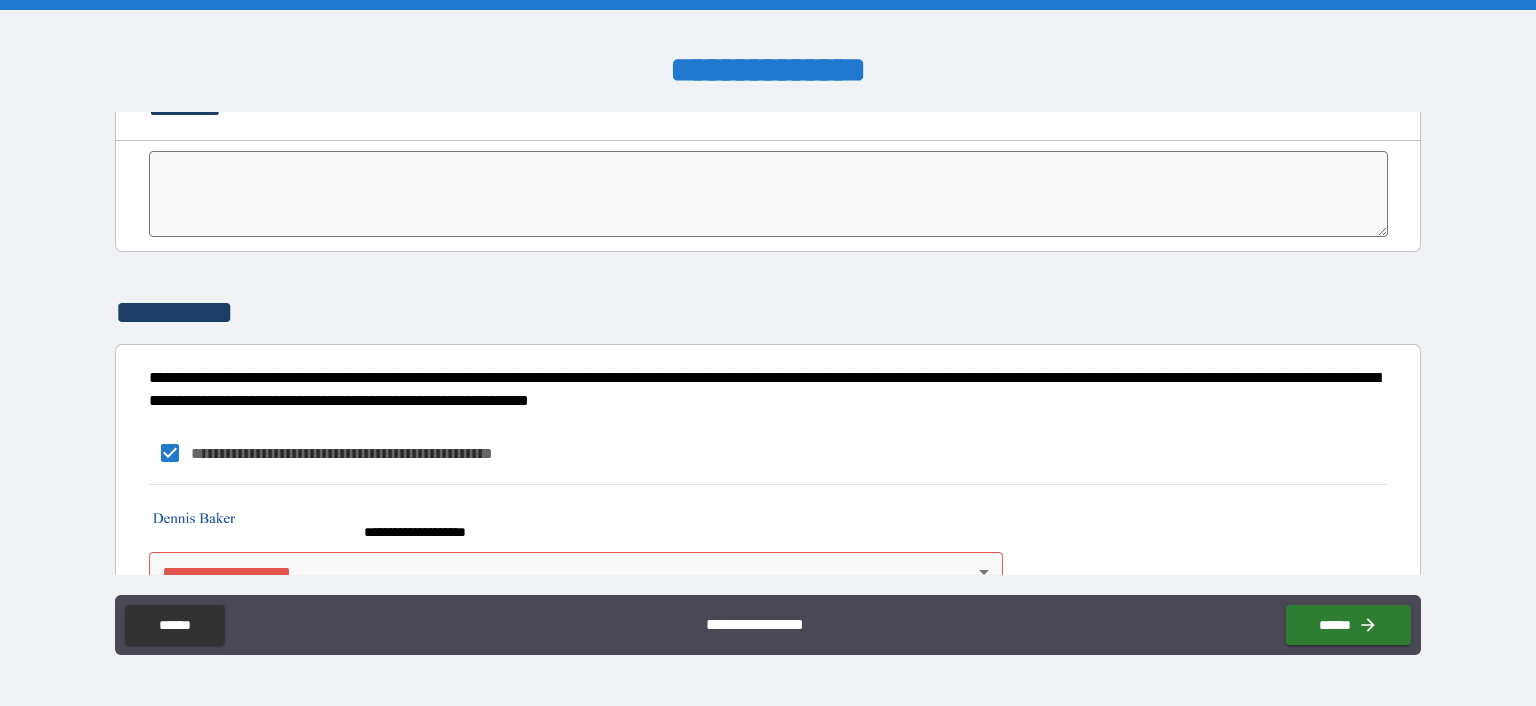 scroll, scrollTop: 4079, scrollLeft: 0, axis: vertical 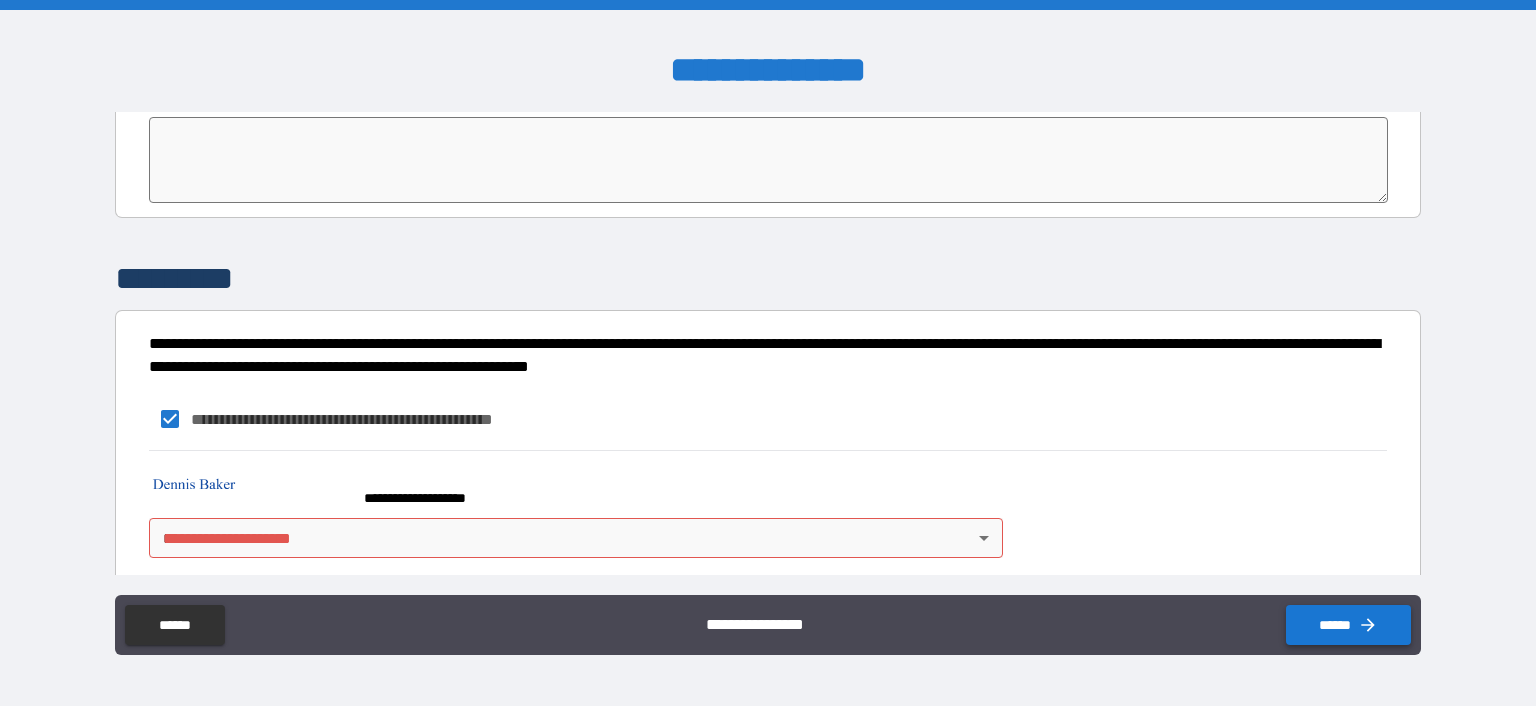 click on "******" at bounding box center [1348, 625] 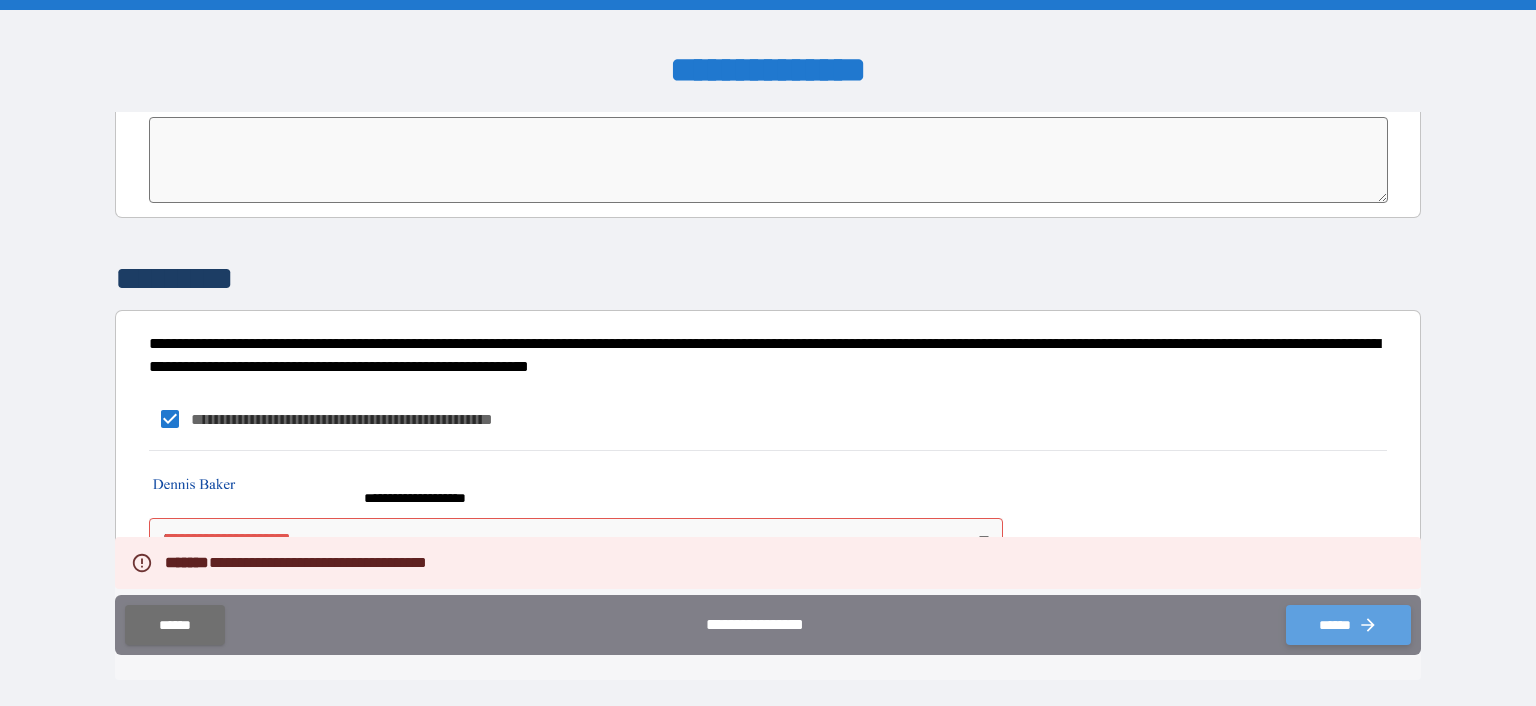 click on "******" at bounding box center [1348, 625] 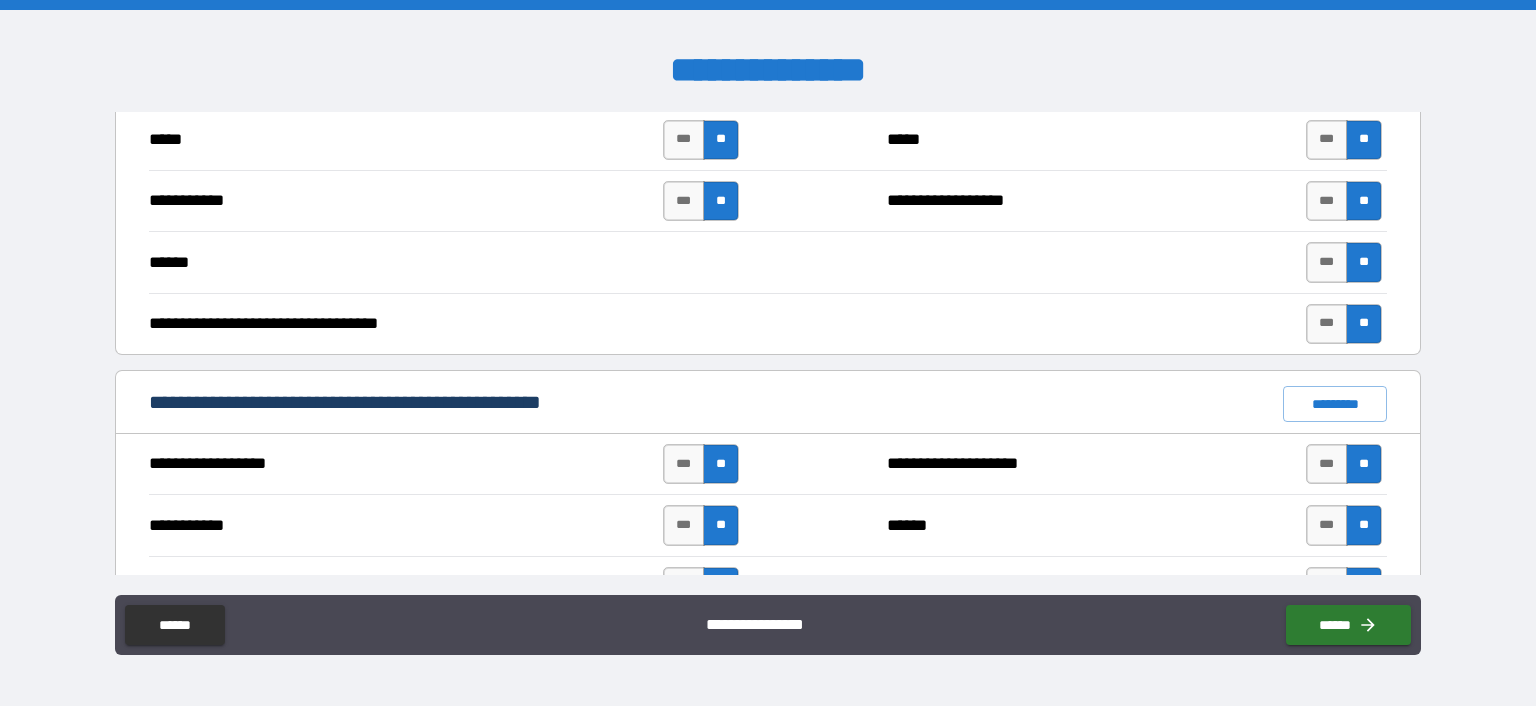 scroll, scrollTop: 1266, scrollLeft: 0, axis: vertical 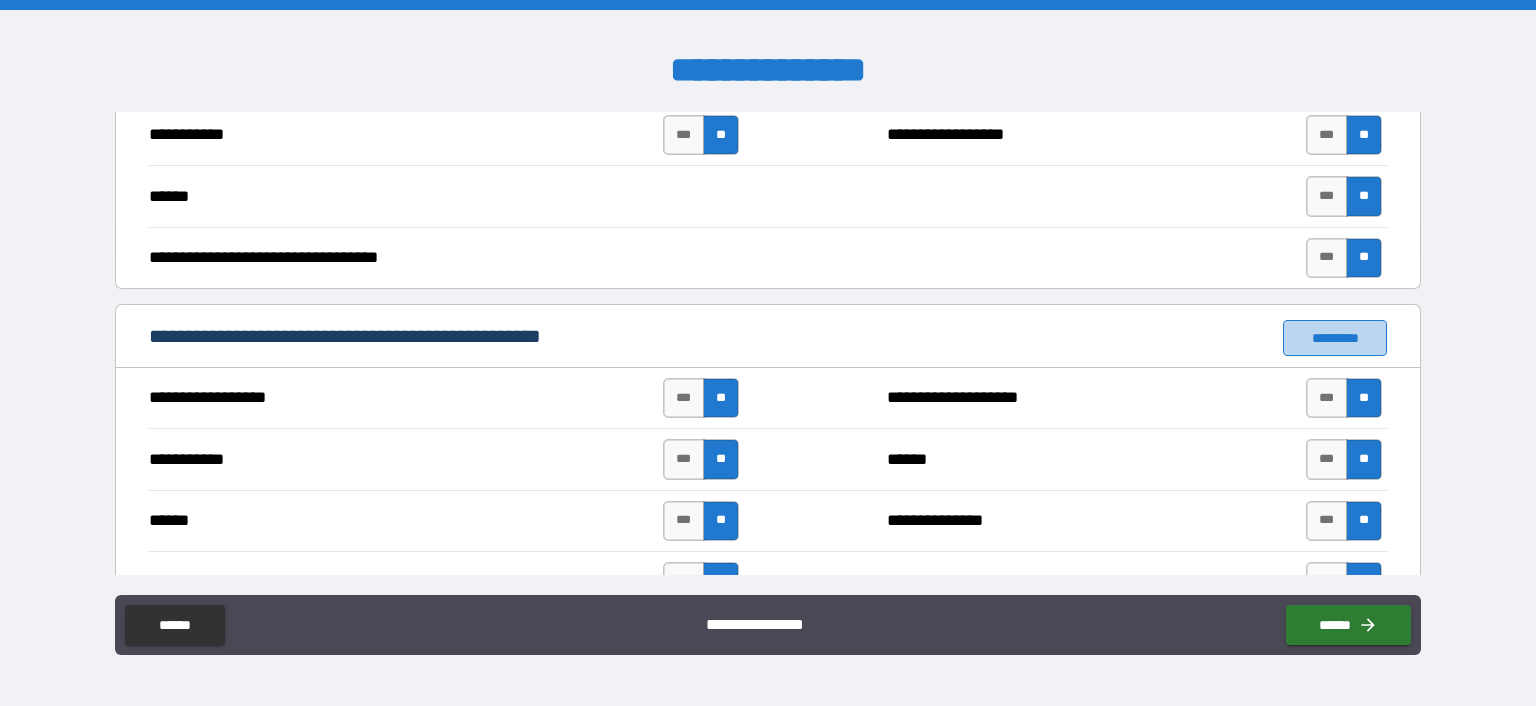 click on "*********" at bounding box center [1335, 338] 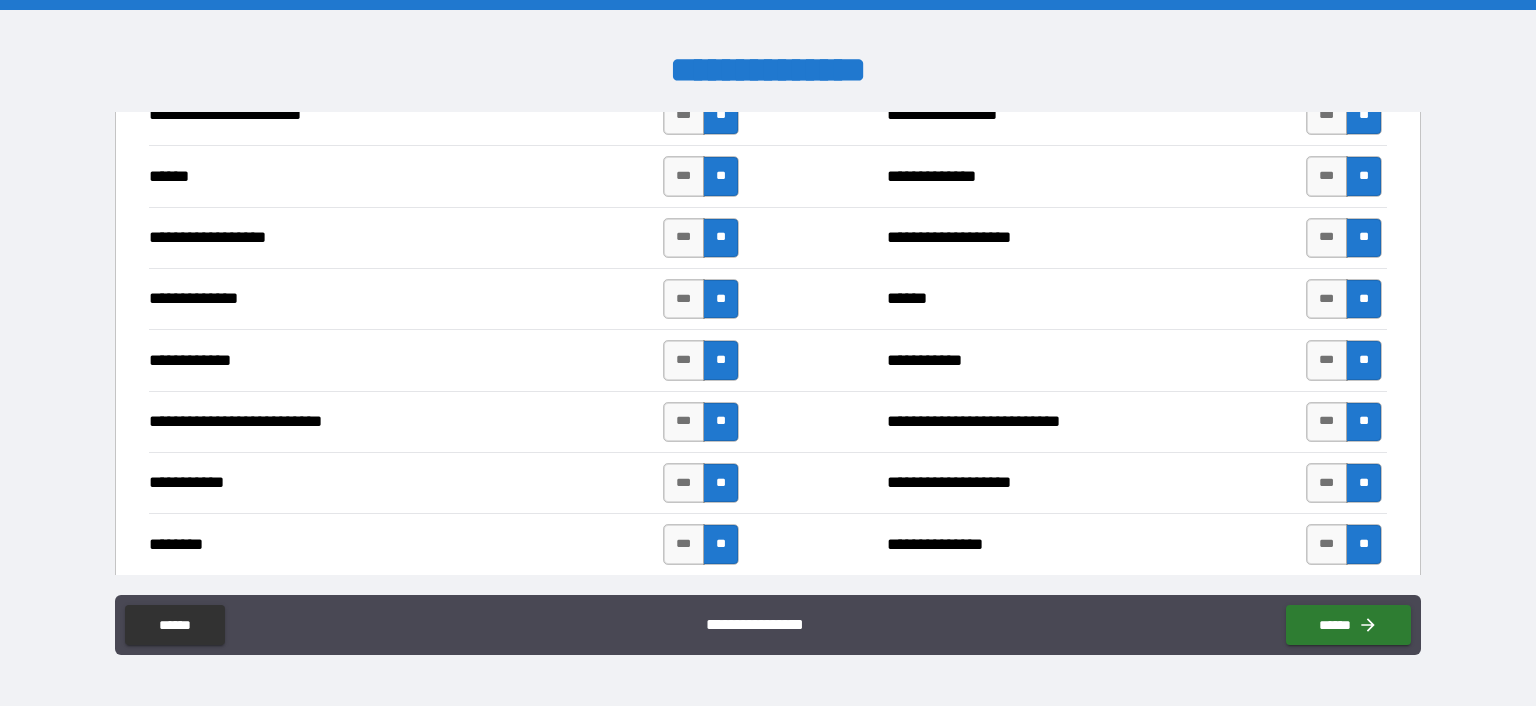 scroll, scrollTop: 1833, scrollLeft: 0, axis: vertical 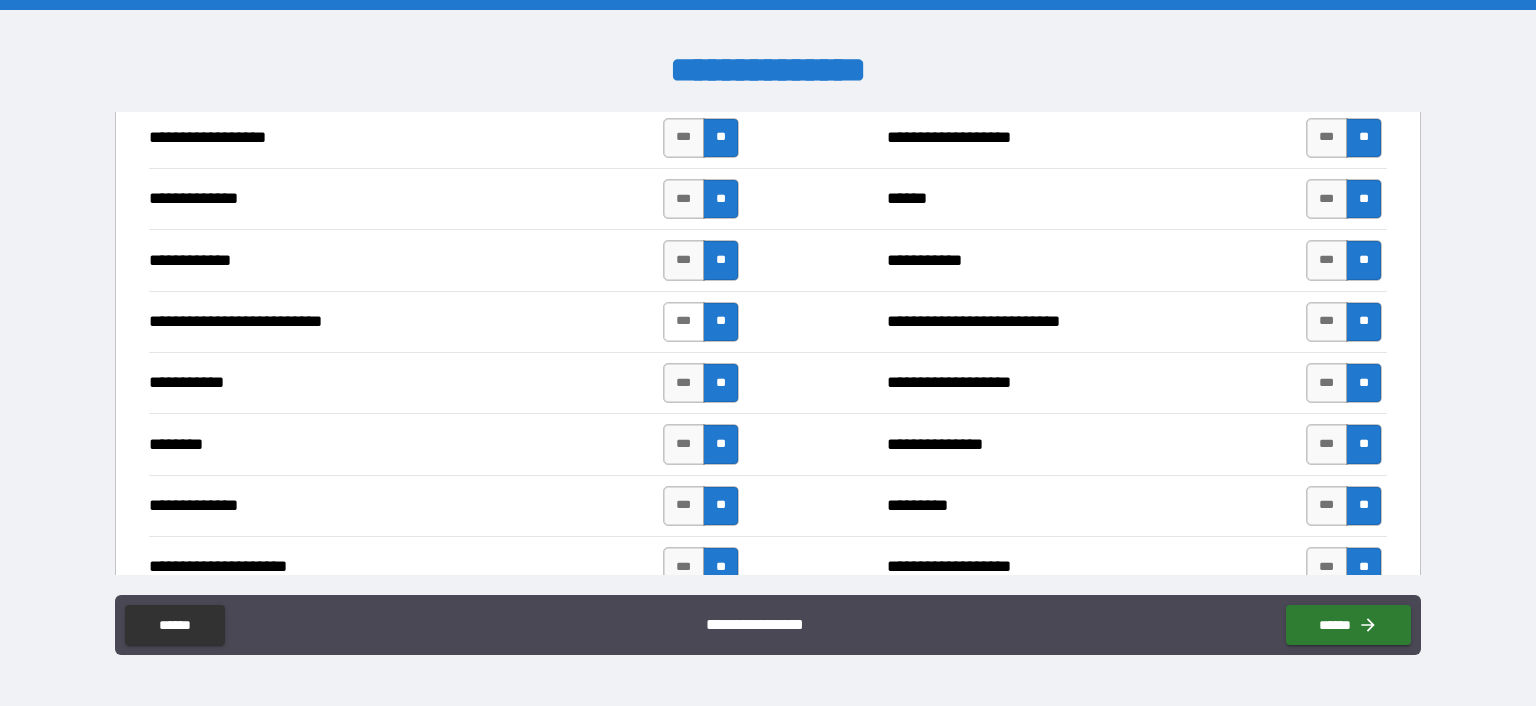 click on "***" at bounding box center [684, 322] 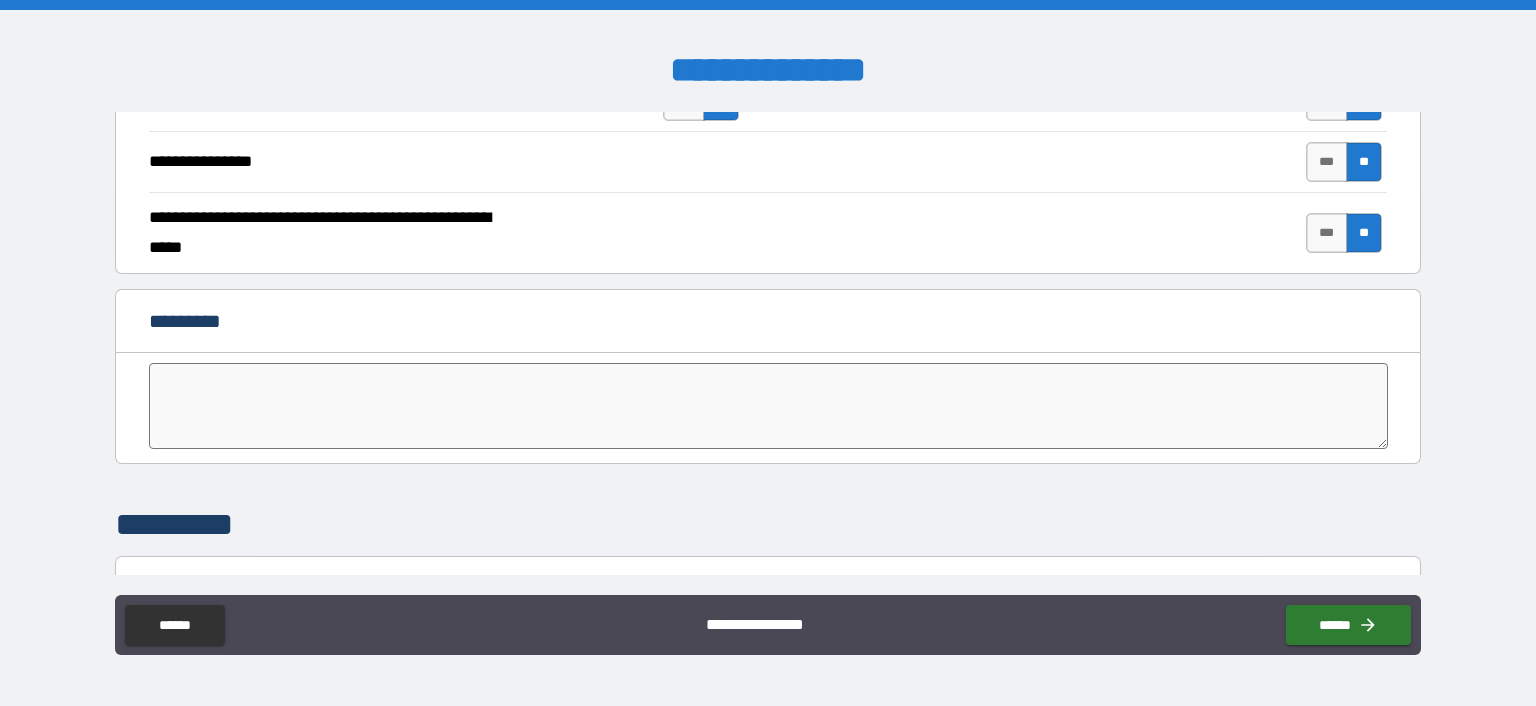 scroll, scrollTop: 3900, scrollLeft: 0, axis: vertical 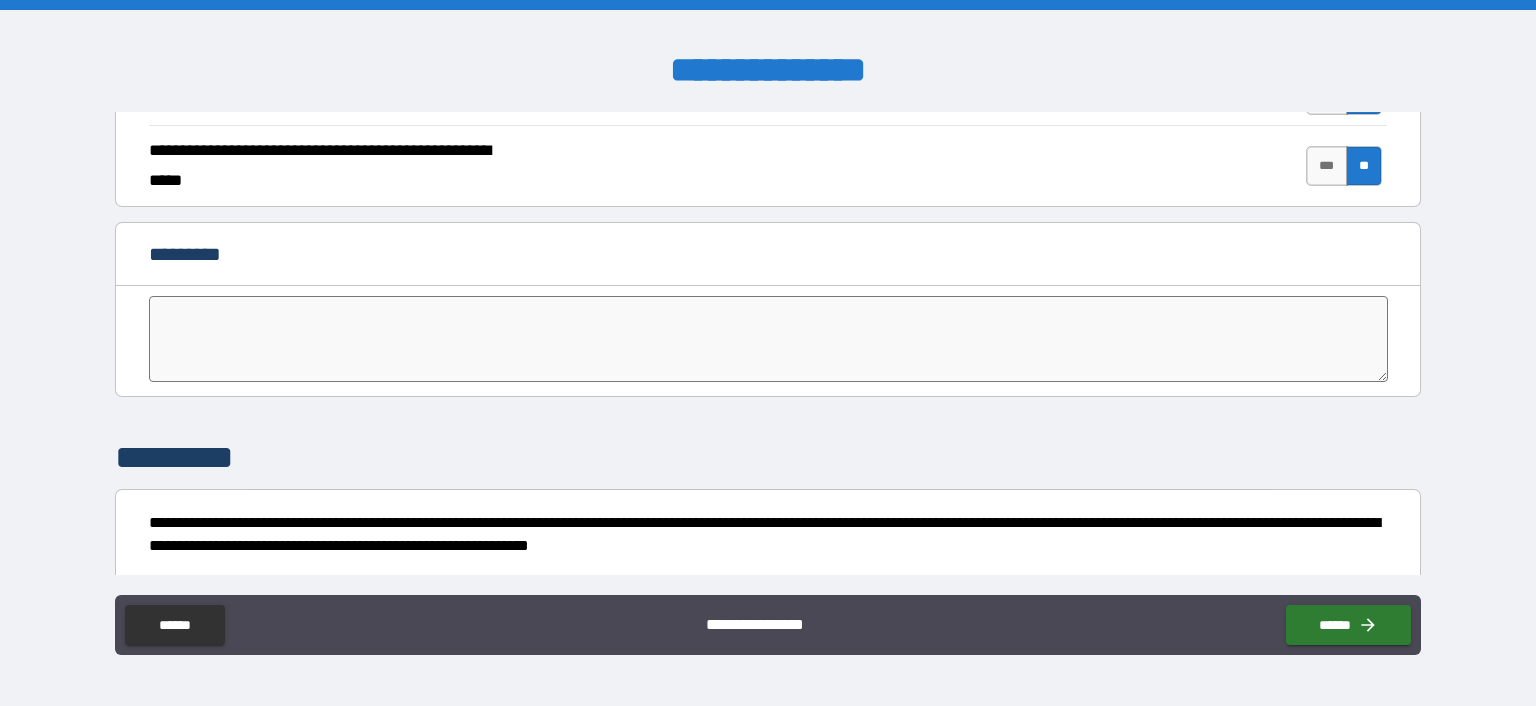 click at bounding box center [768, 339] 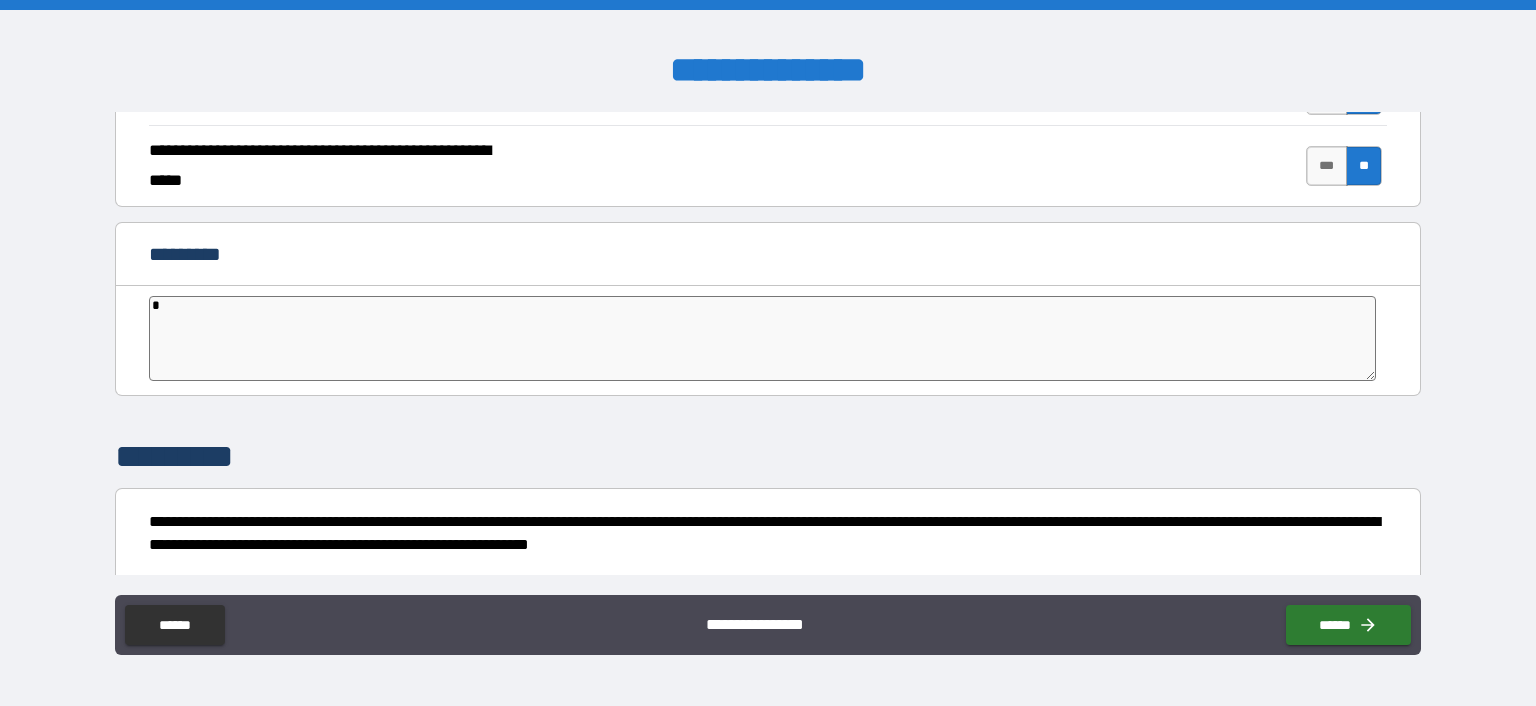 type on "**" 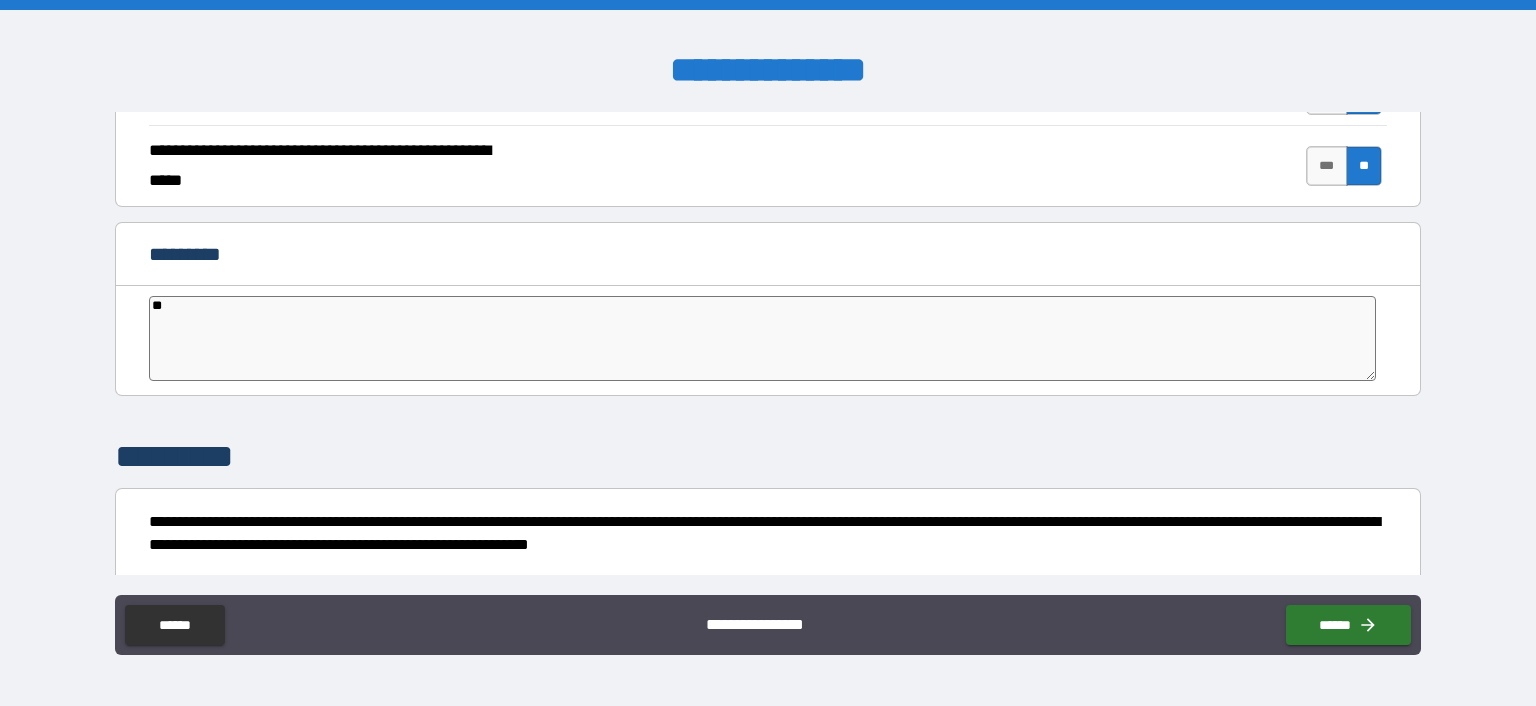 type on "***" 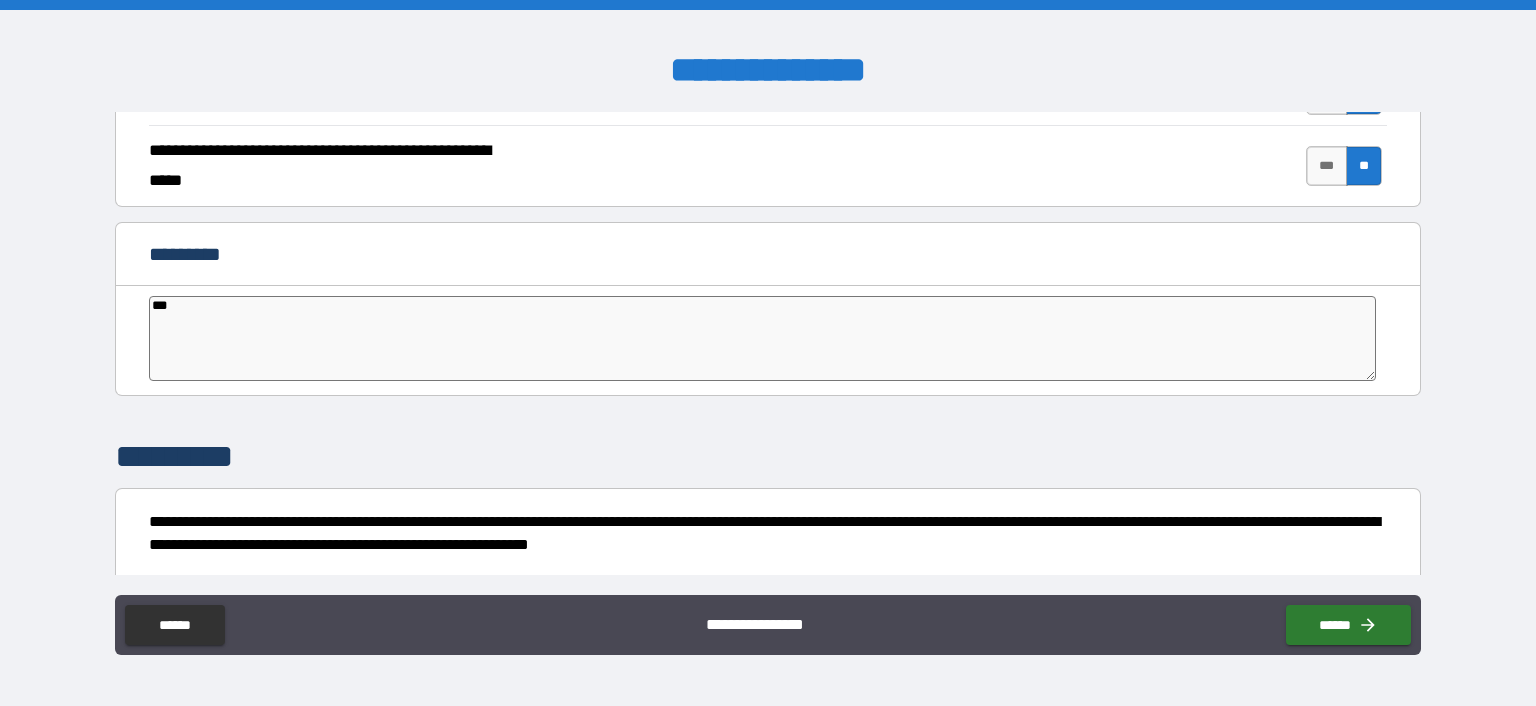 type on "****" 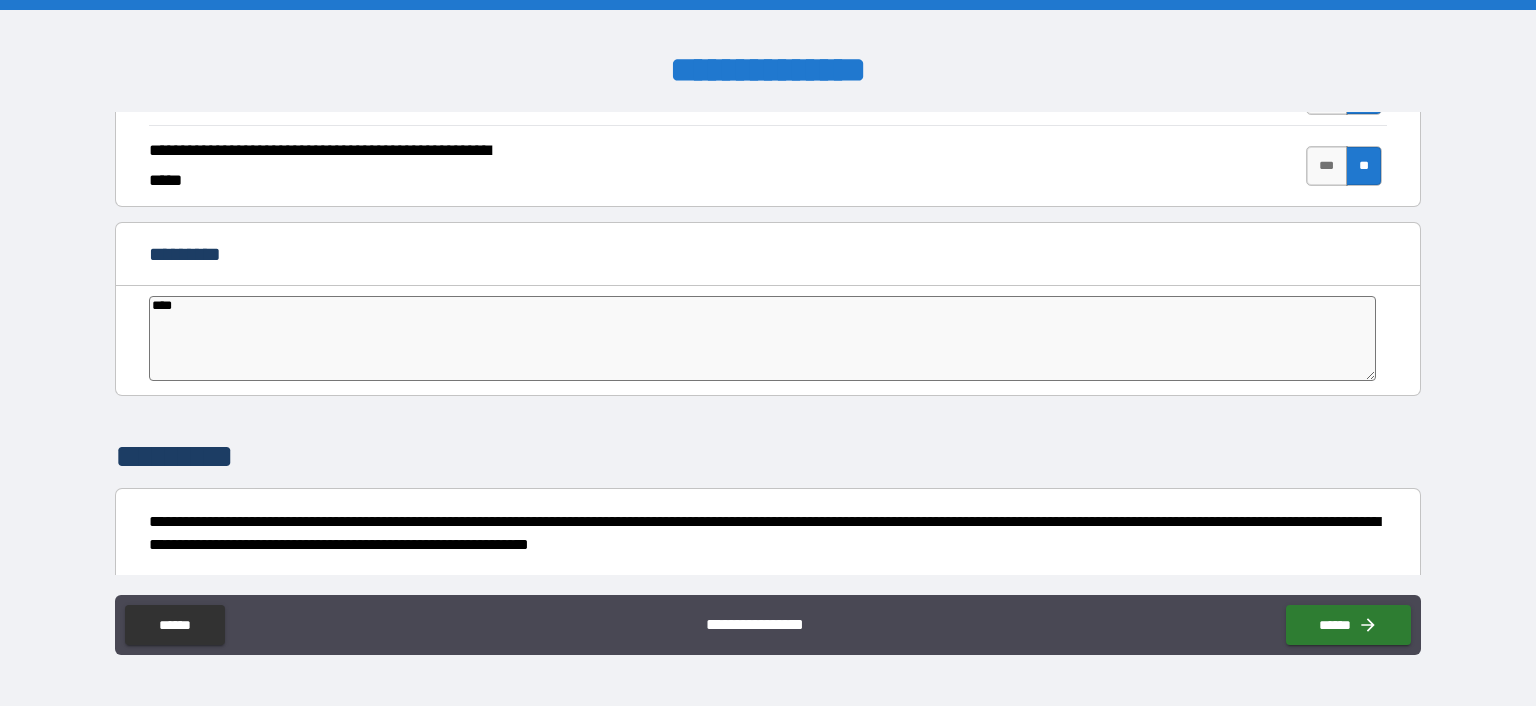 type on "*" 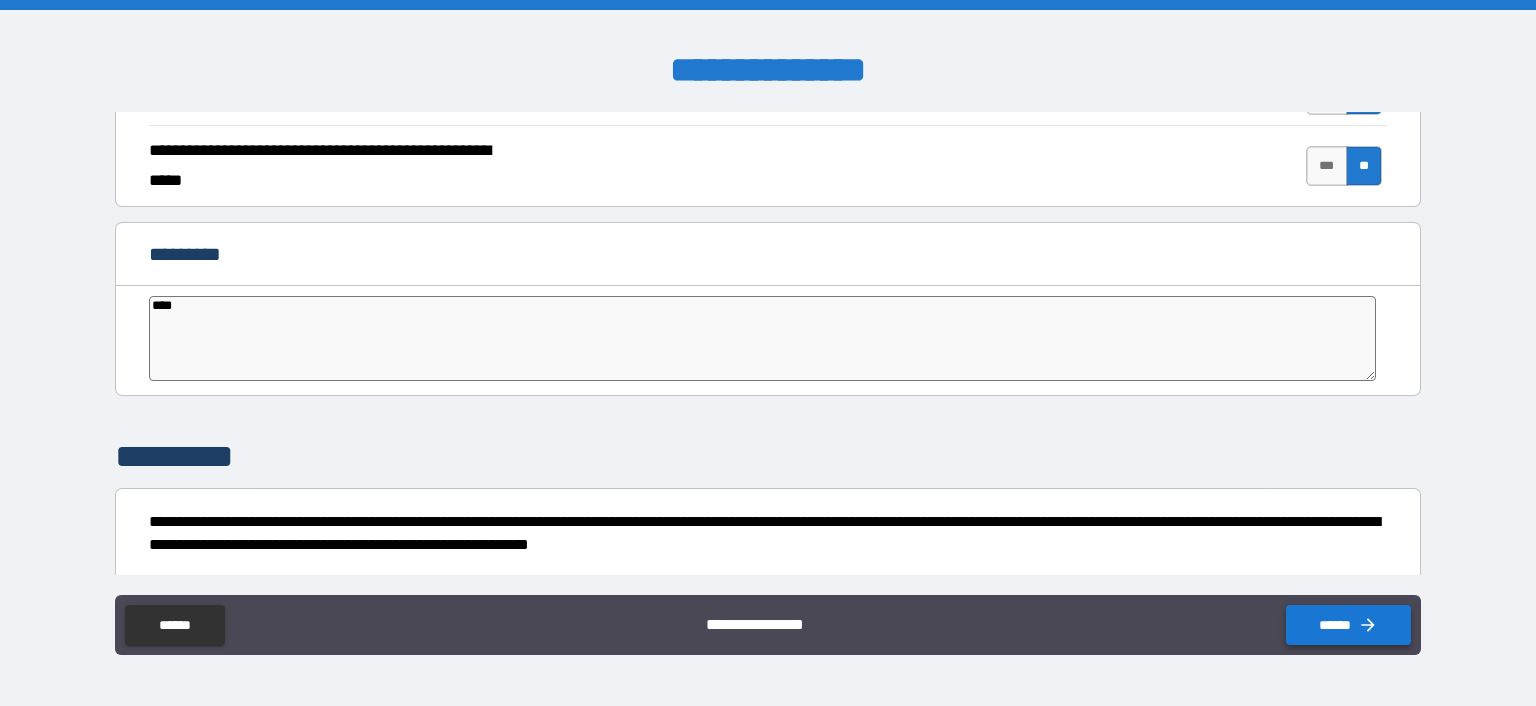 type on "****" 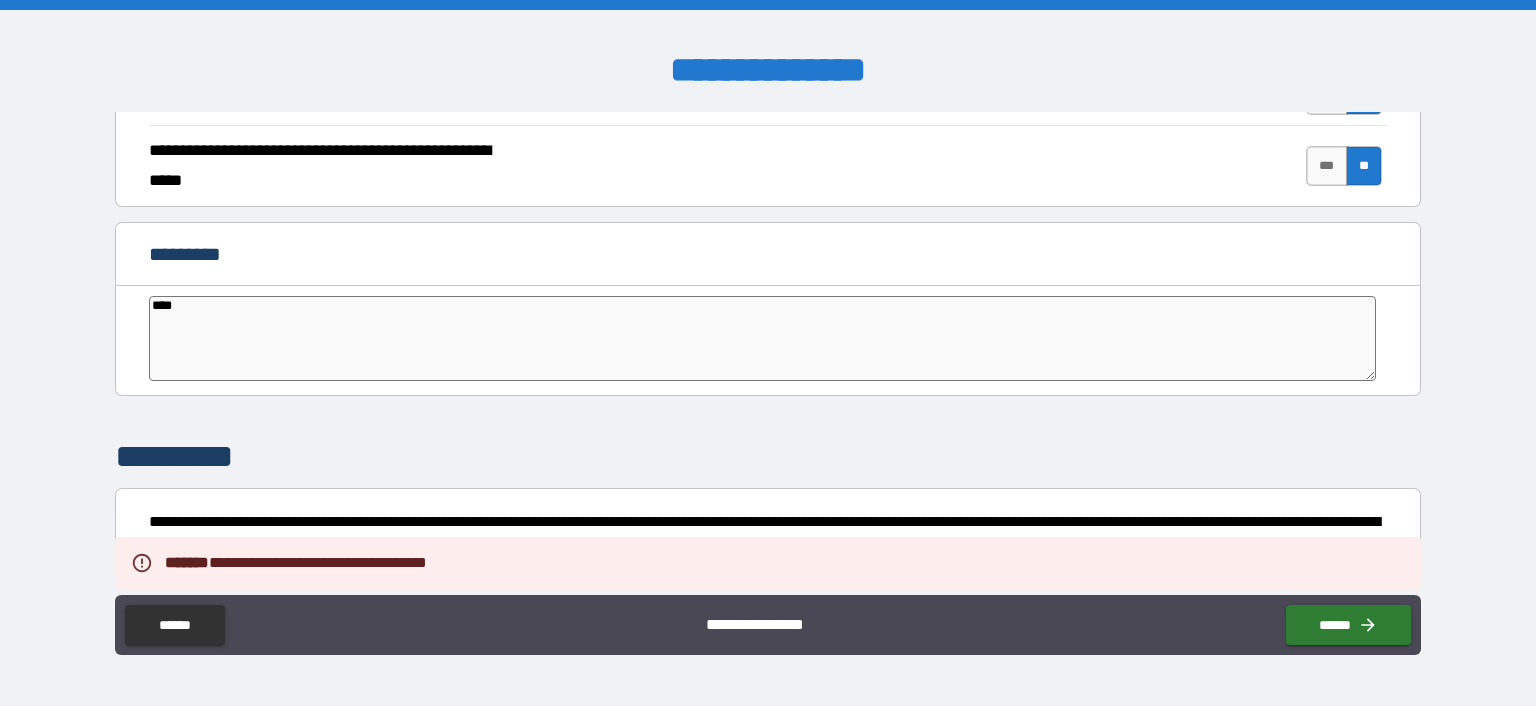 scroll, scrollTop: 3917, scrollLeft: 0, axis: vertical 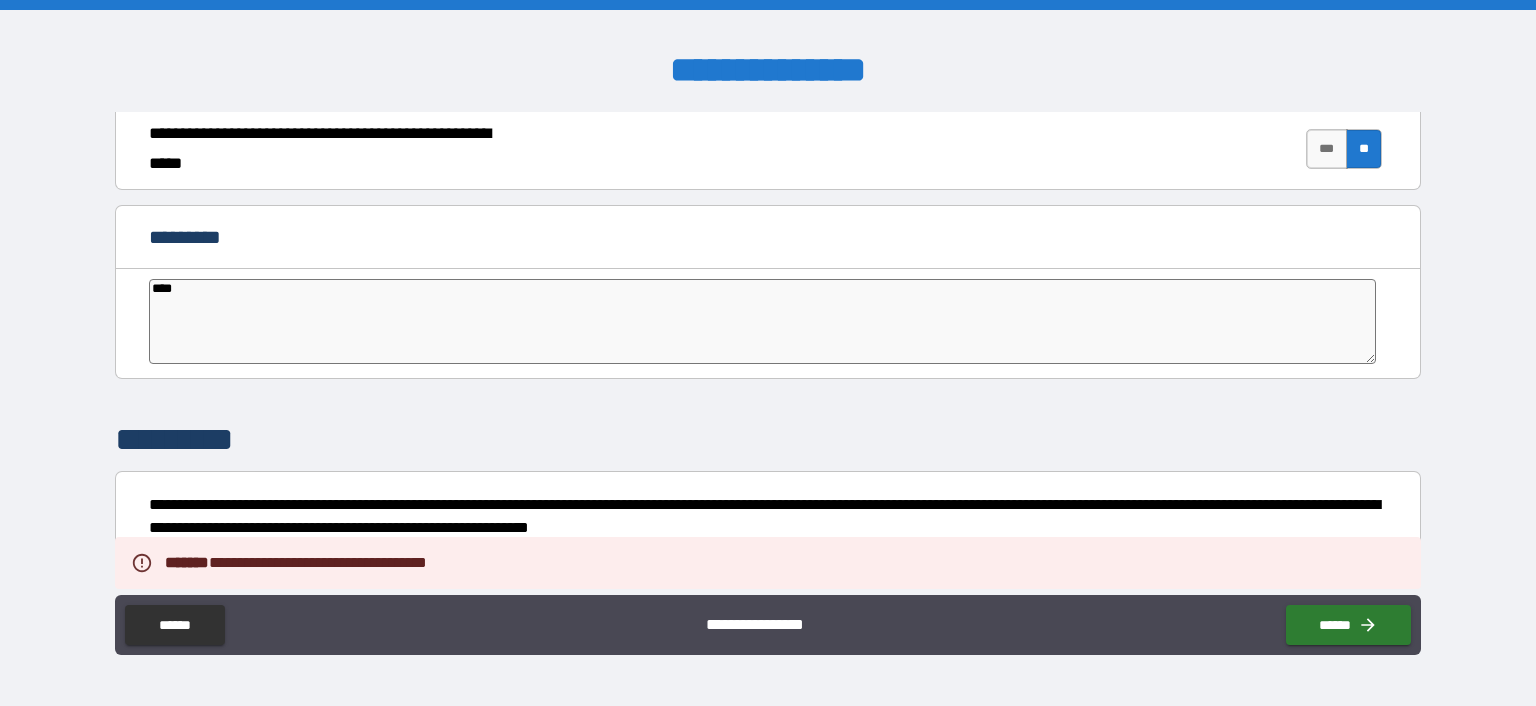 drag, startPoint x: 476, startPoint y: 563, endPoint x: 350, endPoint y: 552, distance: 126.47925 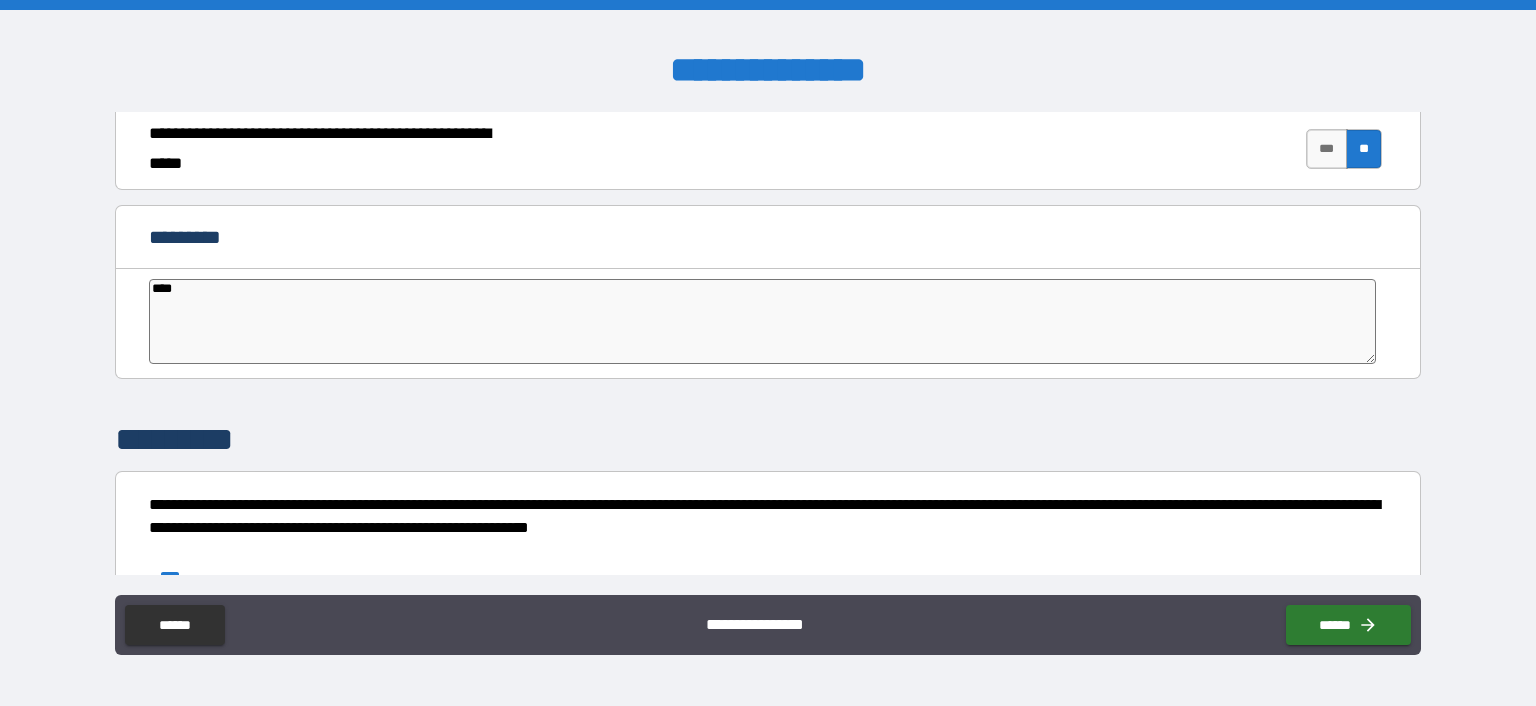 click on "**********" at bounding box center [762, 516] 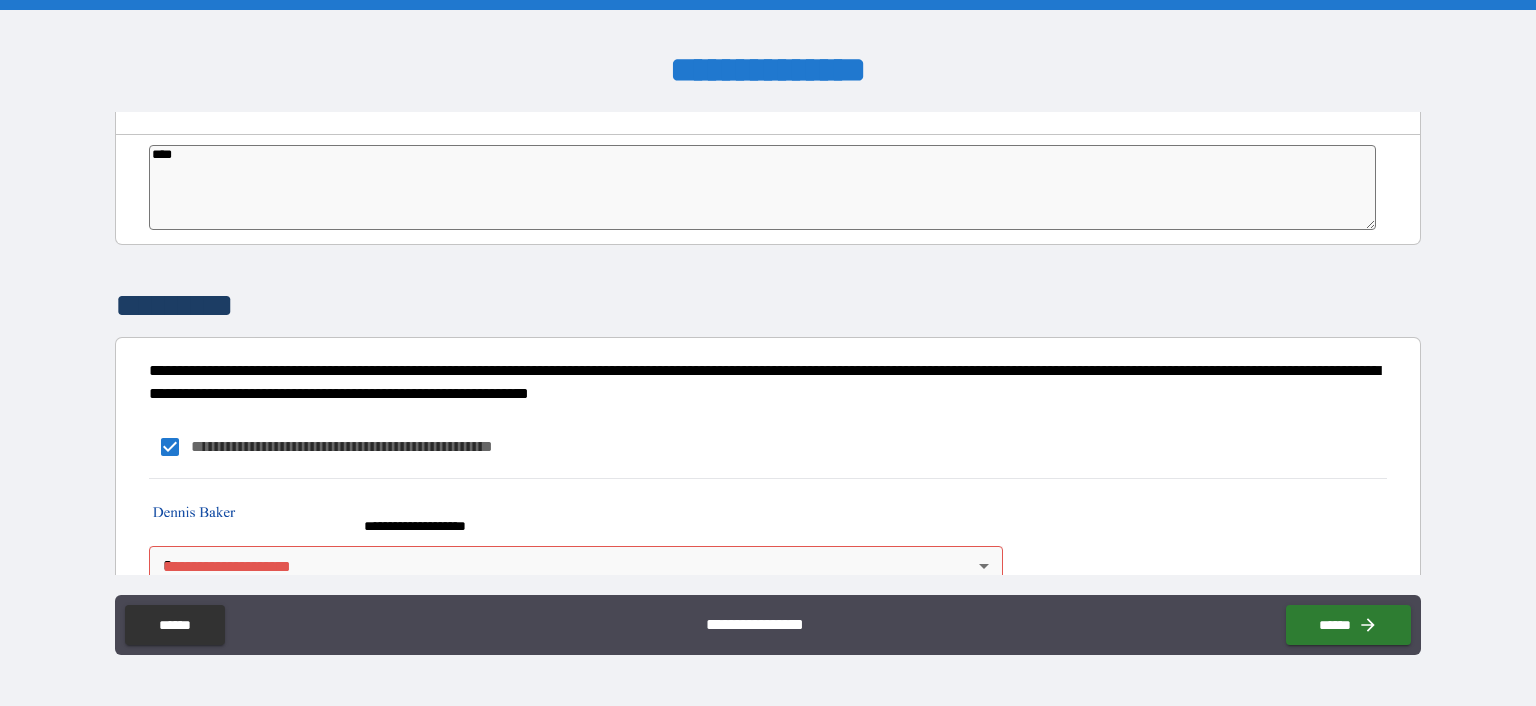scroll, scrollTop: 4079, scrollLeft: 0, axis: vertical 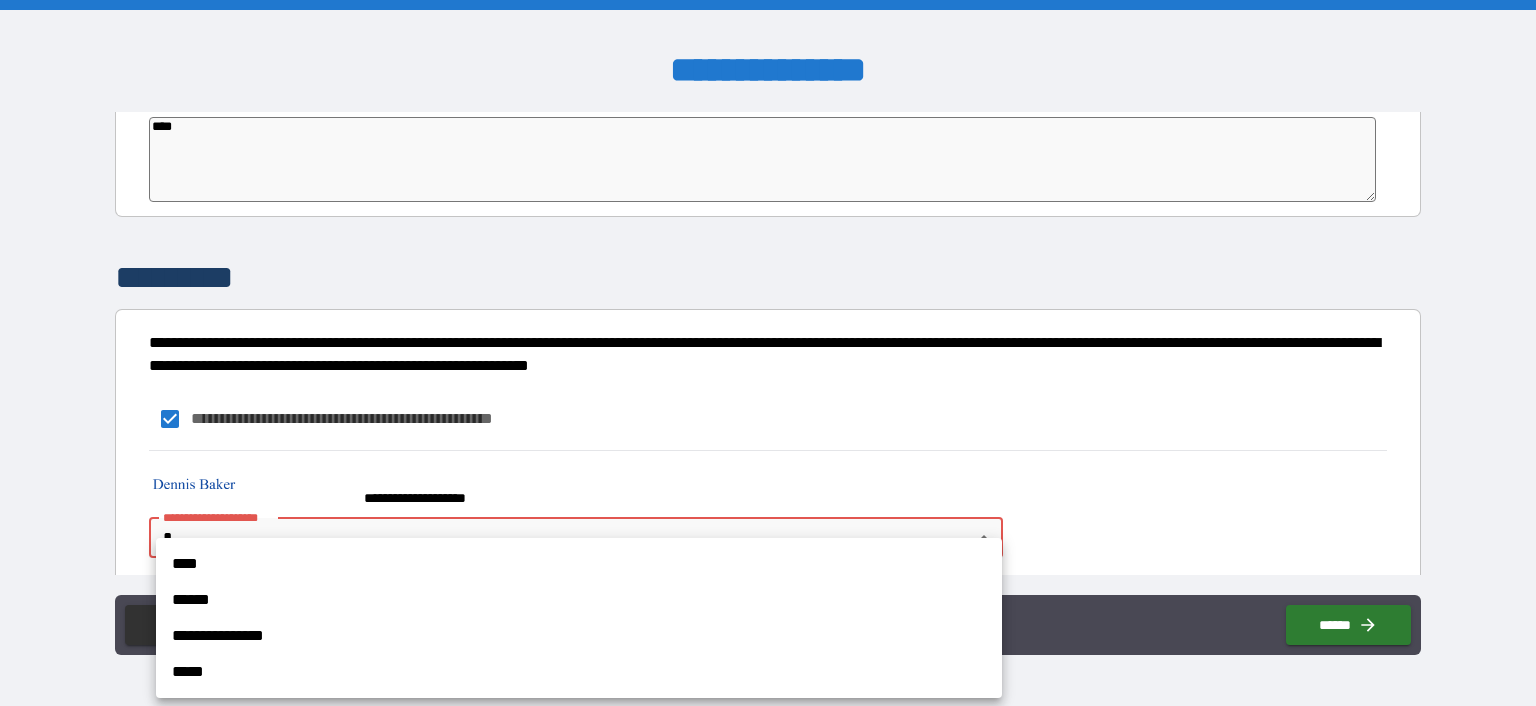 click on "**********" at bounding box center [768, 353] 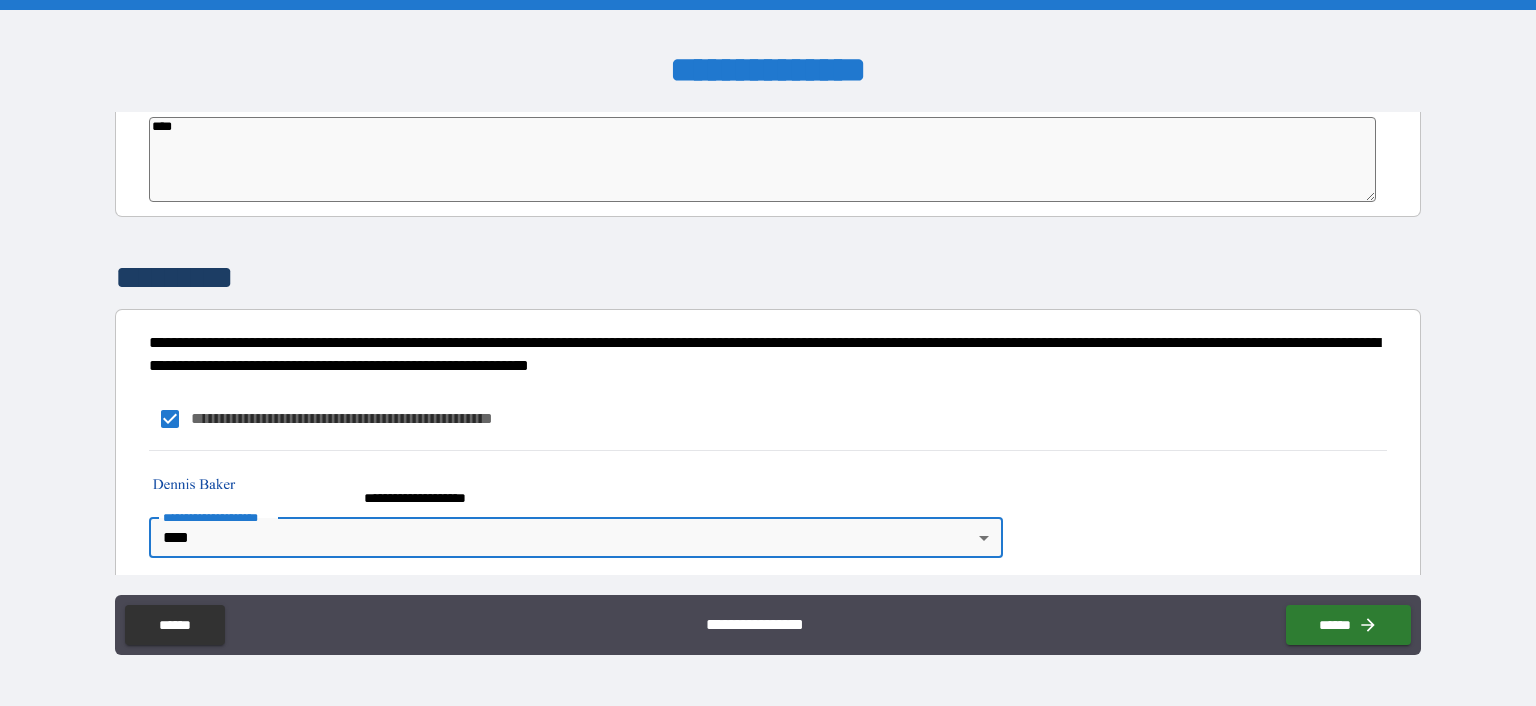 type on "*" 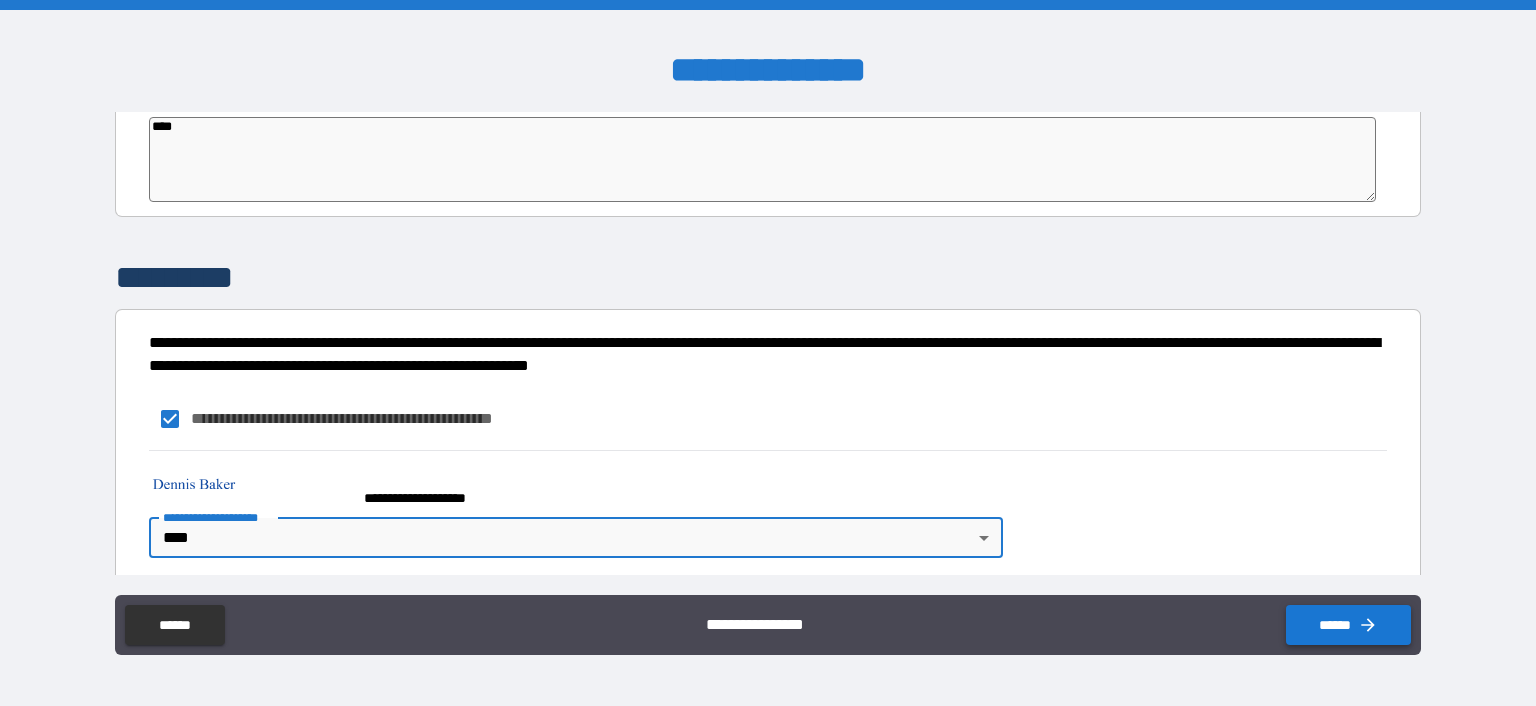 click on "******" at bounding box center (1348, 625) 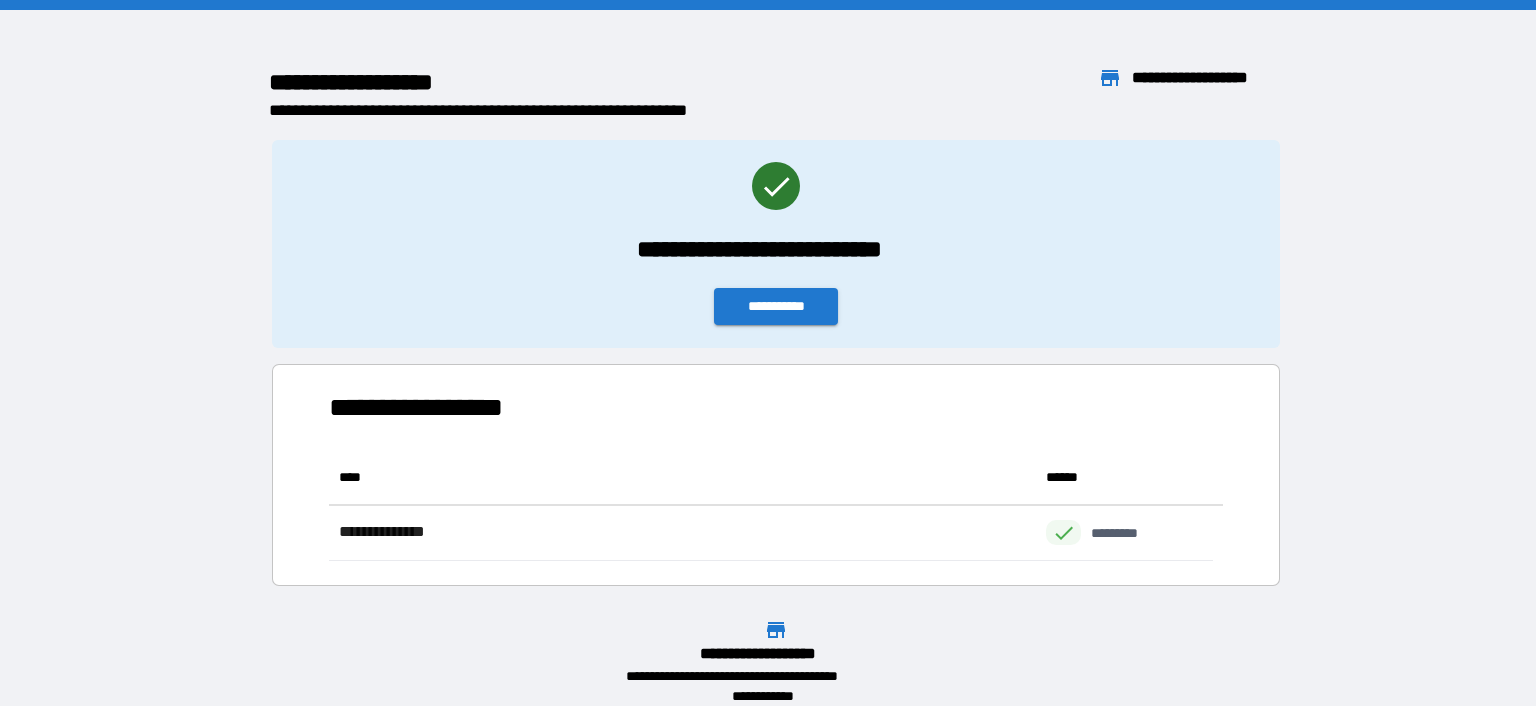 scroll, scrollTop: 16, scrollLeft: 16, axis: both 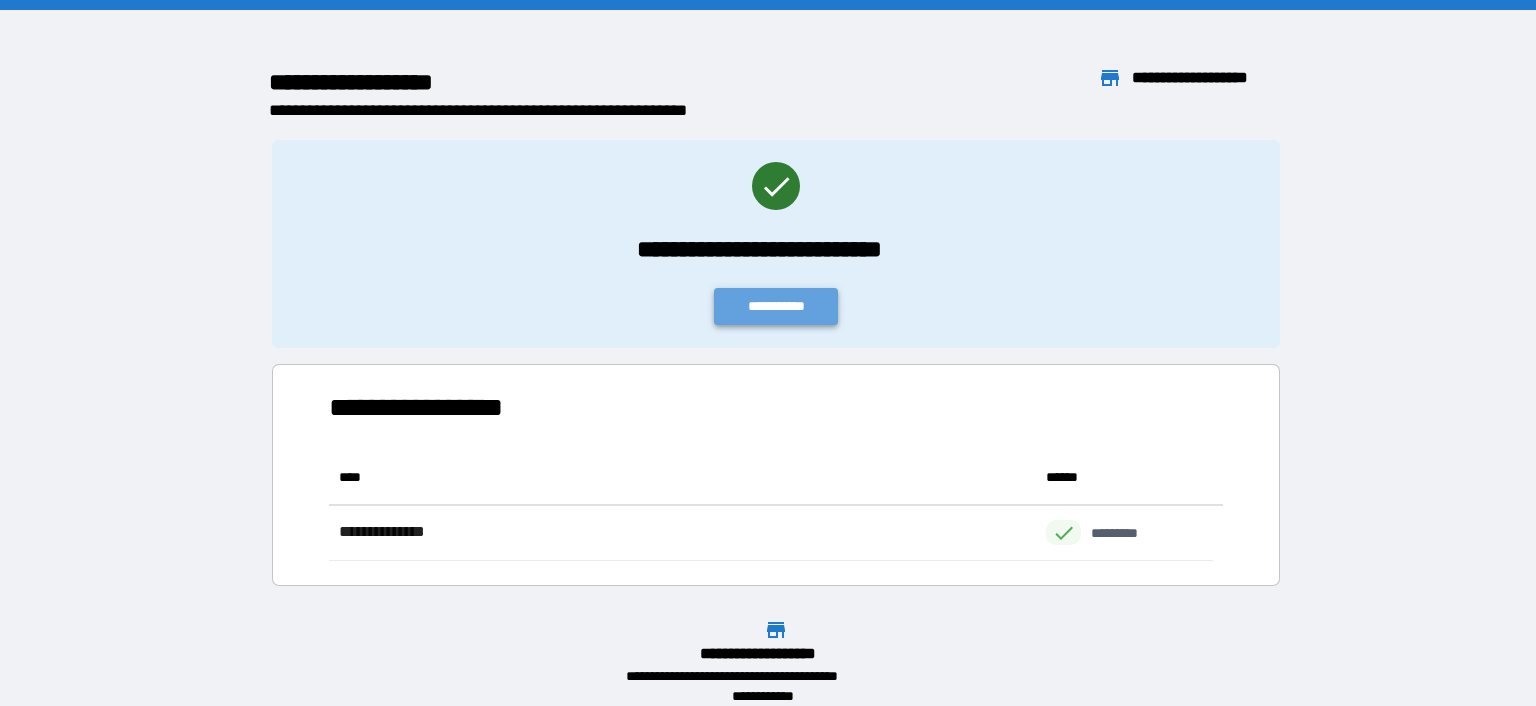 click on "**********" at bounding box center (776, 306) 